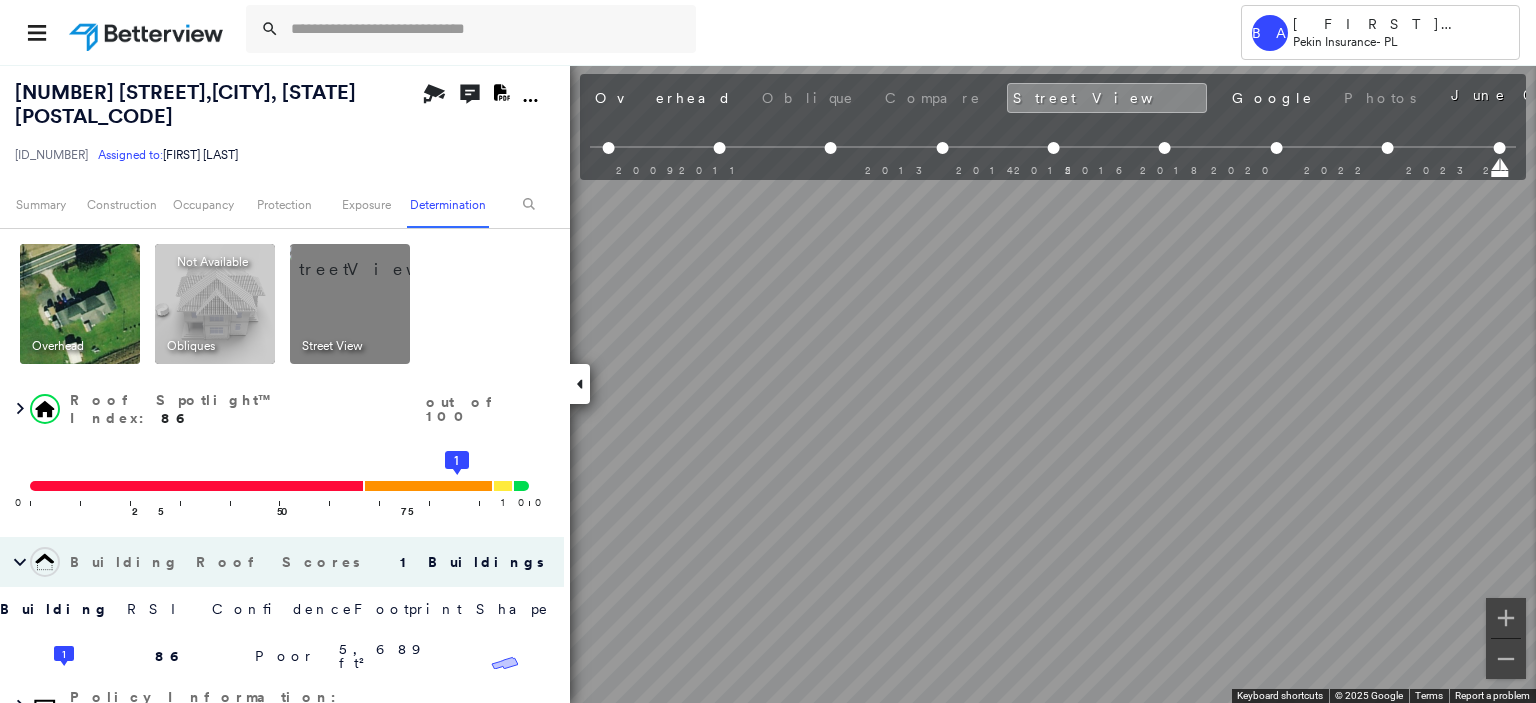 scroll, scrollTop: 0, scrollLeft: 0, axis: both 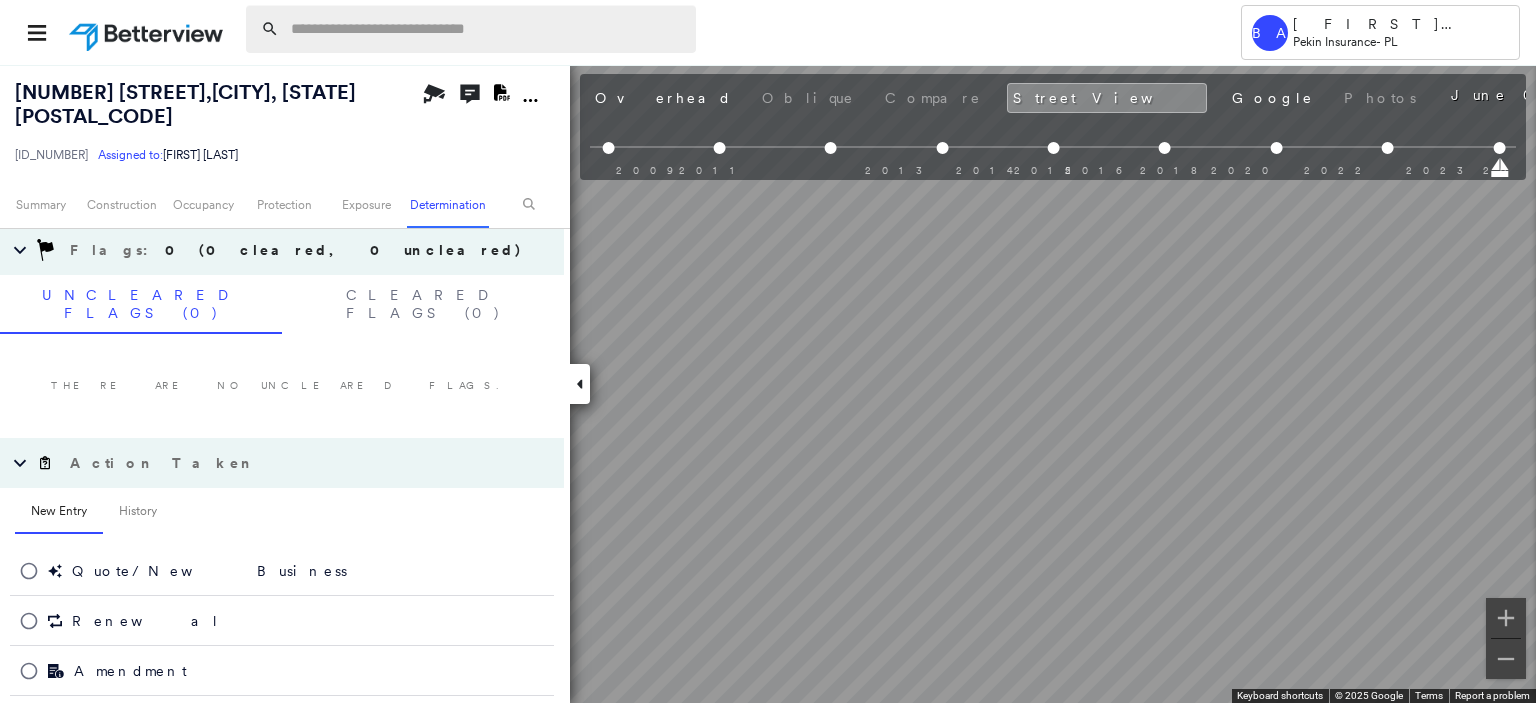 click at bounding box center (487, 29) 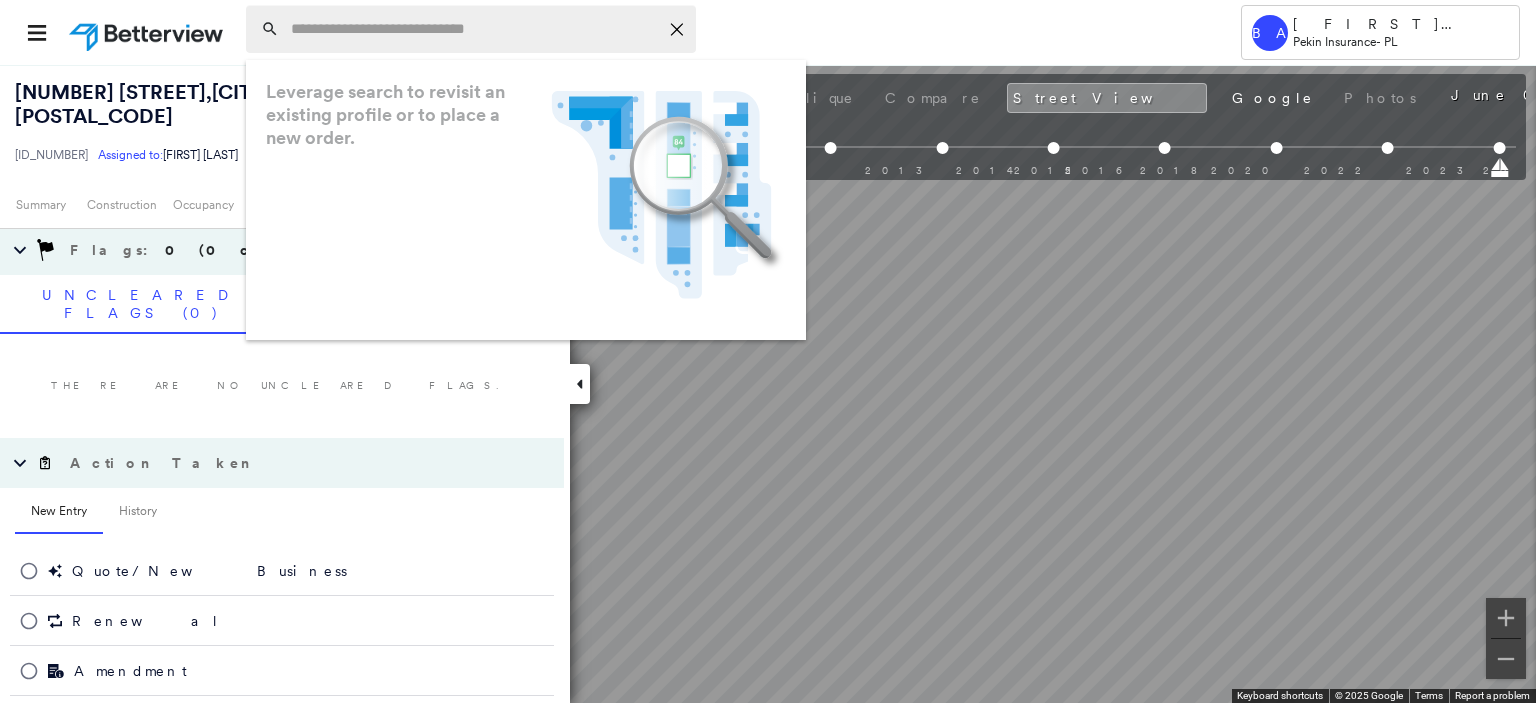 paste on "*********" 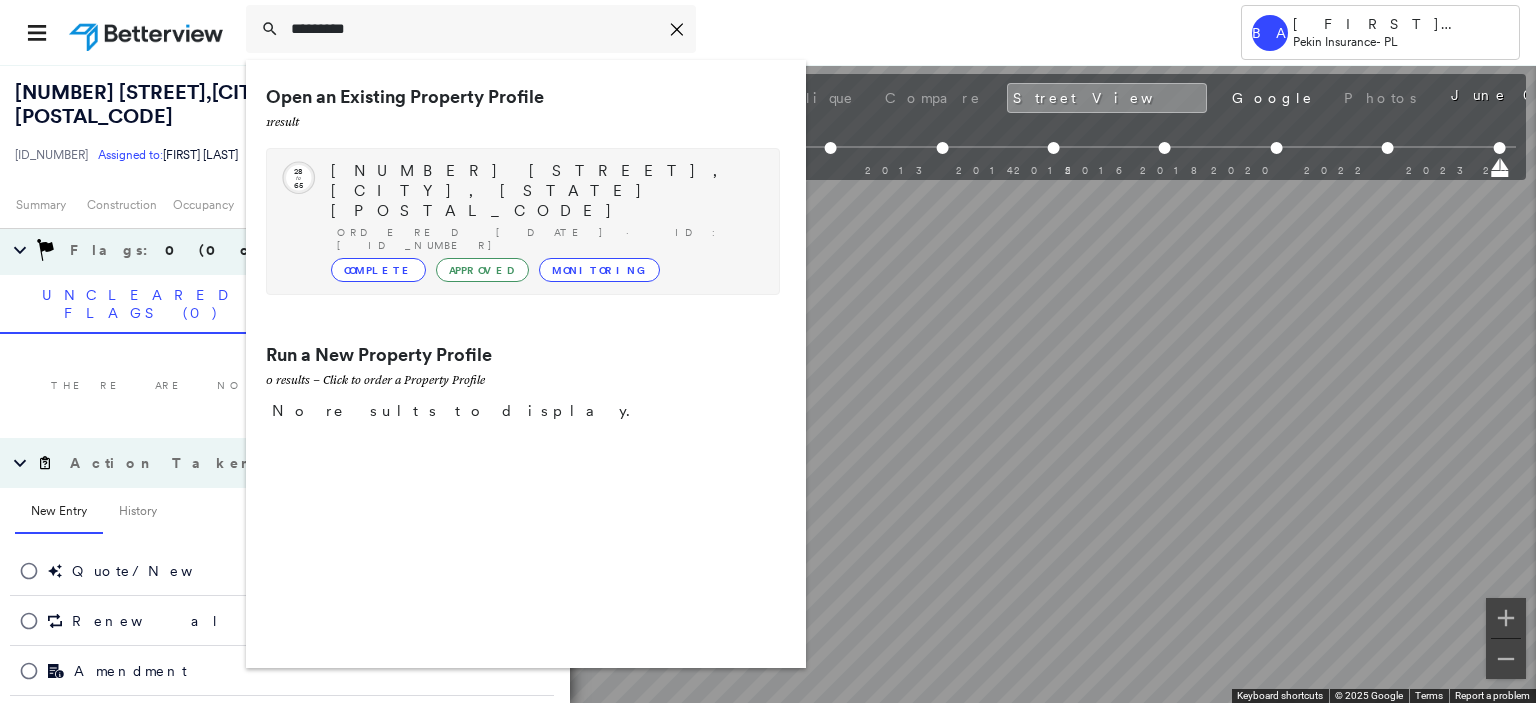 type on "*********" 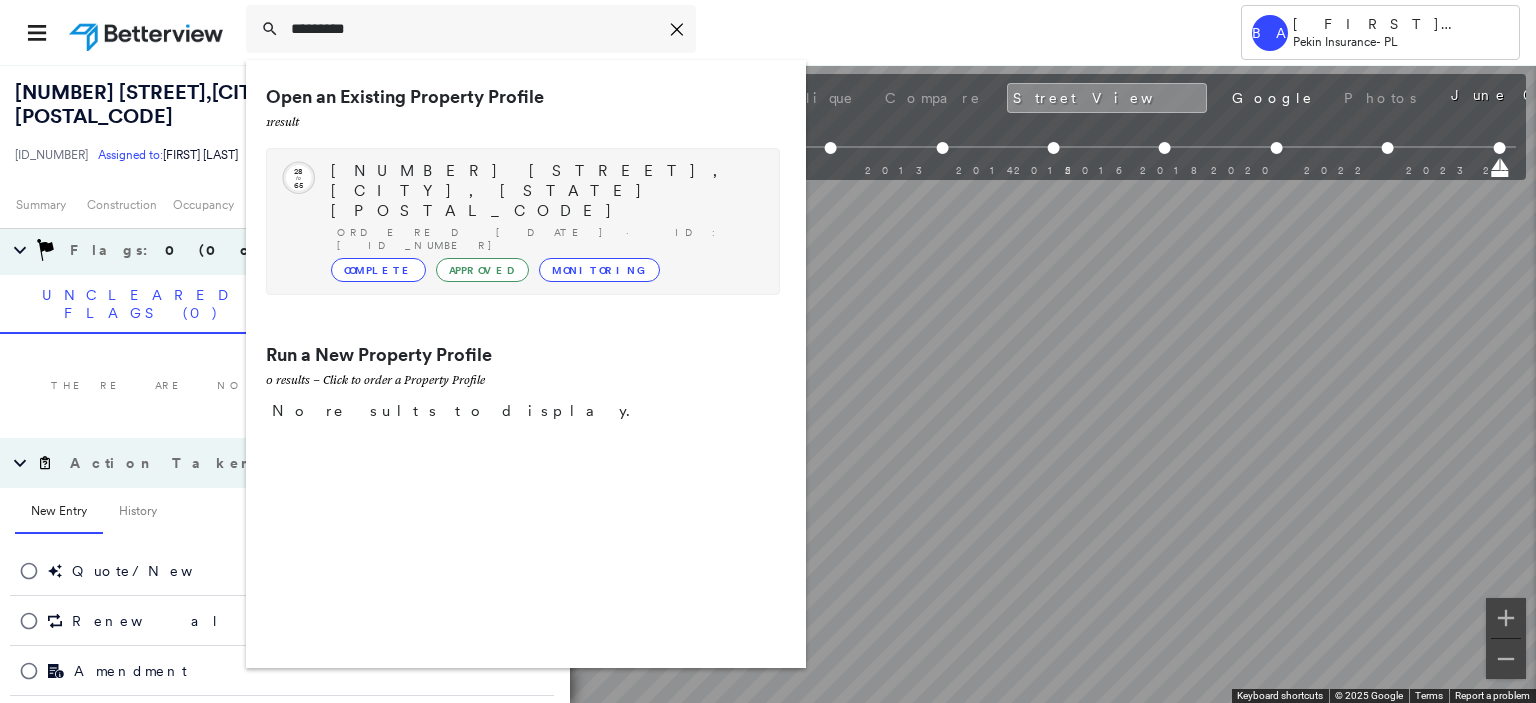 click on "3224 N Nissen Rd, Martin, OH 43445" at bounding box center (545, 191) 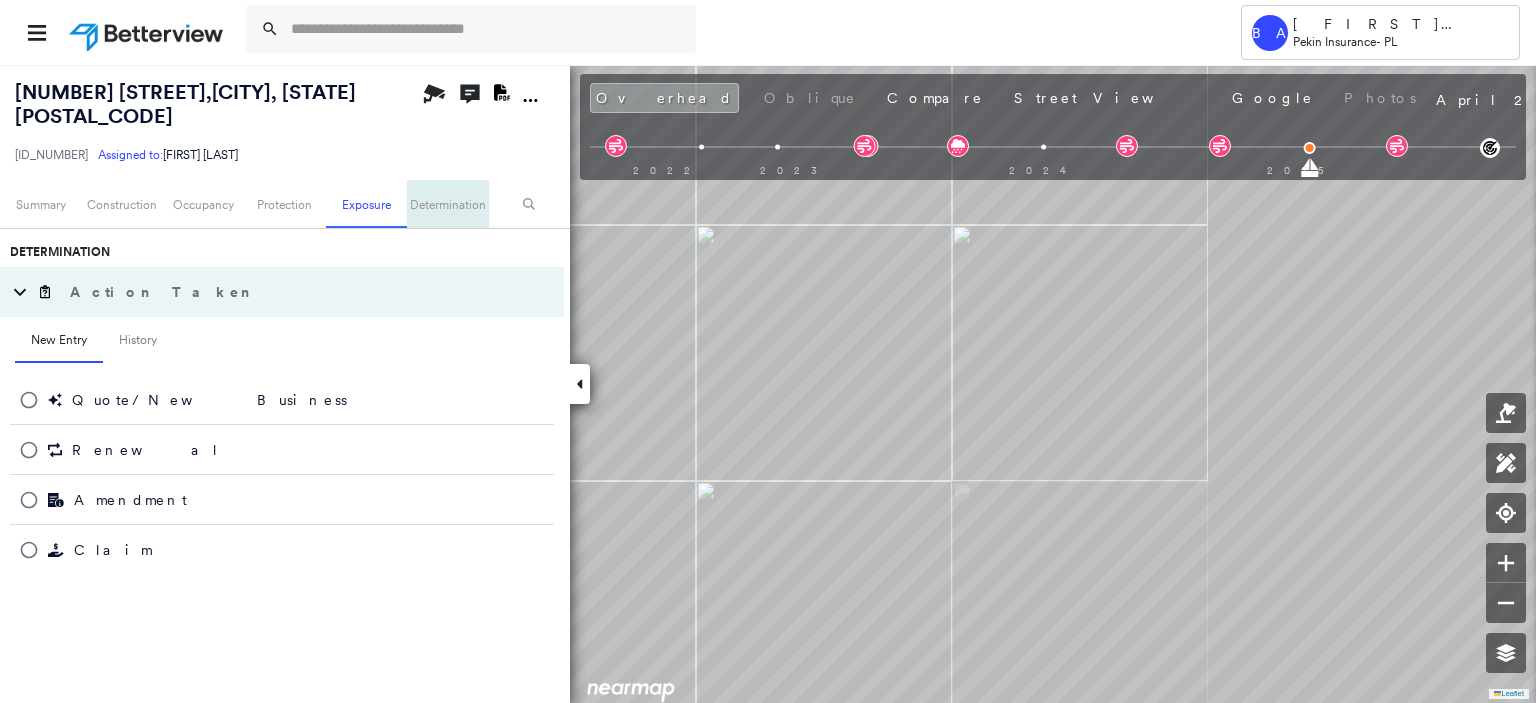 scroll, scrollTop: 1465, scrollLeft: 0, axis: vertical 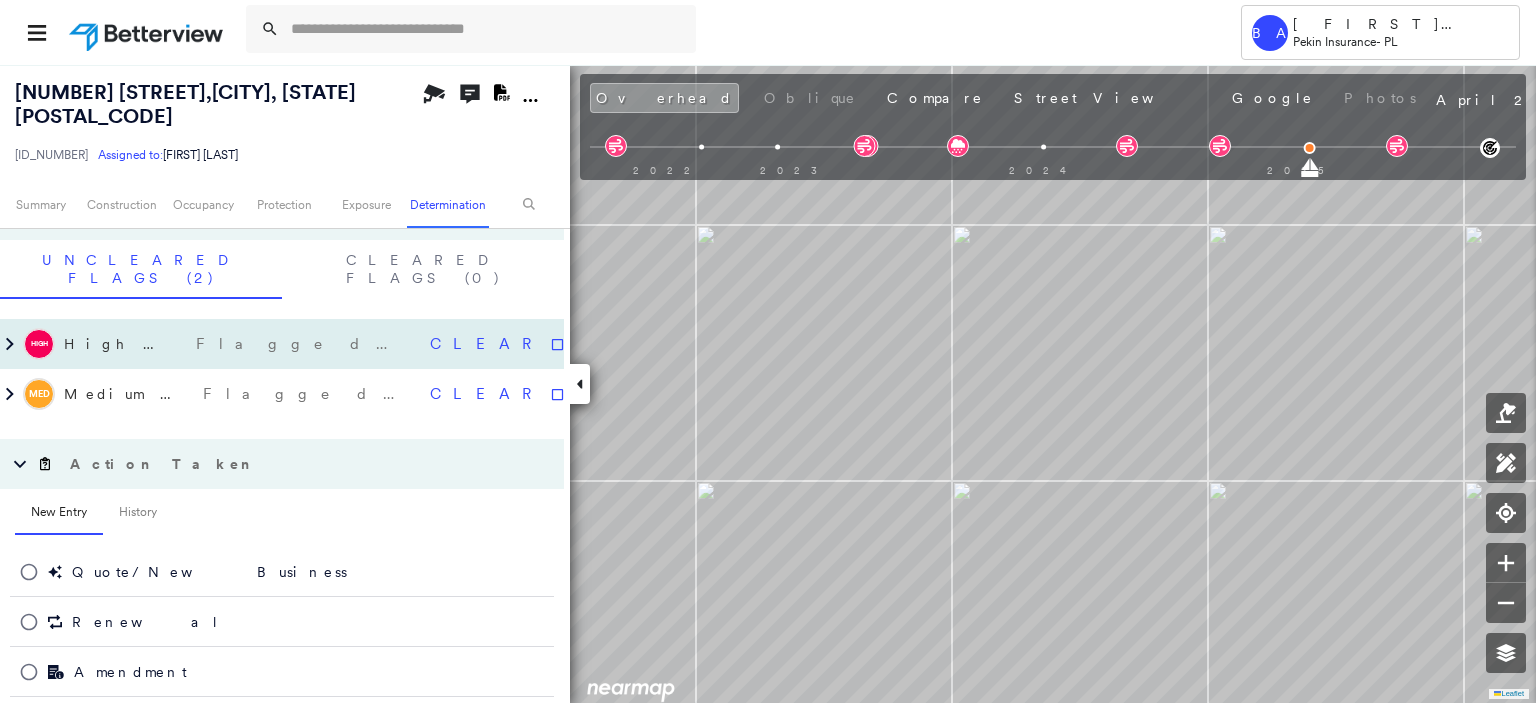 click on "High Priority" at bounding box center (125, 344) 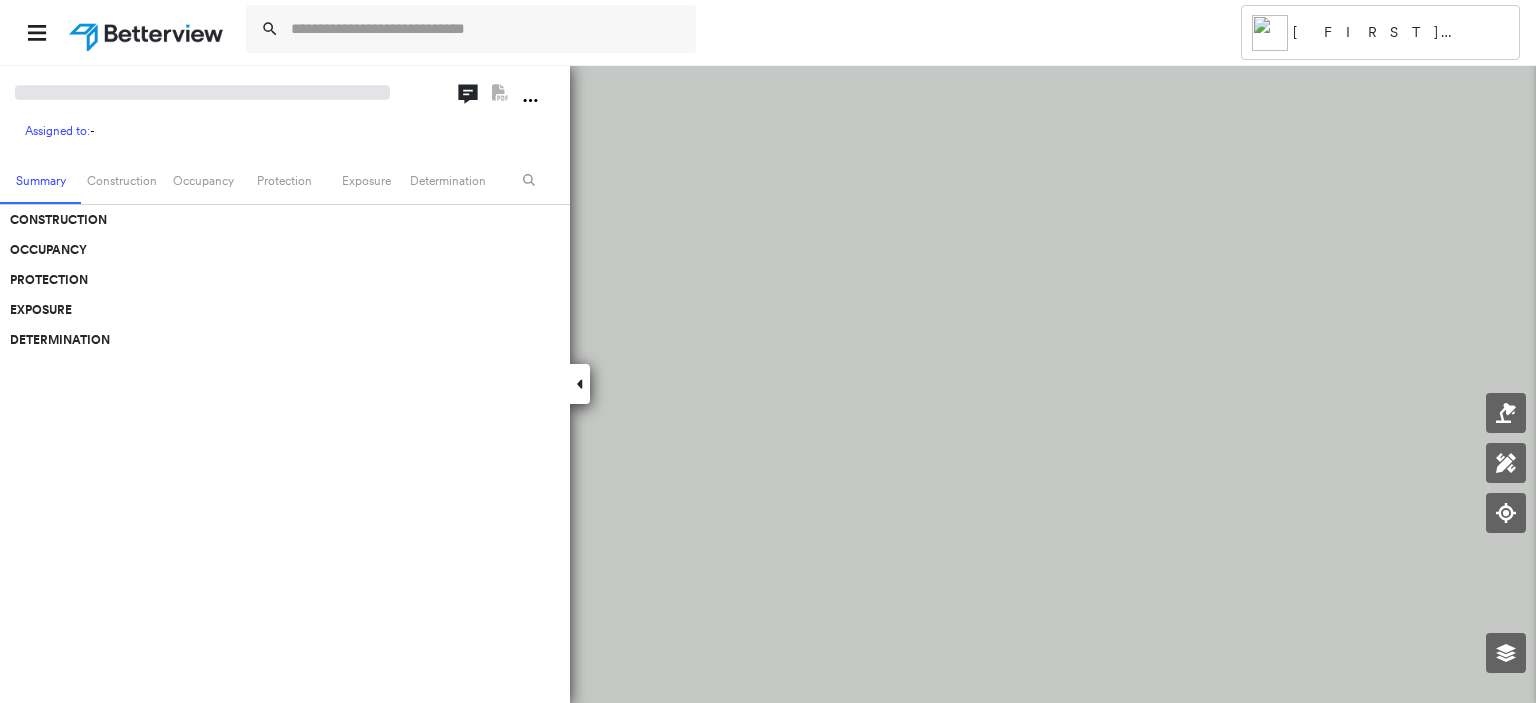 scroll, scrollTop: 0, scrollLeft: 0, axis: both 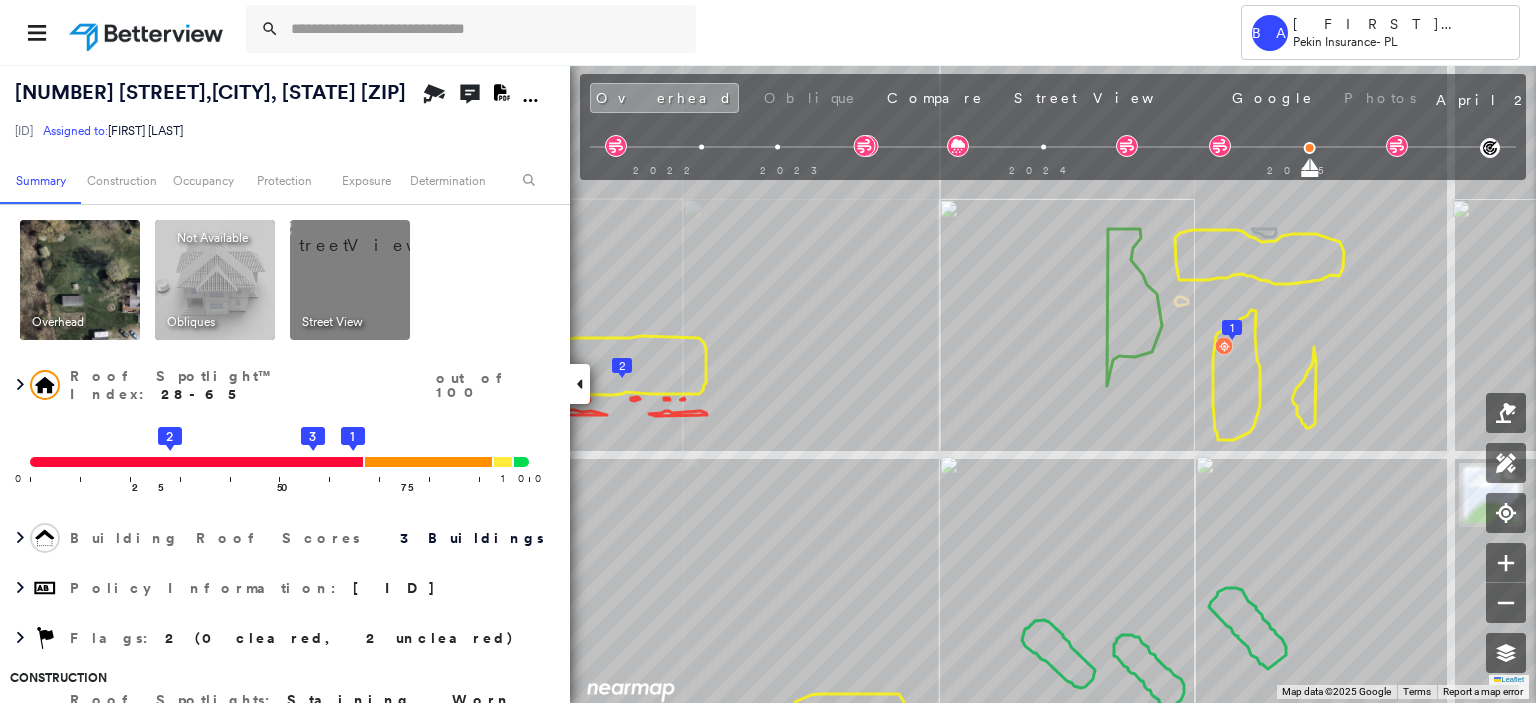 click on "Tower BA [FIRST] [LAST] Pekin Insurance  -   PL [NUMBER] [STREET] ,  [CITY], [STATE] [ZIP] [ID] Assigned to:  [FIRST] [LAST] Assigned to:  [FIRST] [LAST] [ID] Assigned to:  [FIRST] [LAST] Open Comments Download PDF Report Summary Construction Occupancy Protection Exposure Determination Overhead Obliques Not Available ; Street View Roof Spotlight™ Index :  28-65 out of 100 0 100 25 50 2 75 1 3 Building Roof Scores 3 Buildings Policy Information :  [ID] Flags :  2 (0 cleared, 2 uncleared) Construction Roof Spotlights :  Staining, Worn Shingles, Overhang, Vent, Antenna and 1 more Property Features :  Car Roof Age :  All Buildings greater than 3 years old. 1 Building 1 :  3+ years 2 Building 2 :  3+ years 3 Building 3 :  3+ years Roof Size & Shape :  3 buildings  BuildZoom - Building Permit Data and Analysis Occupancy Place Detail Protection Exposure FEMA Risk Index Additional Perils Determination Flags :  2 (0 cleared, 2 uncleared) Uncleared Flags (2) Cleared Flags  (0) High High Priority Med" at bounding box center [768, 351] 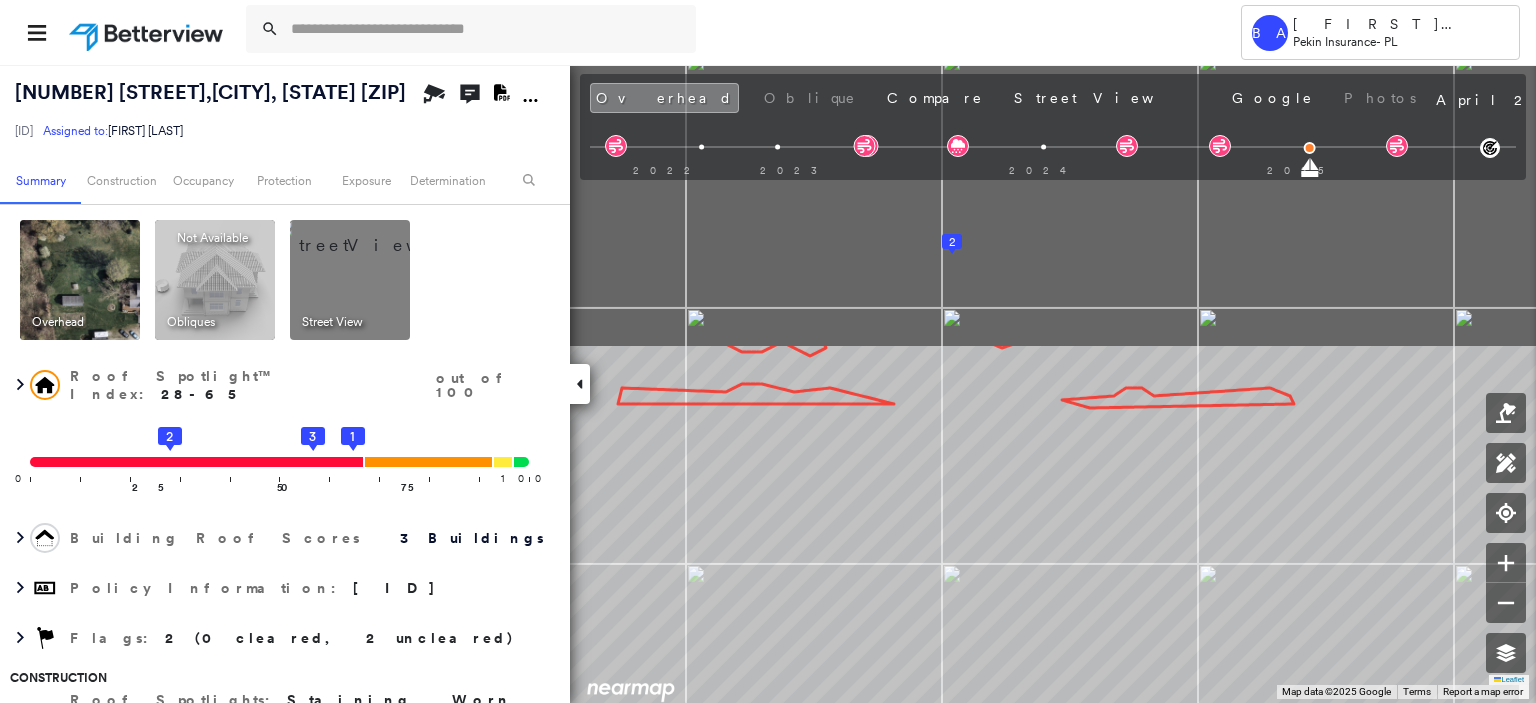 click on "Tower BA [FIRST] [LAST] Pekin Insurance  -   PL [NUMBER] [STREET] ,  [CITY], [STATE] [ZIP] [ID] Assigned to:  [FIRST] [LAST] Assigned to:  [FIRST] [LAST] [ID] Assigned to:  [FIRST] [LAST] Open Comments Download PDF Report Summary Construction Occupancy Protection Exposure Determination Overhead Obliques Not Available ; Street View Roof Spotlight™ Index :  28-65 out of 100 0 100 25 50 2 75 1 3 Building Roof Scores 3 Buildings Policy Information :  [ID] Flags :  2 (0 cleared, 2 uncleared) Construction Roof Spotlights :  Staining, Worn Shingles, Overhang, Vent, Antenna and 1 more Property Features :  Car Roof Age :  All Buildings greater than 3 years old. 1 Building 1 :  3+ years 2 Building 2 :  3+ years 3 Building 3 :  3+ years Roof Size & Shape :  3 buildings  BuildZoom - Building Permit Data and Analysis Occupancy Place Detail Protection Exposure FEMA Risk Index Additional Perils Determination Flags :  2 (0 cleared, 2 uncleared) Uncleared Flags (2) Cleared Flags  (0) High High Priority Med" at bounding box center (768, 351) 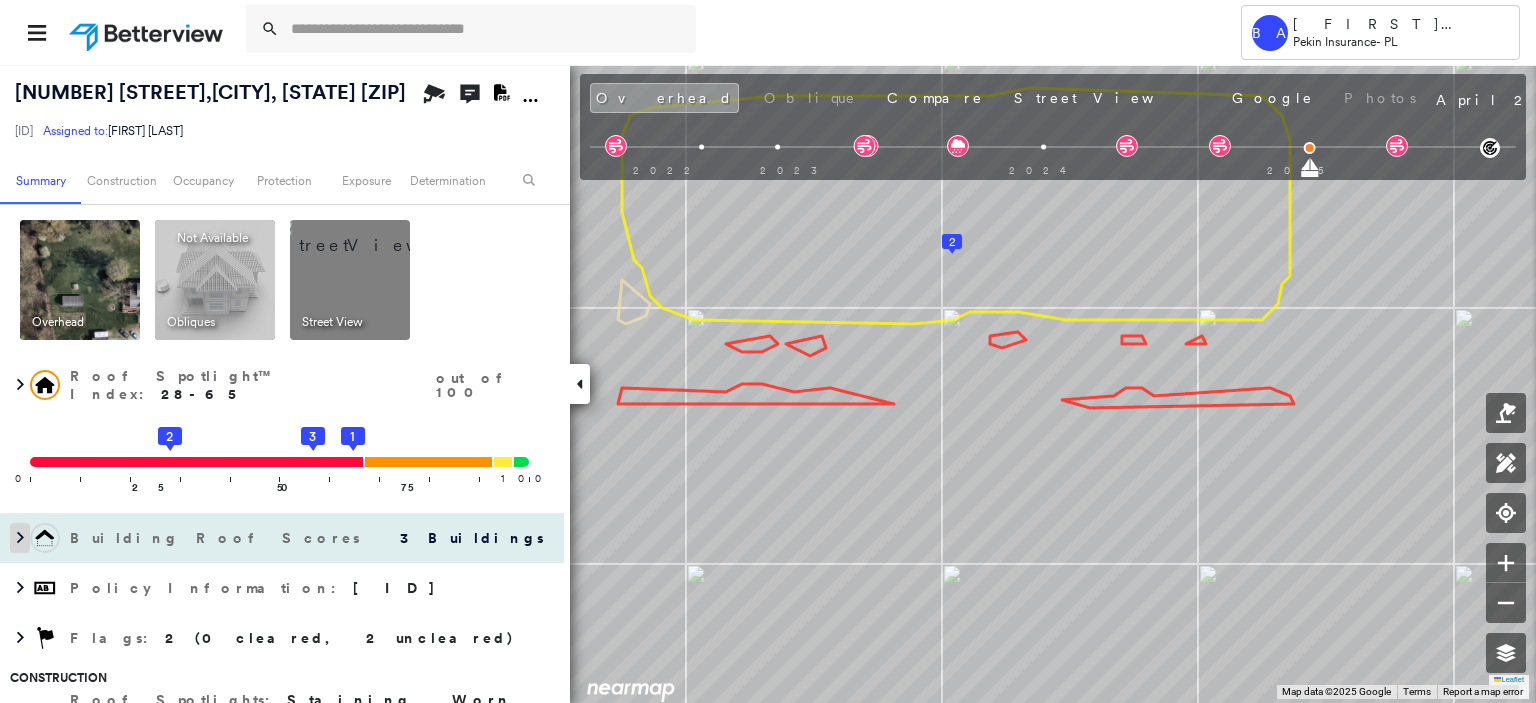 click at bounding box center (20, 538) 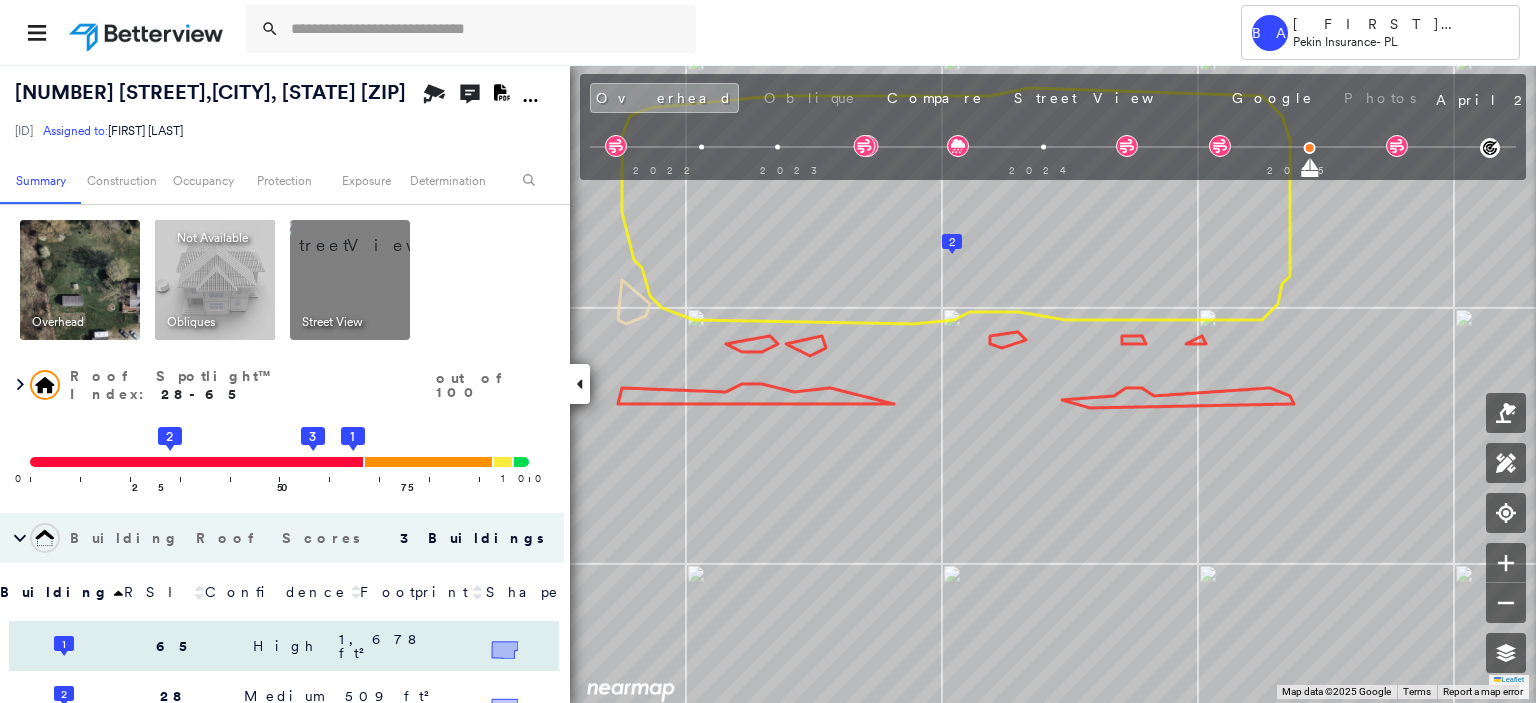 scroll, scrollTop: 100, scrollLeft: 0, axis: vertical 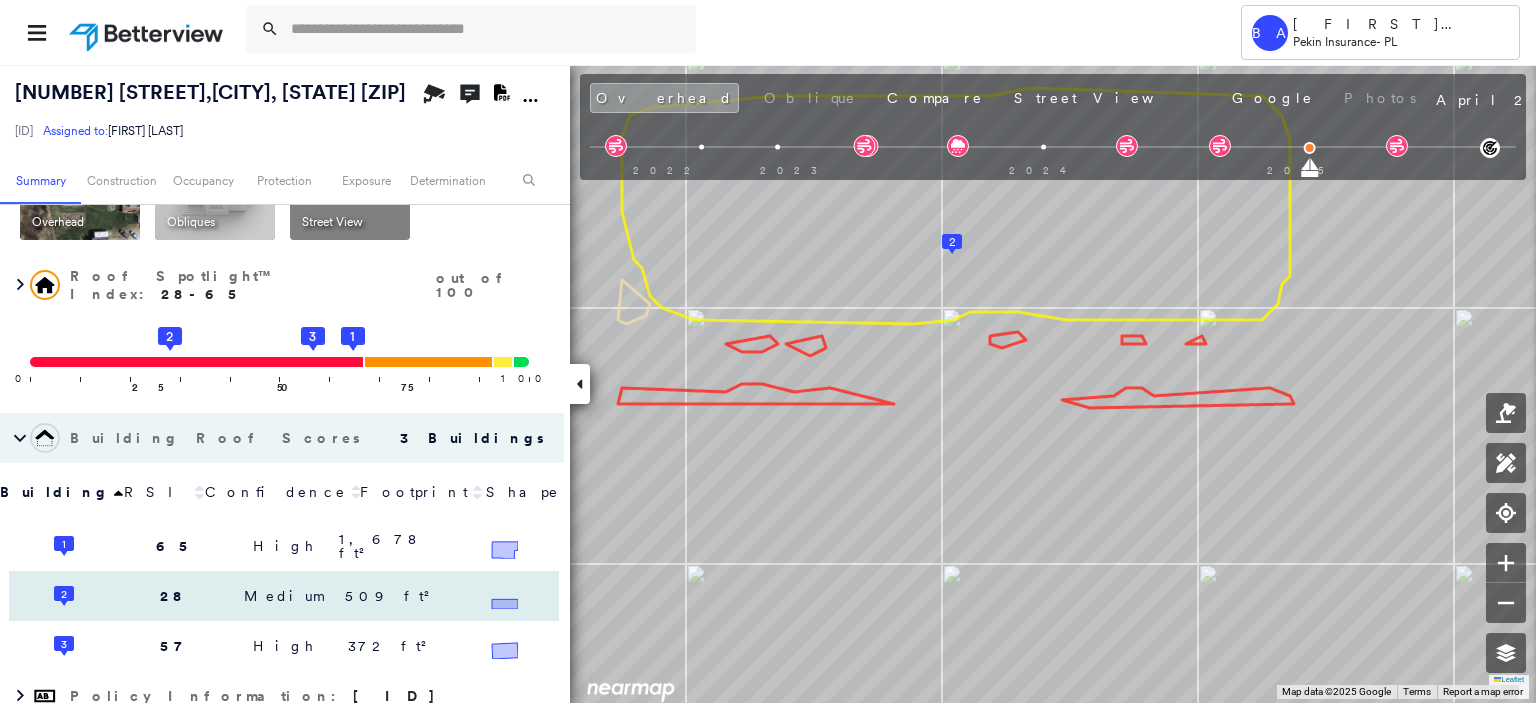click on "2 28 Medium 509 ft²" at bounding box center (284, 596) 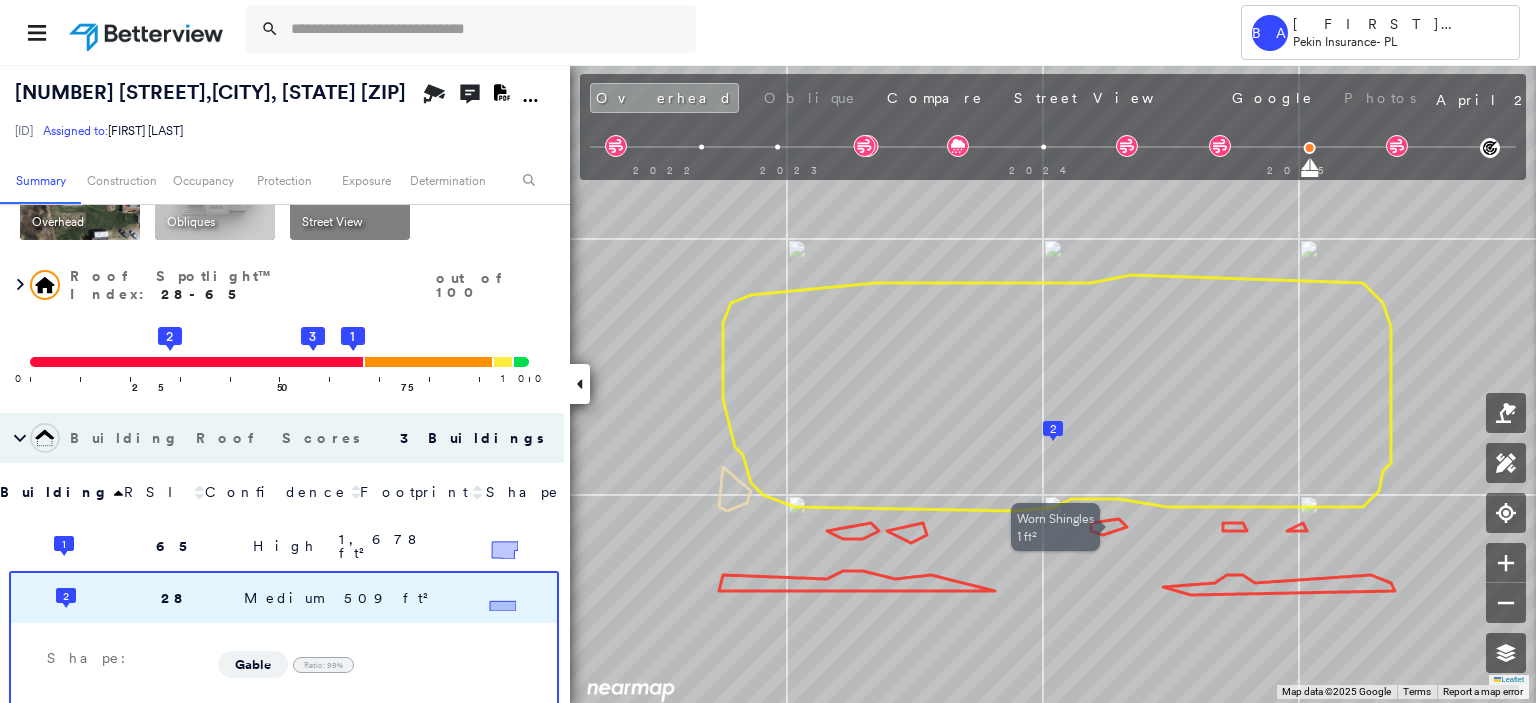 click 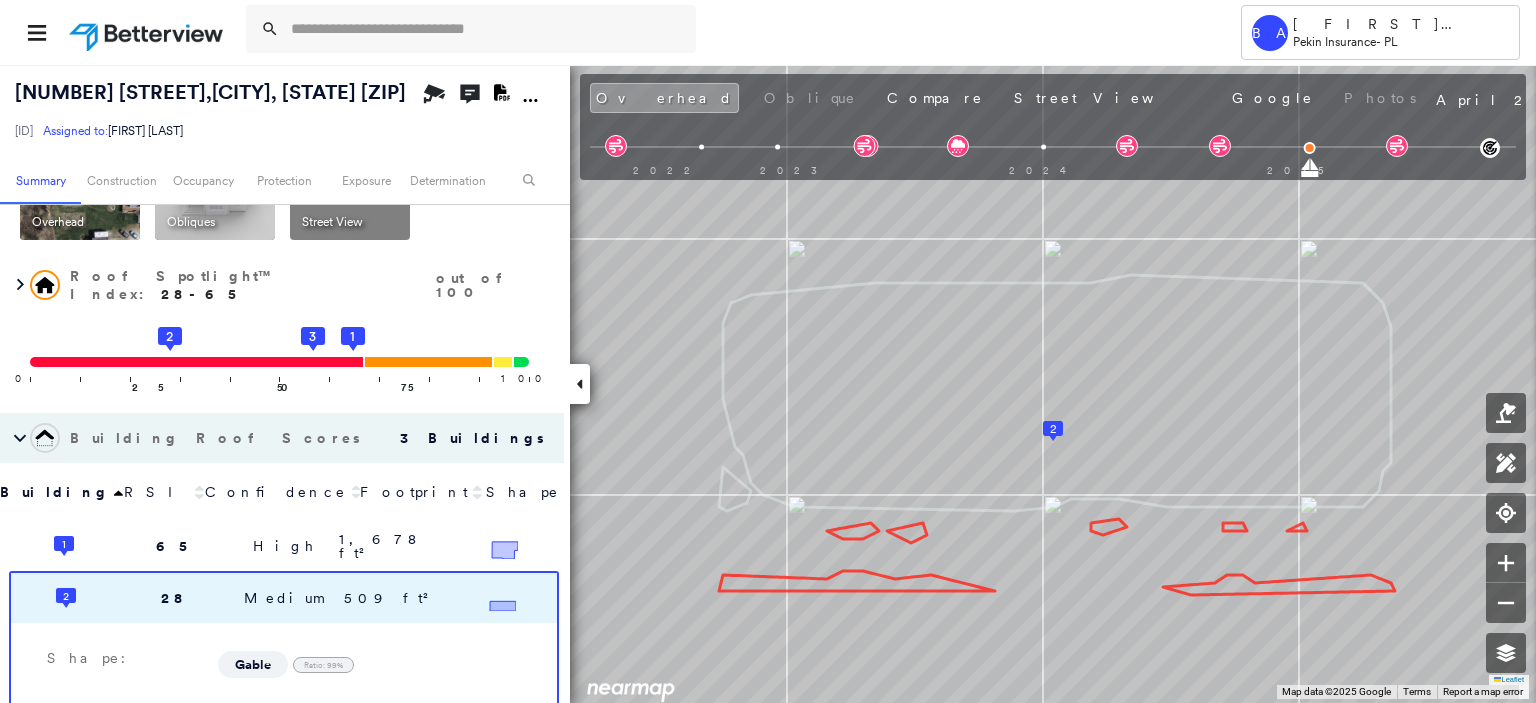 click on "Overhead Oblique Compare Street View Google Photos April 24, 2025" at bounding box center [1053, 97] 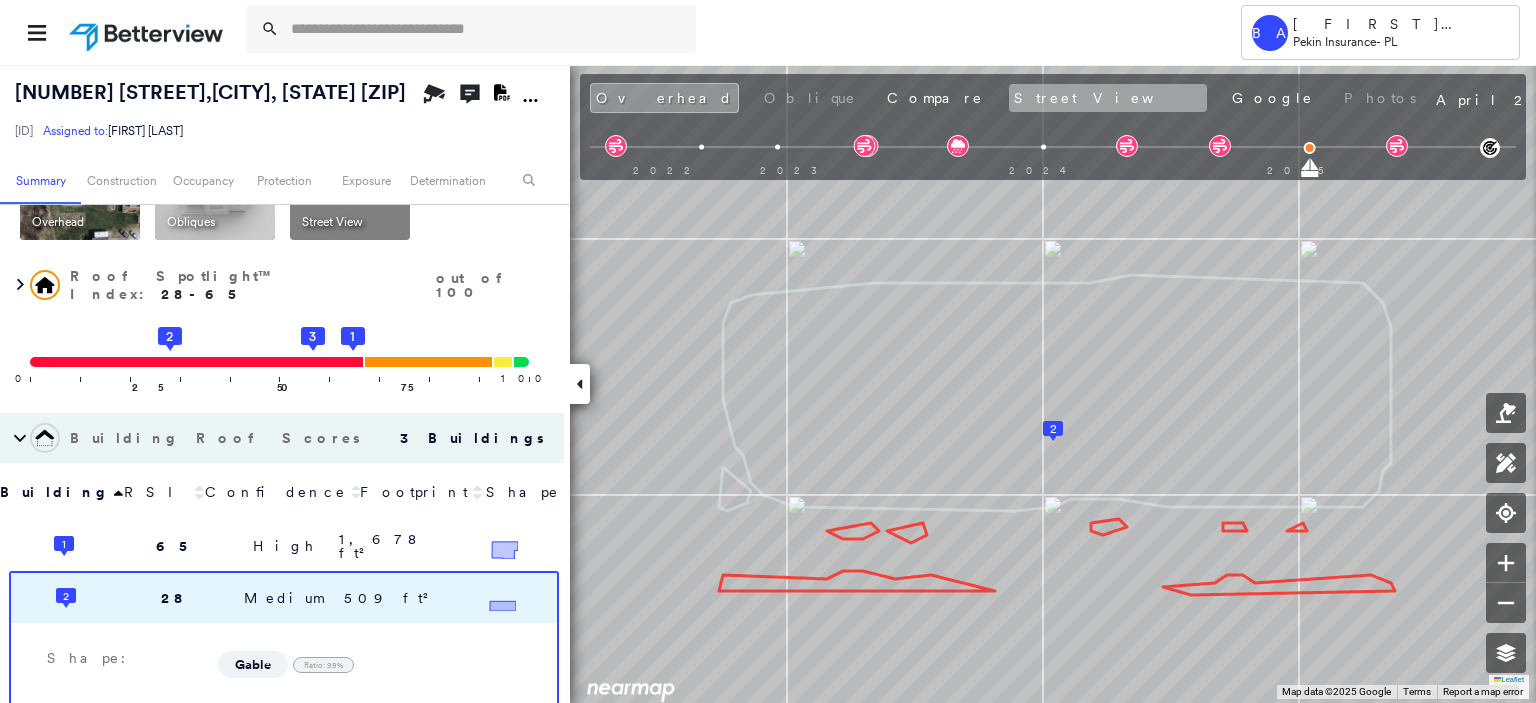 click on "Street View" at bounding box center (1108, 98) 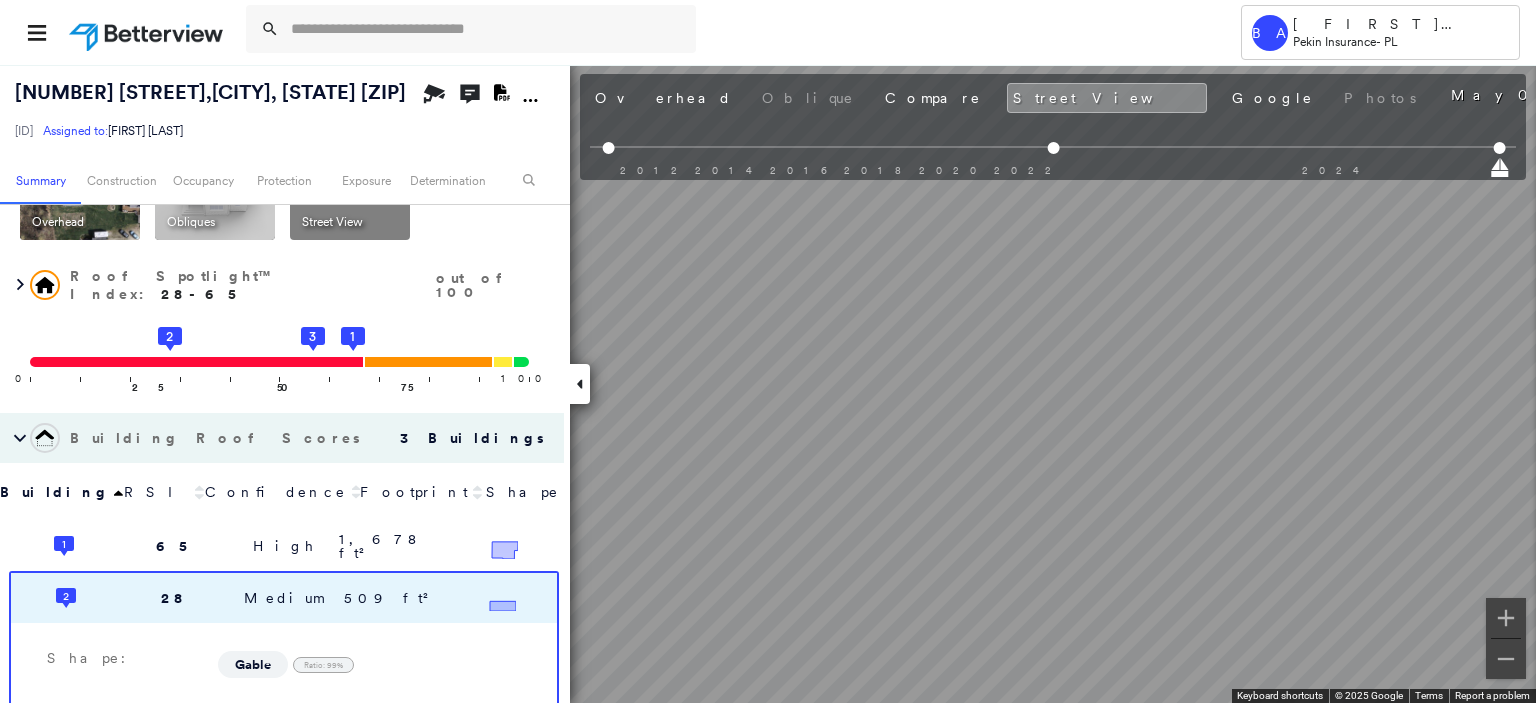 click on "Tower BA [FIRST] [LAST] Pekin Insurance  -   PL [NUMBER] [STREET] ,  [CITY], [STATE] [ZIP] [ID] Assigned to:  [FIRST] [LAST] Assigned to:  [FIRST] [LAST] [ID] Assigned to:  [FIRST] [LAST] Open Comments Download PDF Report Summary Construction Occupancy Protection Exposure Determination Overhead Obliques Not Available ; Street View Roof Spotlight™ Index :  28-65 out of 100 0 100 25 50 2 75 1 3 Building Roof Scores 3 Buildings Building RSI Confidence Footprint Shape 1 65 High 1,678 ft² Shape: Gable Ratio: 90% Material: Asphalt Shingle Ratio: 99% Slope: 36  degrees    (Moderate) Height: 28  (2 Story) Square Footage: 1,678 ft² Staining Prevalent  ( 27%,  450 ft² ) Overhang Medium  ( 11%,  178 ft² ) 2 28 Medium 509 ft² Shape: Gable Ratio: 99% Material: Asphalt Shingle Ratio: 96% Slope: 30  degrees    (Moderate) Height: 12  (1 Story) Square Footage: 509 ft² Staining Prevalent  ( 60%,  307 ft² ) Worn Shingles Prevalent  ( 3%,  17 ft² ) 3 57 High 372 ft² Shape: Gable Ratio: 99% Material: Slope:" at bounding box center [768, 351] 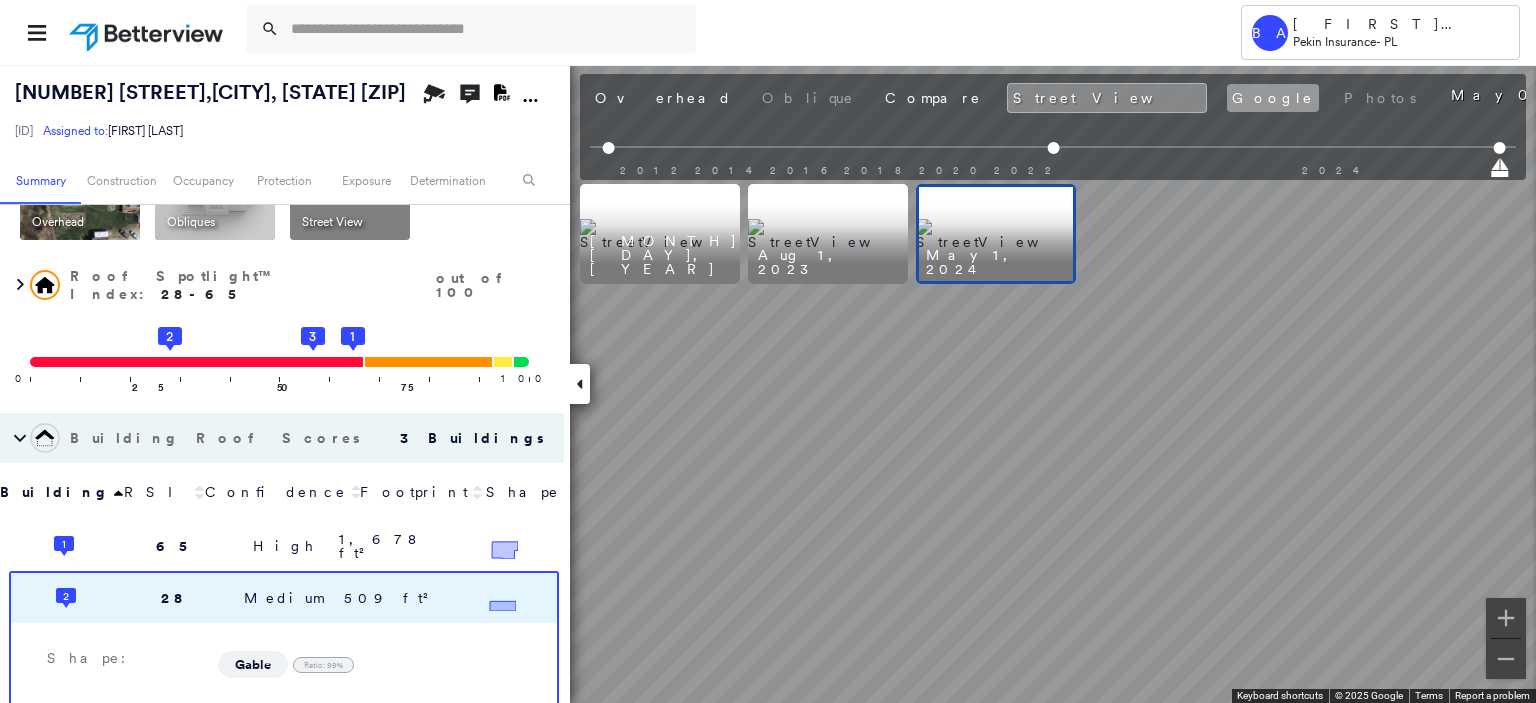 click on "[NUMBER] [STREET] ,  [CITY], [STATE] [ZIP] [ID] Assigned to:  [FIRST] [LAST] Assigned to:  [FIRST] [LAST] [ID] Assigned to:  [FIRST] [LAST] Open Comments Download PDF Report Summary Construction Occupancy Protection Exposure Determination Overhead Obliques Not Available ; Street View Roof Spotlight™ Index :  28-65 out of 100 0 100 25 50 2 75 1 3 Building Roof Scores 3 Buildings Building RSI Confidence Footprint Shape 1 65 High 1,678 ft² Shape: Gable Ratio: 90% Material: Asphalt Shingle Ratio: 99% Slope: 36  degrees    (Moderate) Height: 28  (2 Story) Square Footage: 1,678 ft² Staining Prevalent  ( 27%,  450 ft² ) Overhang Medium  ( 11%,  178 ft² ) 2 28 Medium 509 ft² Shape: Gable Ratio: 99% Material: Asphalt Shingle Ratio: 96% Slope: 30  degrees    (Moderate) Height: 12  (1 Story) Square Footage: 509 ft² Staining Prevalent  ( 60%,  307 ft² ) Worn Shingles Prevalent  ( 3%,  17 ft² ) 3 57 High 372 ft² Shape: Gable Ratio: 99% Material: Asphalt Shingle Ratio: 96% Slope: 71  degrees    (Steep)" at bounding box center (768, 383) 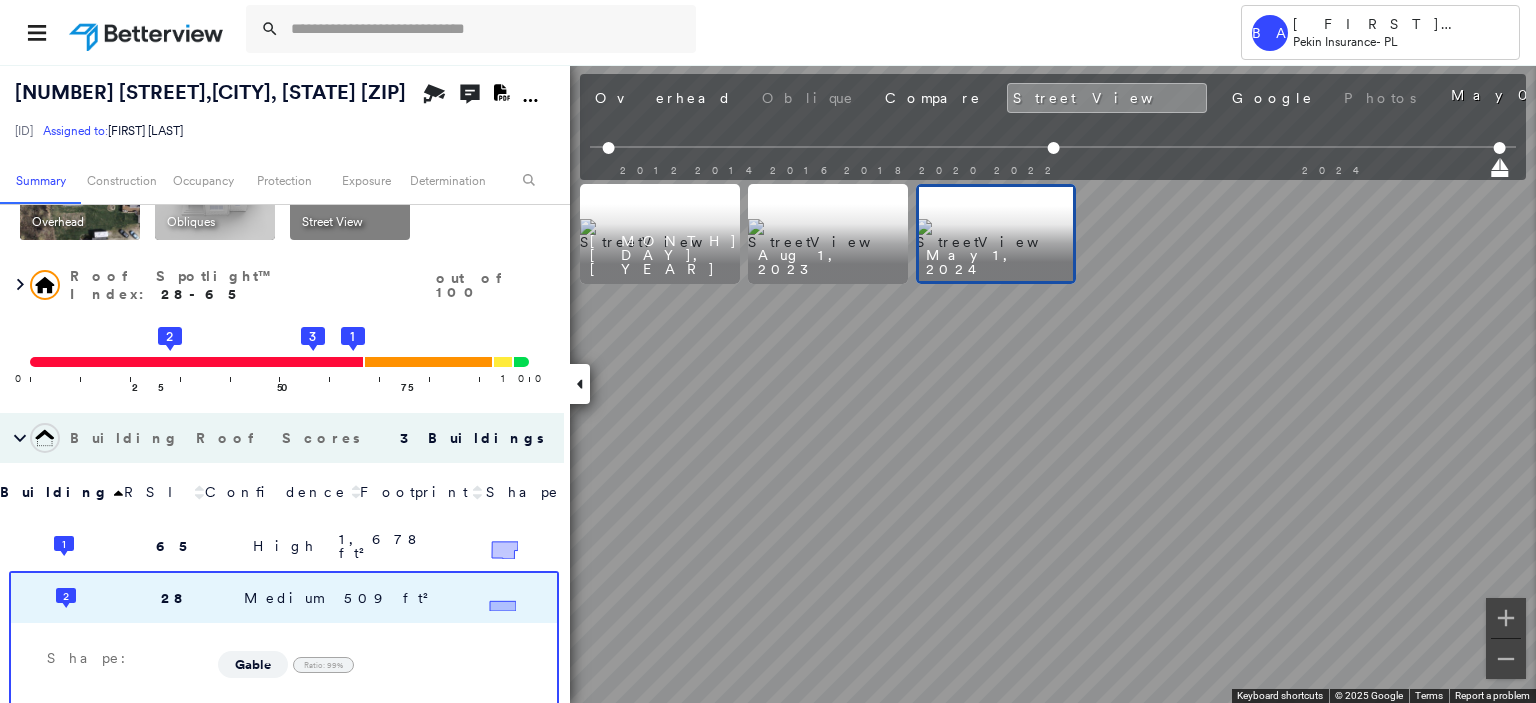 click at bounding box center (828, 234) 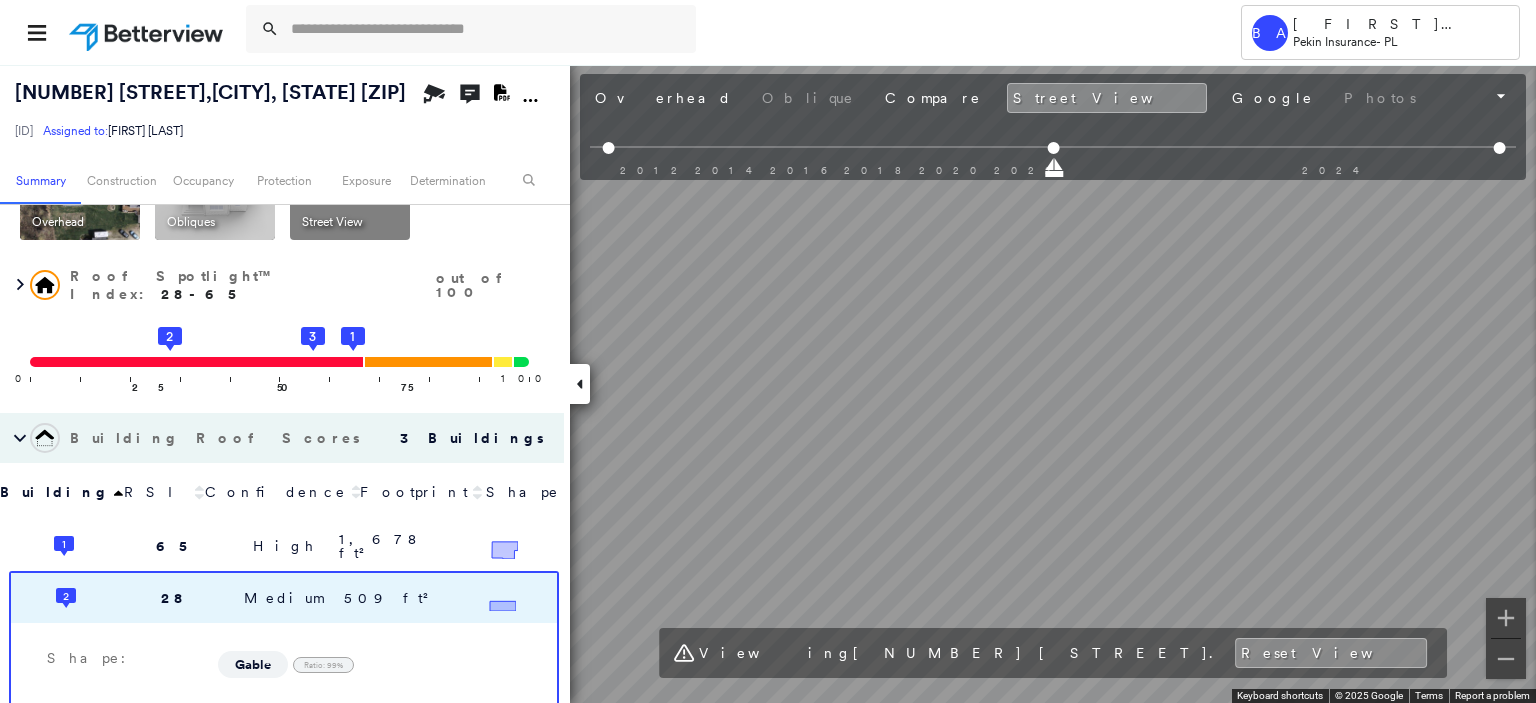 click on "Tower BA [FIRST] [LAST] Pekin Insurance  -   PL [NUMBER] [STREET] ,  [CITY], [STATE] [ZIP] [ID] Assigned to:  [FIRST] [LAST] Assigned to:  [FIRST] [LAST] [ID] Assigned to:  [FIRST] [LAST] Open Comments Download PDF Report Summary Construction Occupancy Protection Exposure Determination Overhead Obliques Not Available ; Street View Roof Spotlight™ Index :  28-65 out of 100 0 100 25 50 2 75 1 3 Building Roof Scores 3 Buildings Building RSI Confidence Footprint Shape 1 65 High 1,678 ft² Shape: Gable Ratio: 90% Material: Asphalt Shingle Ratio: 99% Slope: 36  degrees    (Moderate) Height: 28  (2 Story) Square Footage: 1,678 ft² Staining Prevalent  ( 27%,  450 ft² ) Overhang Medium  ( 11%,  178 ft² ) 2 28 Medium 509 ft² Shape: Gable Ratio: 99% Material: Asphalt Shingle Ratio: 96% Slope: 30  degrees    (Moderate) Height: 12  (1 Story) Square Footage: 509 ft² Staining Prevalent  ( 60%,  307 ft² ) Worn Shingles Prevalent  ( 3%,  17 ft² ) 3 57 High 372 ft² Shape: Gable Ratio: 99% Material: Slope:" at bounding box center (768, 351) 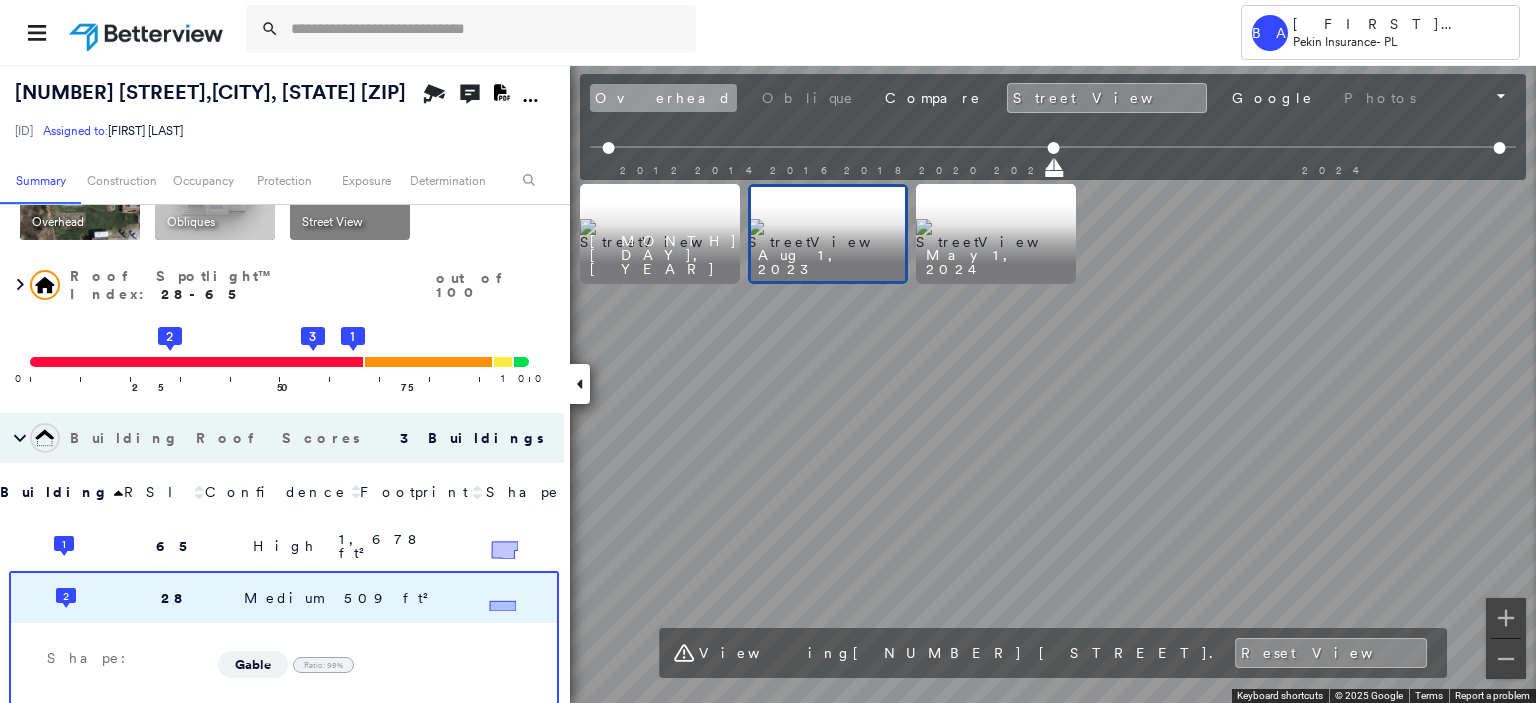 click on "Overhead" at bounding box center (663, 98) 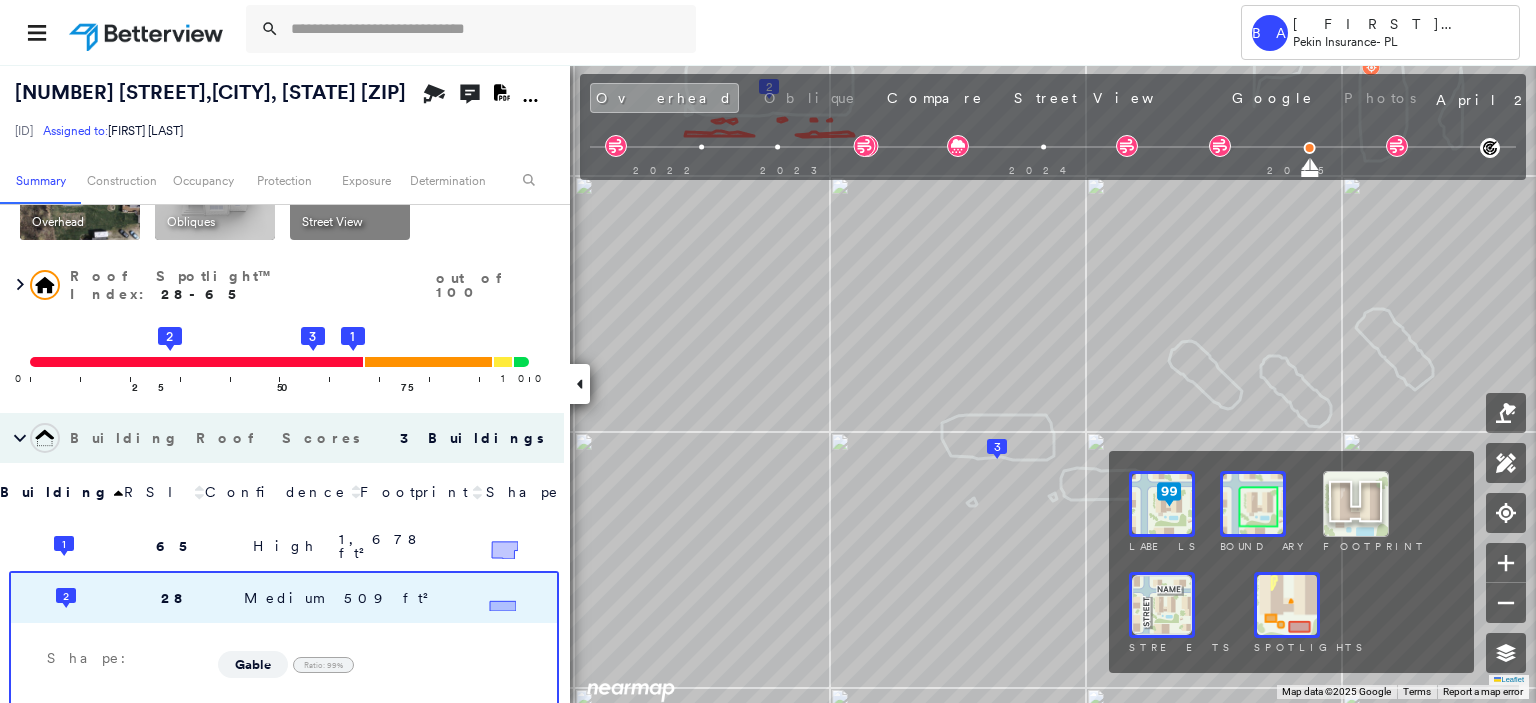click at bounding box center (1287, 605) 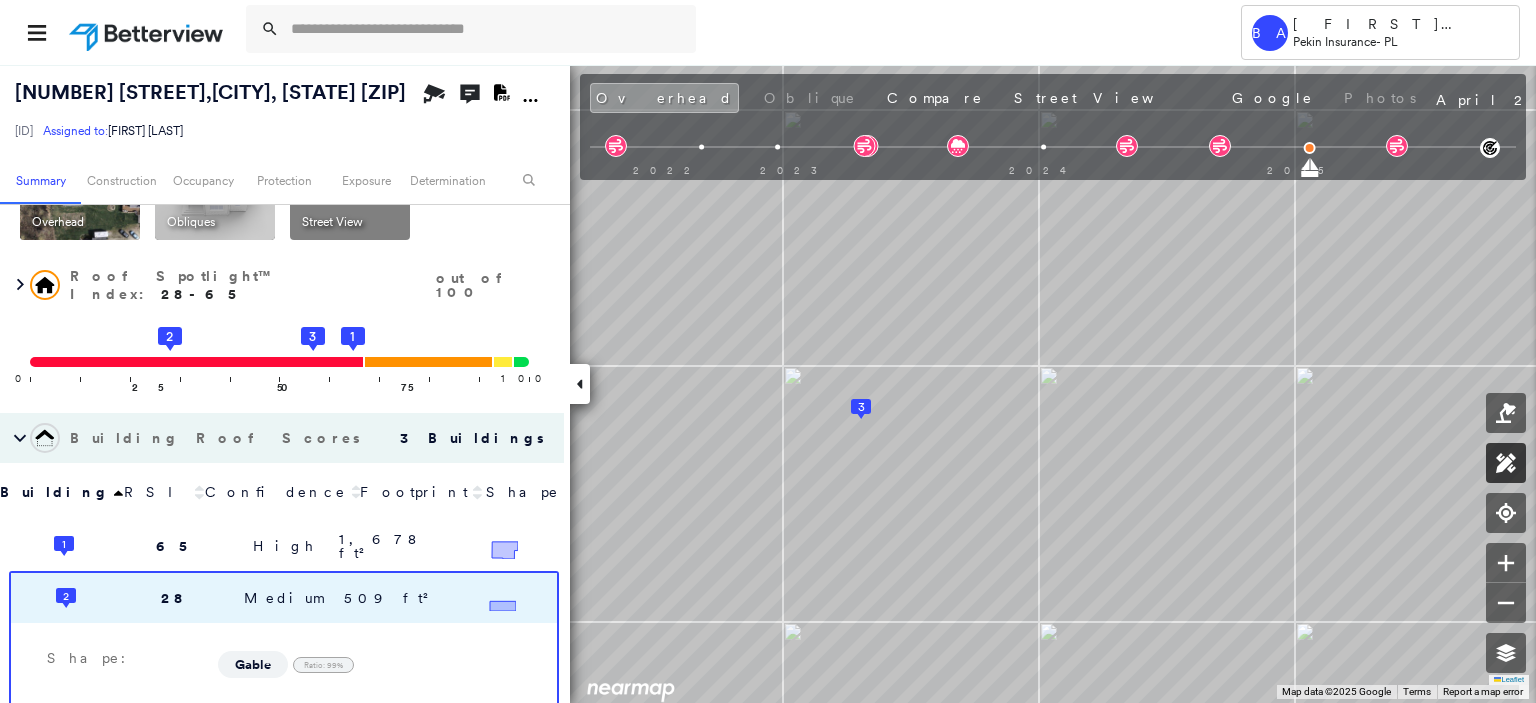 click on "[NUMBER] [STREET] ,  [CITY], [STATE] [ZIP] [ID] Assigned to:  [FIRST] [LAST] Assigned to:  [FIRST] [LAST] [ID] Assigned to:  [FIRST] [LAST] Open Comments Download PDF Report Summary Construction Occupancy Protection Exposure Determination Overhead Obliques Not Available ; Street View Roof Spotlight™ Index :  28-65 out of 100 0 100 25 50 2 75 1 3 Building Roof Scores 3 Buildings Building RSI Confidence Footprint Shape 1 65 High 1,678 ft² Shape: Gable Ratio: 90% Material: Asphalt Shingle Ratio: 99% Slope: 36  degrees    (Moderate) Height: 28  (2 Story) Square Footage: 1,678 ft² Staining Prevalent  ( 27%,  450 ft² ) Overhang Medium  ( 11%,  178 ft² ) 2 28 Medium 509 ft² Shape: Gable Ratio: 99% Material: Asphalt Shingle Ratio: 96% Slope: 30  degrees    (Moderate) Height: 12  (1 Story) Square Footage: 509 ft² Staining Prevalent  ( 60%,  307 ft² ) Worn Shingles Prevalent  ( 3%,  17 ft² ) 3 57 High 372 ft² Shape: Gable Ratio: 99% Material: Asphalt Shingle Ratio: 96% Slope: 71  degrees    (Steep)" at bounding box center (768, 383) 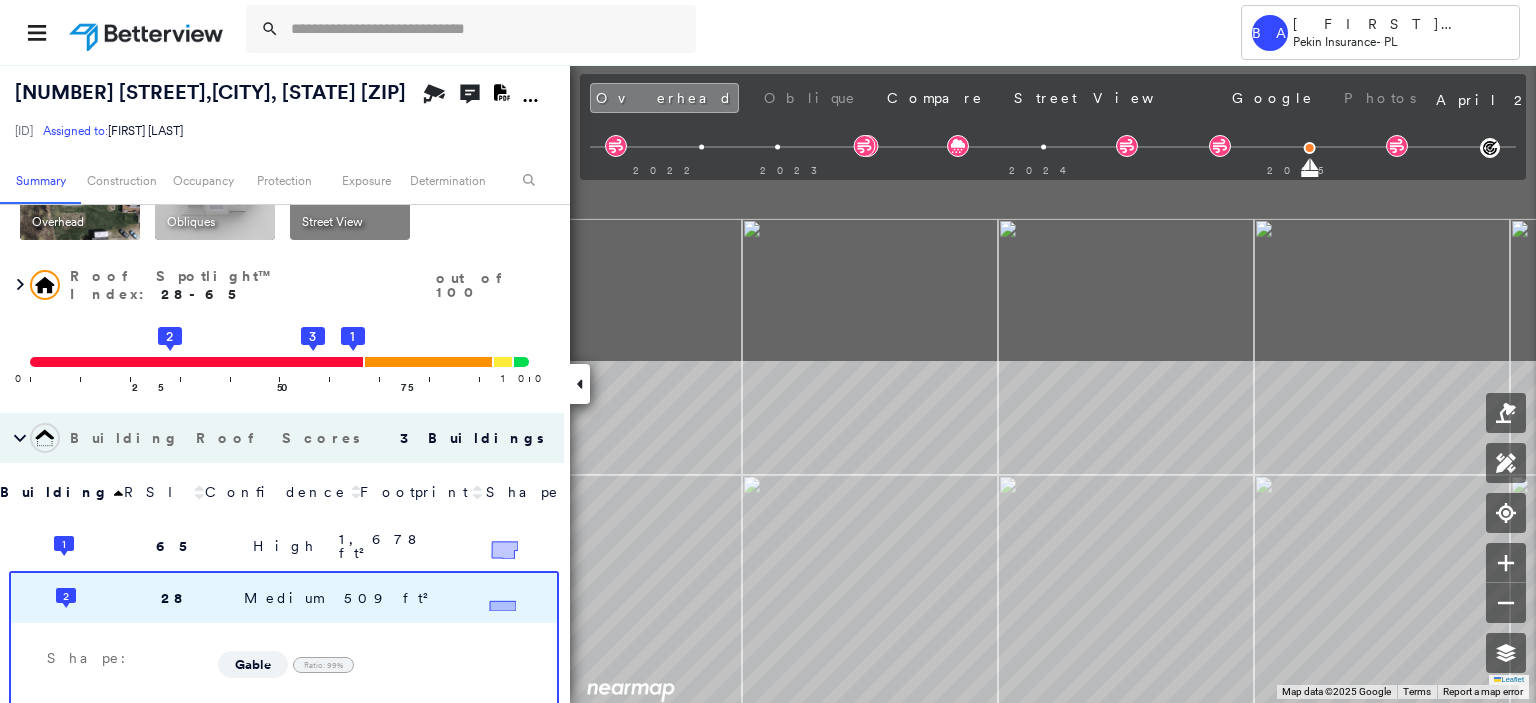 click on "Tower BA [FIRST] [LAST] Pekin Insurance  -   PL [NUMBER] [STREET] ,  [CITY], [STATE] [ZIP] [ID] Assigned to:  [FIRST] [LAST] Assigned to:  [FIRST] [LAST] [ID] Assigned to:  [FIRST] [LAST] Open Comments Download PDF Report Summary Construction Occupancy Protection Exposure Determination Overhead Obliques Not Available ; Street View Roof Spotlight™ Index :  28-65 out of 100 0 100 25 50 2 75 1 3 Building Roof Scores 3 Buildings Building RSI Confidence Footprint Shape 1 65 High 1,678 ft² Shape: Gable Ratio: 90% Material: Asphalt Shingle Ratio: 99% Slope: 36  degrees    (Moderate) Height: 28  (2 Story) Square Footage: 1,678 ft² Staining Prevalent  ( 27%,  450 ft² ) Overhang Medium  ( 11%,  178 ft² ) 2 28 Medium 509 ft² Shape: Gable Ratio: 99% Material: Asphalt Shingle Ratio: 96% Slope: 30  degrees    (Moderate) Height: 12  (1 Story) Square Footage: 509 ft² Staining Prevalent  ( 60%,  307 ft² ) Worn Shingles Prevalent  ( 3%,  17 ft² ) 3 57 High 372 ft² Shape: Gable Ratio: 99% Material: Slope:" at bounding box center (768, 351) 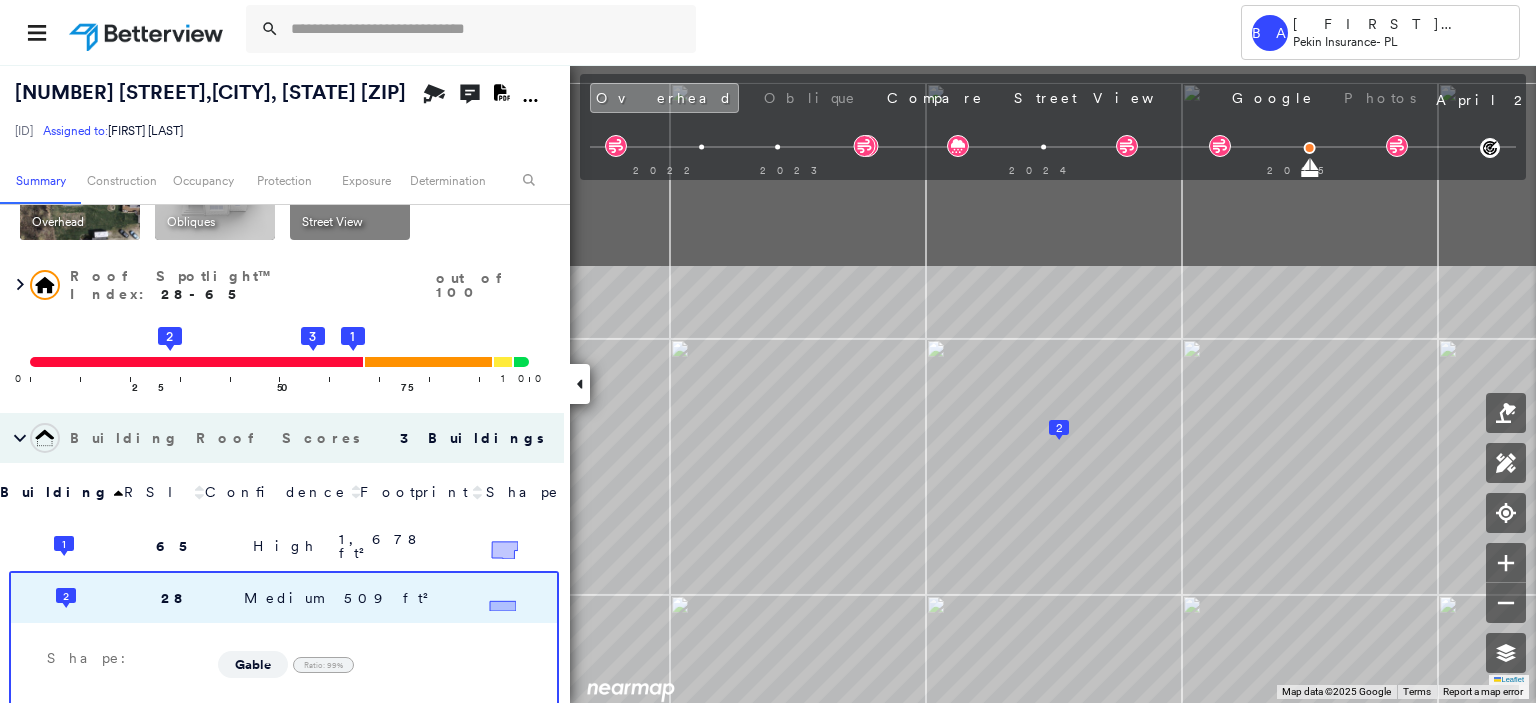 click on "Tower BA [FIRST] [LAST] Pekin Insurance  -   PL [NUMBER] [STREET] ,  [CITY], [STATE] [ZIP] [ID] Assigned to:  [FIRST] [LAST] Assigned to:  [FIRST] [LAST] [ID] Assigned to:  [FIRST] [LAST] Open Comments Download PDF Report Summary Construction Occupancy Protection Exposure Determination Overhead Obliques Not Available ; Street View Roof Spotlight™ Index :  28-65 out of 100 0 100 25 50 2 75 1 3 Building Roof Scores 3 Buildings Building RSI Confidence Footprint Shape 1 65 High 1,678 ft² Shape: Gable Ratio: 90% Material: Asphalt Shingle Ratio: 99% Slope: 36  degrees    (Moderate) Height: 28  (2 Story) Square Footage: 1,678 ft² Staining Prevalent  ( 27%,  450 ft² ) Overhang Medium  ( 11%,  178 ft² ) 2 28 Medium 509 ft² Shape: Gable Ratio: 99% Material: Asphalt Shingle Ratio: 96% Slope: 30  degrees    (Moderate) Height: 12  (1 Story) Square Footage: 509 ft² Staining Prevalent  ( 60%,  307 ft² ) Worn Shingles Prevalent  ( 3%,  17 ft² ) 3 57 High 372 ft² Shape: Gable Ratio: 99% Material: Slope:" at bounding box center (768, 351) 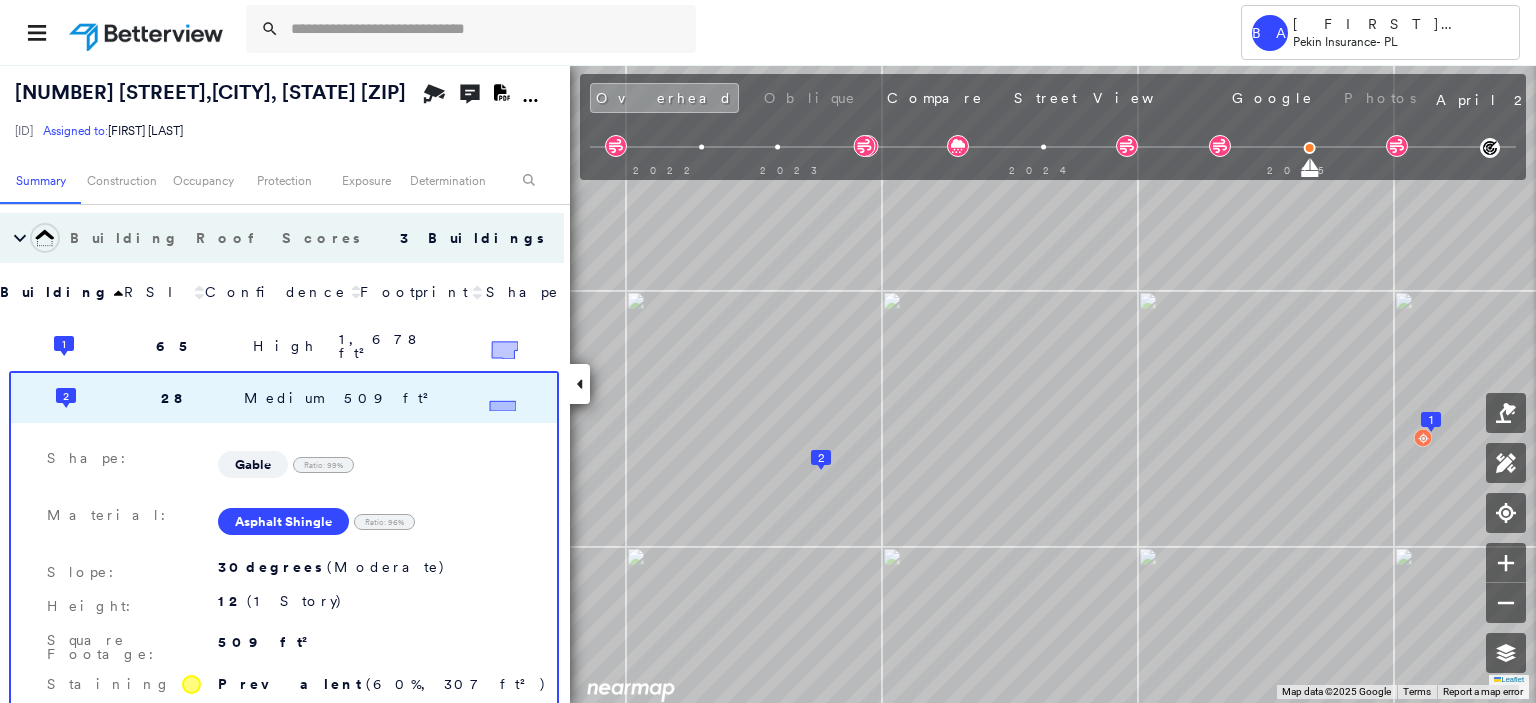 scroll, scrollTop: 400, scrollLeft: 0, axis: vertical 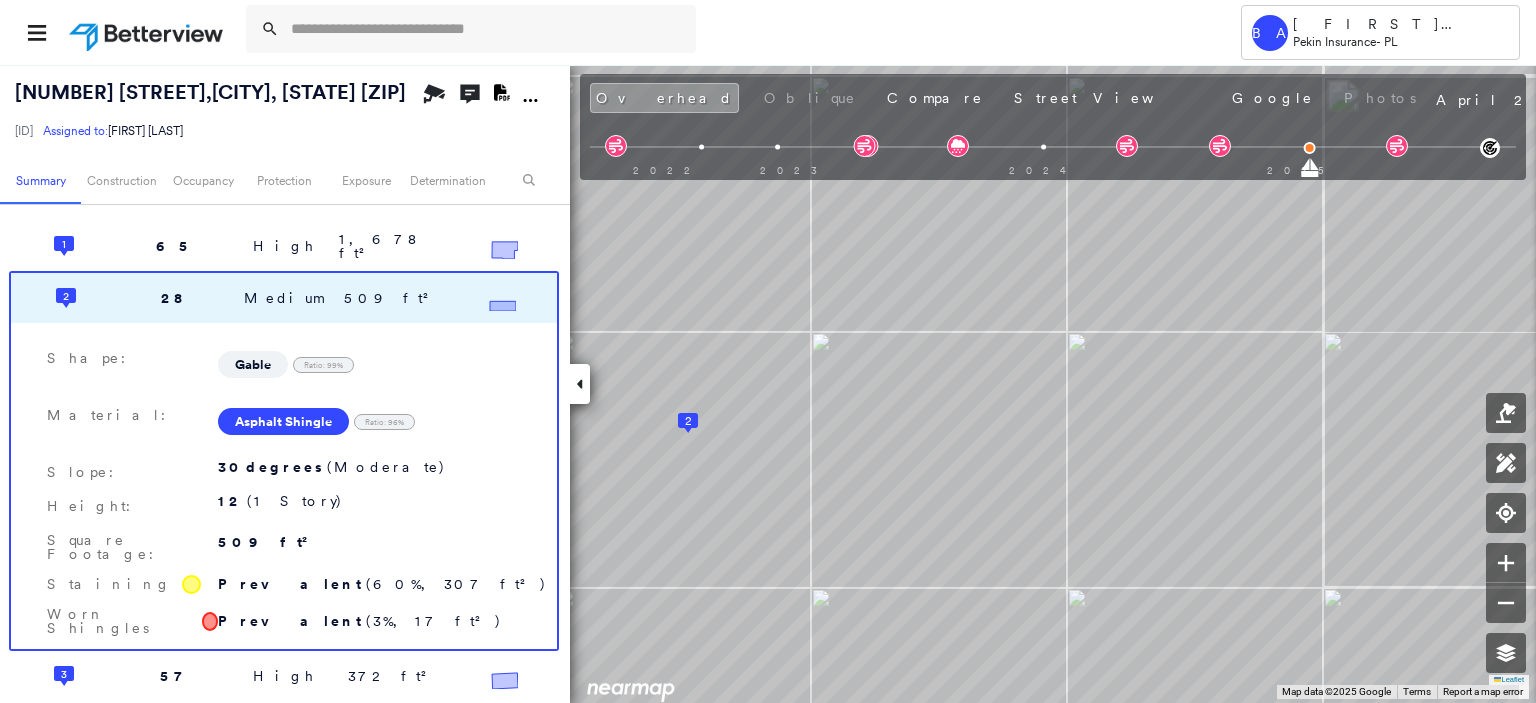 click on "[NUMBER] [STREET] ,  [CITY], [STATE] [ZIP] [ID] Assigned to:  [FIRST] [LAST] Assigned to:  [FIRST] [LAST] [ID] Assigned to:  [FIRST] [LAST] Open Comments Download PDF Report Summary Construction Occupancy Protection Exposure Determination Overhead Obliques Not Available ; Street View Roof Spotlight™ Index :  28-65 out of 100 0 100 25 50 2 75 1 3 Building Roof Scores 3 Buildings Building RSI Confidence Footprint Shape 1 65 High 1,678 ft² Shape: Gable Ratio: 90% Material: Asphalt Shingle Ratio: 99% Slope: 36  degrees    (Moderate) Height: 28  (2 Story) Square Footage: 1,678 ft² Staining Prevalent  ( 27%,  450 ft² ) Overhang Medium  ( 11%,  178 ft² ) 2 28 Medium 509 ft² Shape: Gable Ratio: 99% Material: Asphalt Shingle Ratio: 96% Slope: 30  degrees    (Moderate) Height: 12  (1 Story) Square Footage: 509 ft² Staining Prevalent  ( 60%,  307 ft² ) Worn Shingles Prevalent  ( 3%,  17 ft² ) 3 57 High 372 ft² Shape: Gable Ratio: 99% Material: Asphalt Shingle Ratio: 96% Slope: 71  degrees    (Steep)" at bounding box center (768, 383) 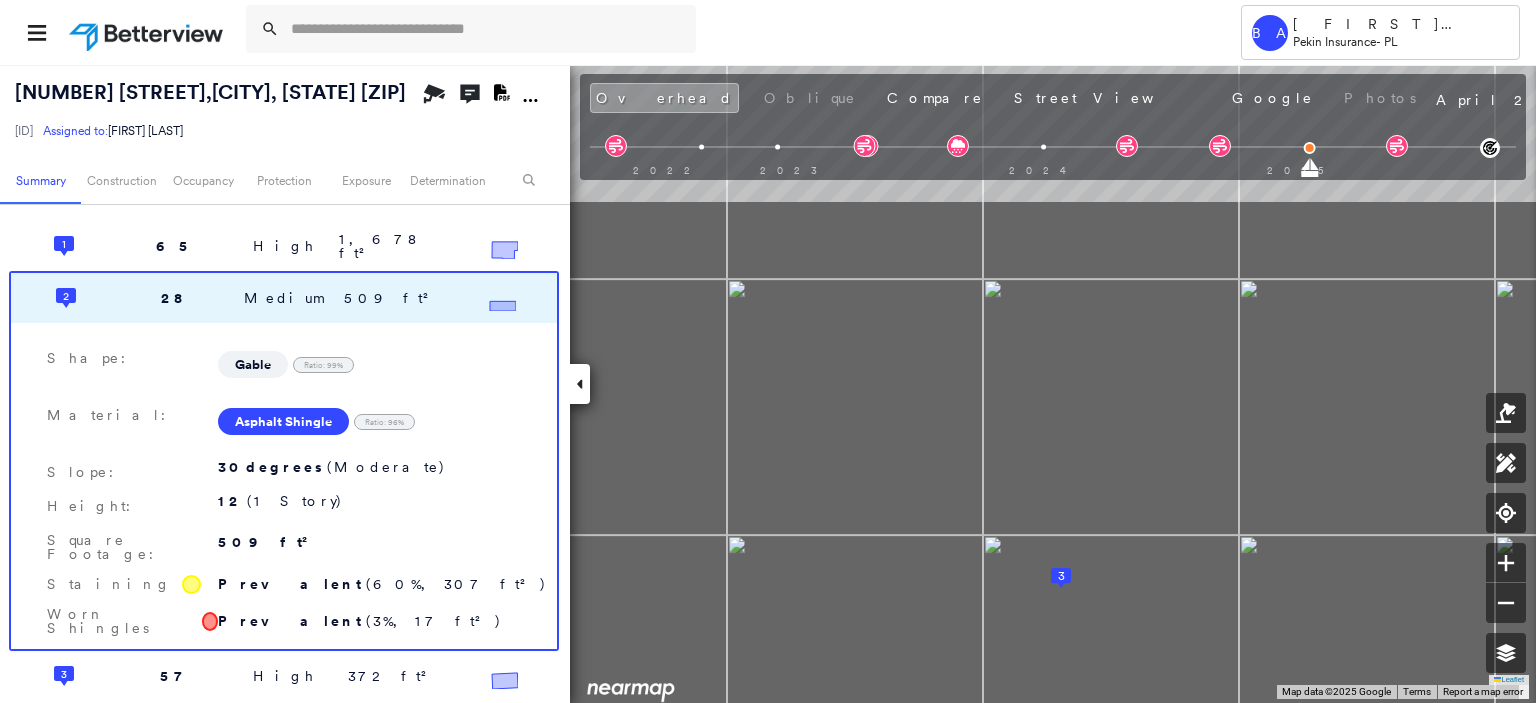 click on "Tower BA [FIRST] [LAST] Pekin Insurance  -   PL [NUMBER] [STREET] ,  [CITY], [STATE] [ZIP] [ID] Assigned to:  [FIRST] [LAST] Assigned to:  [FIRST] [LAST] [ID] Assigned to:  [FIRST] [LAST] Open Comments Download PDF Report Summary Construction Occupancy Protection Exposure Determination Overhead Obliques Not Available ; Street View Roof Spotlight™ Index :  28-65 out of 100 0 100 25 50 2 75 1 3 Building Roof Scores 3 Buildings Building RSI Confidence Footprint Shape 1 65 High 1,678 ft² Shape: Gable Ratio: 90% Material: Asphalt Shingle Ratio: 99% Slope: 36  degrees    (Moderate) Height: 28  (2 Story) Square Footage: 1,678 ft² Staining Prevalent  ( 27%,  450 ft² ) Overhang Medium  ( 11%,  178 ft² ) 2 28 Medium 509 ft² Shape: Gable Ratio: 99% Material: Asphalt Shingle Ratio: 96% Slope: 30  degrees    (Moderate) Height: 12  (1 Story) Square Footage: 509 ft² Staining Prevalent  ( 60%,  307 ft² ) Worn Shingles Prevalent  ( 3%,  17 ft² ) 3 57 High 372 ft² Shape: Gable Ratio: 99% Material: Slope:" at bounding box center (768, 351) 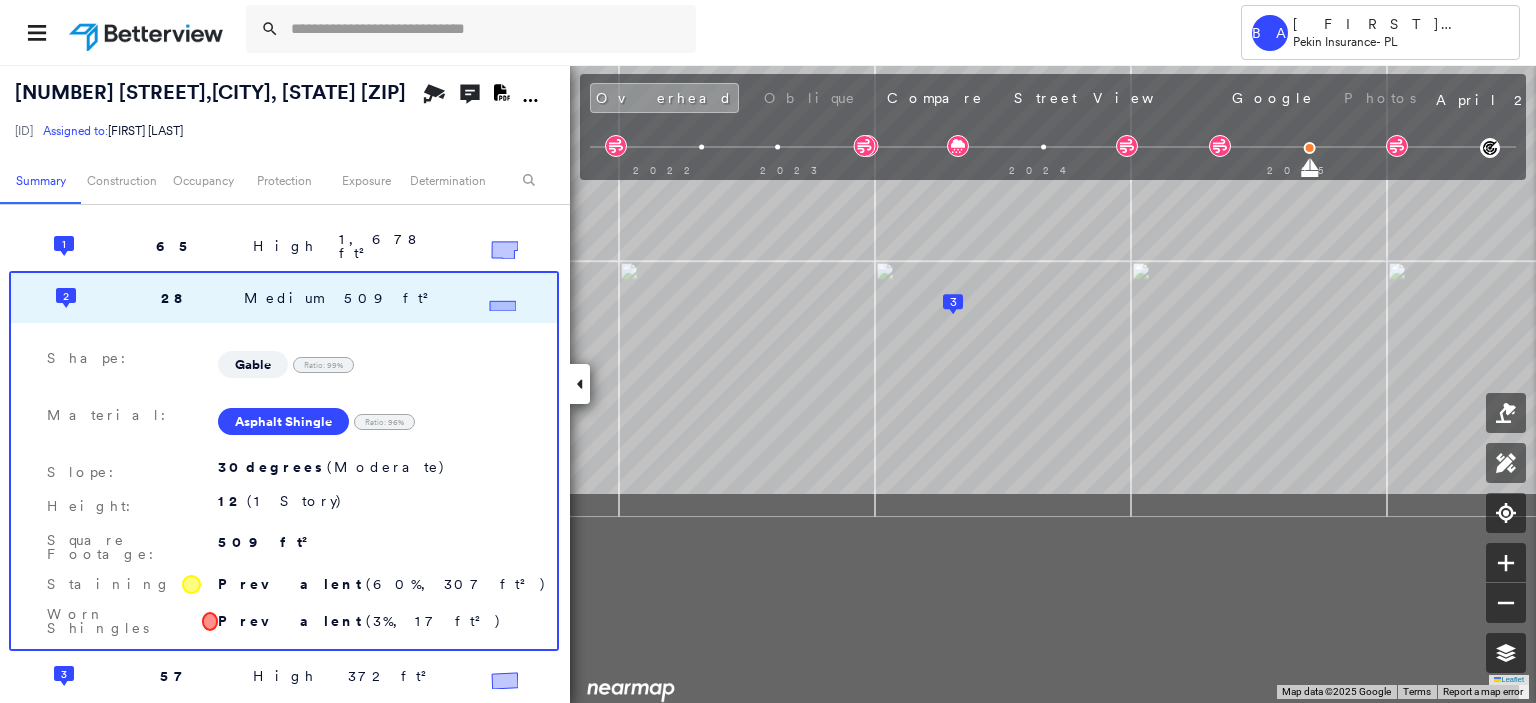 click on "[NUMBER] [STREET] ,  [CITY], [STATE] [ZIP] [ID] Assigned to:  [FIRST] [LAST] Assigned to:  [FIRST] [LAST] [ID] Assigned to:  [FIRST] [LAST] Open Comments Download PDF Report Summary Construction Occupancy Protection Exposure Determination Overhead Obliques Not Available ; Street View Roof Spotlight™ Index :  28-65 out of 100 0 100 25 50 2 75 1 3 Building Roof Scores 3 Buildings Building RSI Confidence Footprint Shape 1 65 High 1,678 ft² Shape: Gable Ratio: 90% Material: Asphalt Shingle Ratio: 99% Slope: 36  degrees    (Moderate) Height: 28  (2 Story) Square Footage: 1,678 ft² Staining Prevalent  ( 27%,  450 ft² ) Overhang Medium  ( 11%,  178 ft² ) 2 28 Medium 509 ft² Shape: Gable Ratio: 99% Material: Asphalt Shingle Ratio: 96% Slope: 30  degrees    (Moderate) Height: 12  (1 Story) Square Footage: 509 ft² Staining Prevalent  ( 60%,  307 ft² ) Worn Shingles Prevalent  ( 3%,  17 ft² ) 3 57 High 372 ft² Shape: Gable Ratio: 99% Material: Asphalt Shingle Ratio: 96% Slope: 71  degrees    (Steep)" at bounding box center (768, 383) 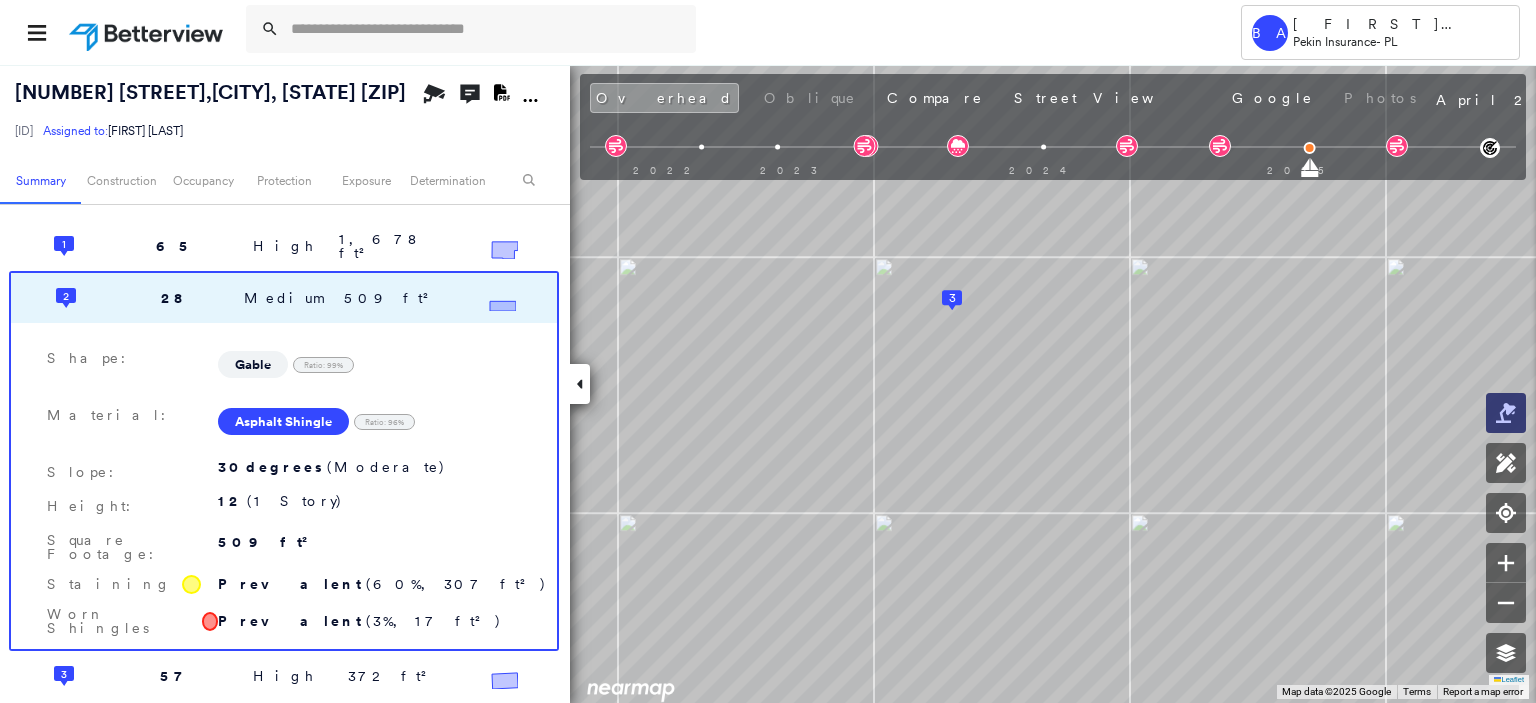 click 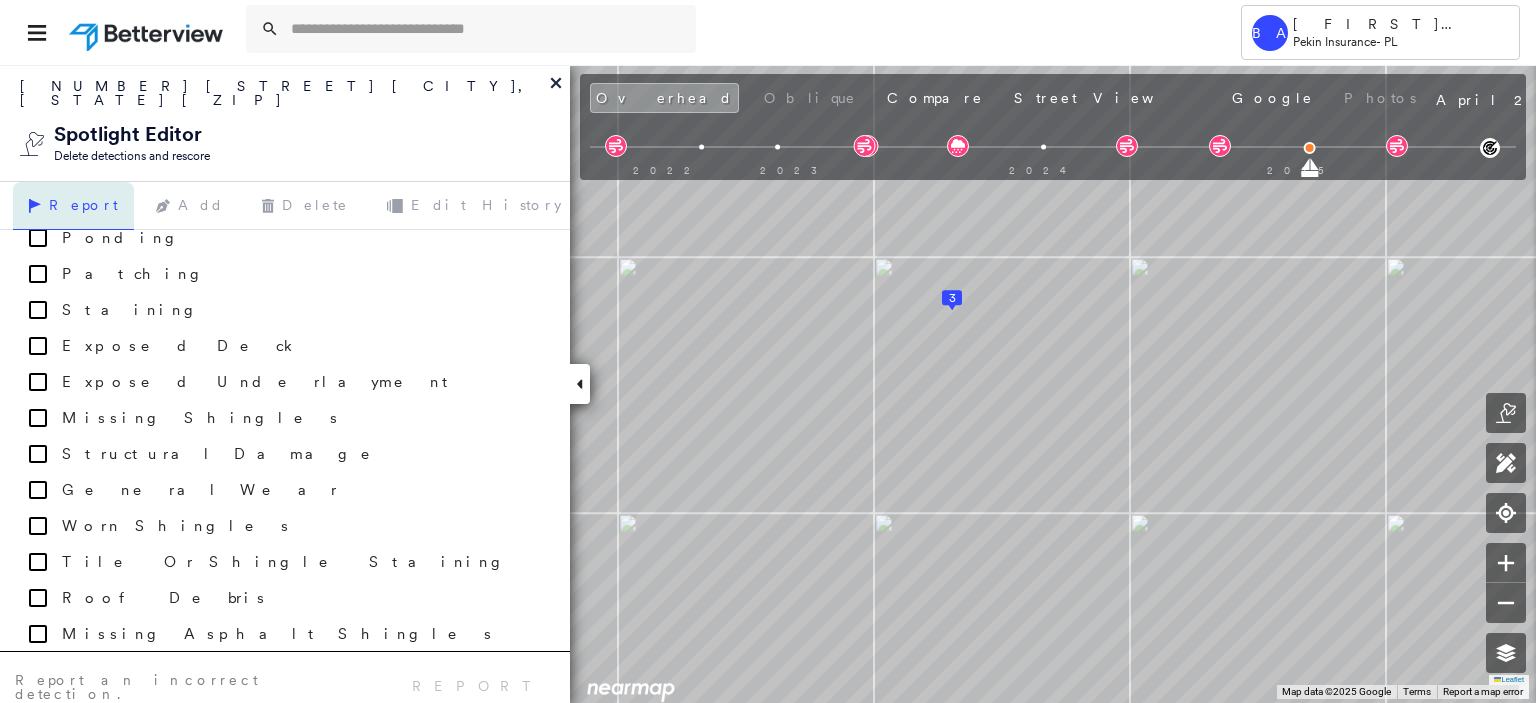 scroll, scrollTop: 2600, scrollLeft: 0, axis: vertical 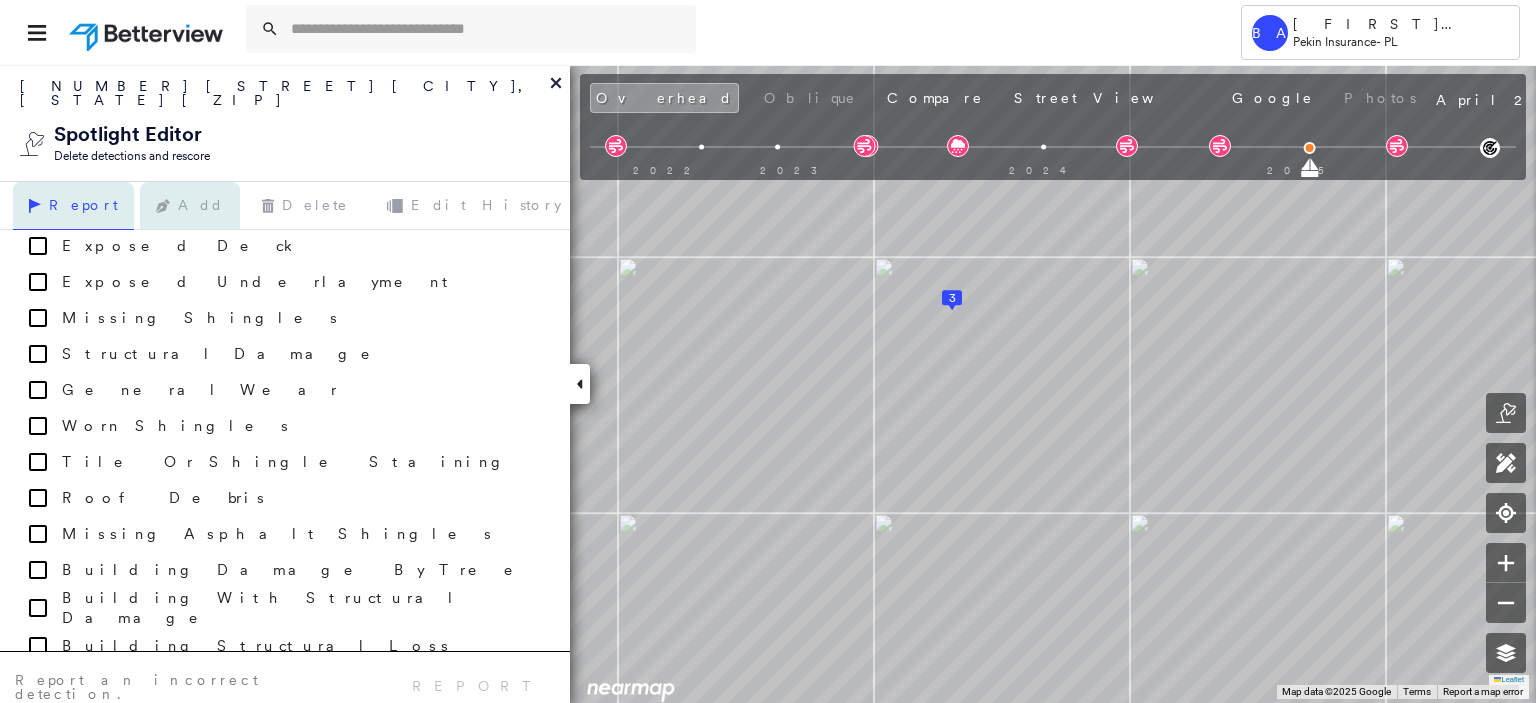 click on "Add" at bounding box center (190, 206) 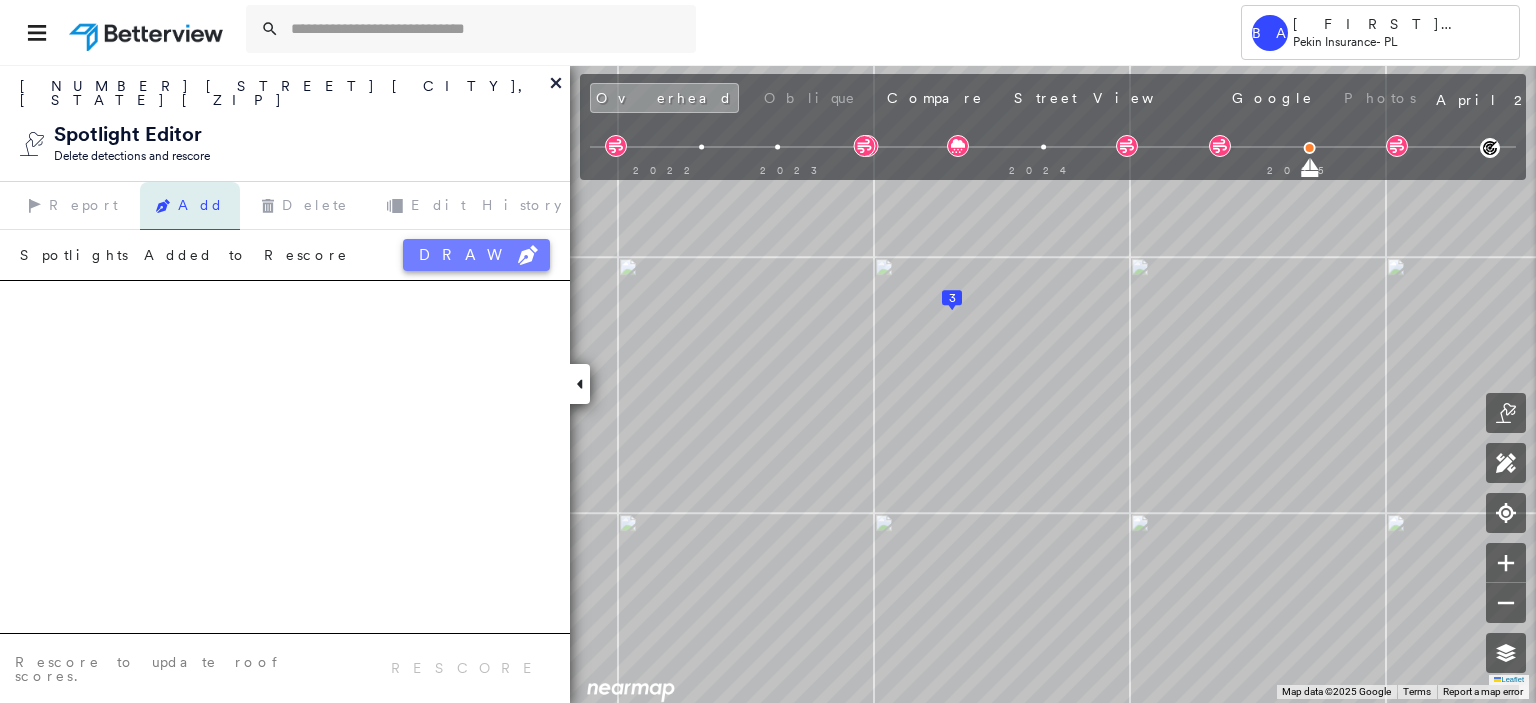 click on "DRAW" at bounding box center [476, 255] 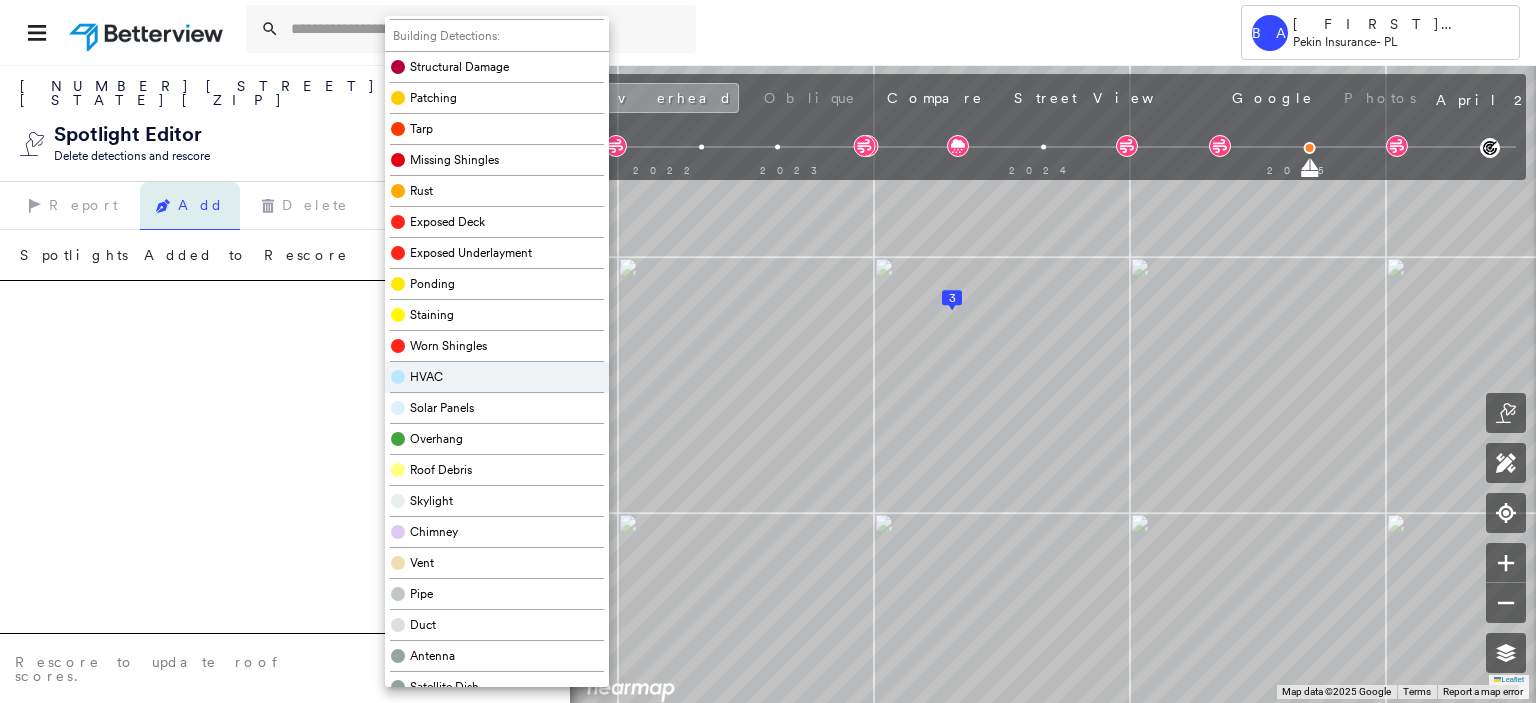 scroll, scrollTop: 486, scrollLeft: 0, axis: vertical 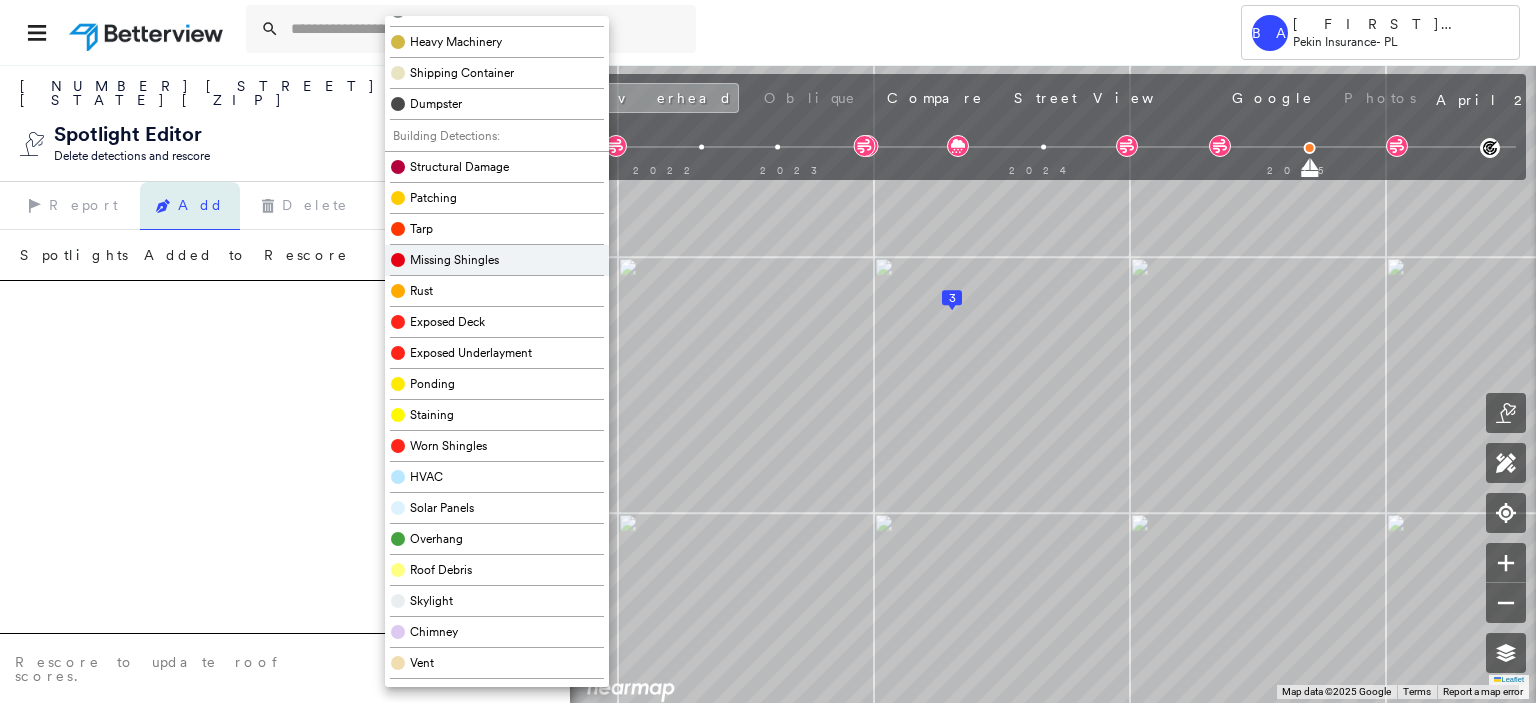 click on "Missing Shingles" at bounding box center (454, 260) 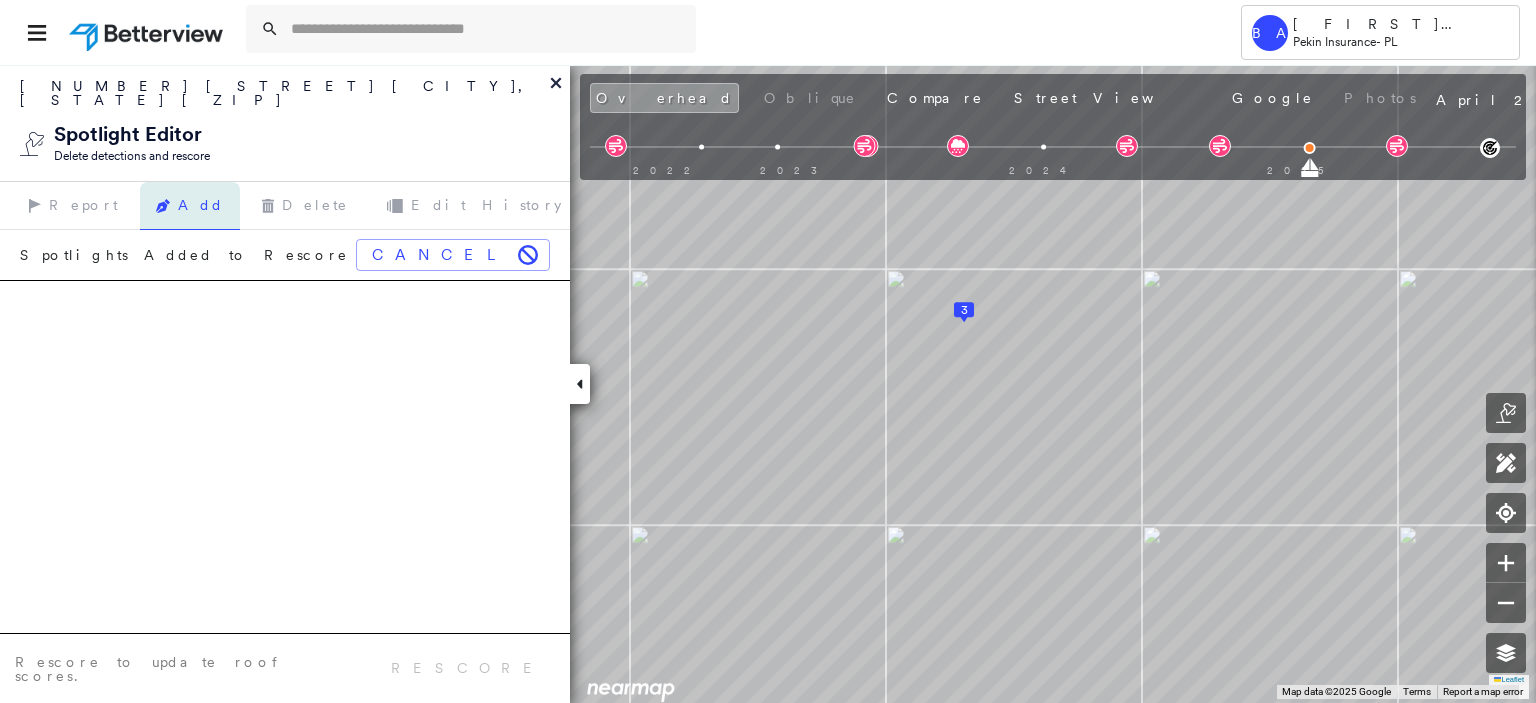click on "Add" at bounding box center (190, 206) 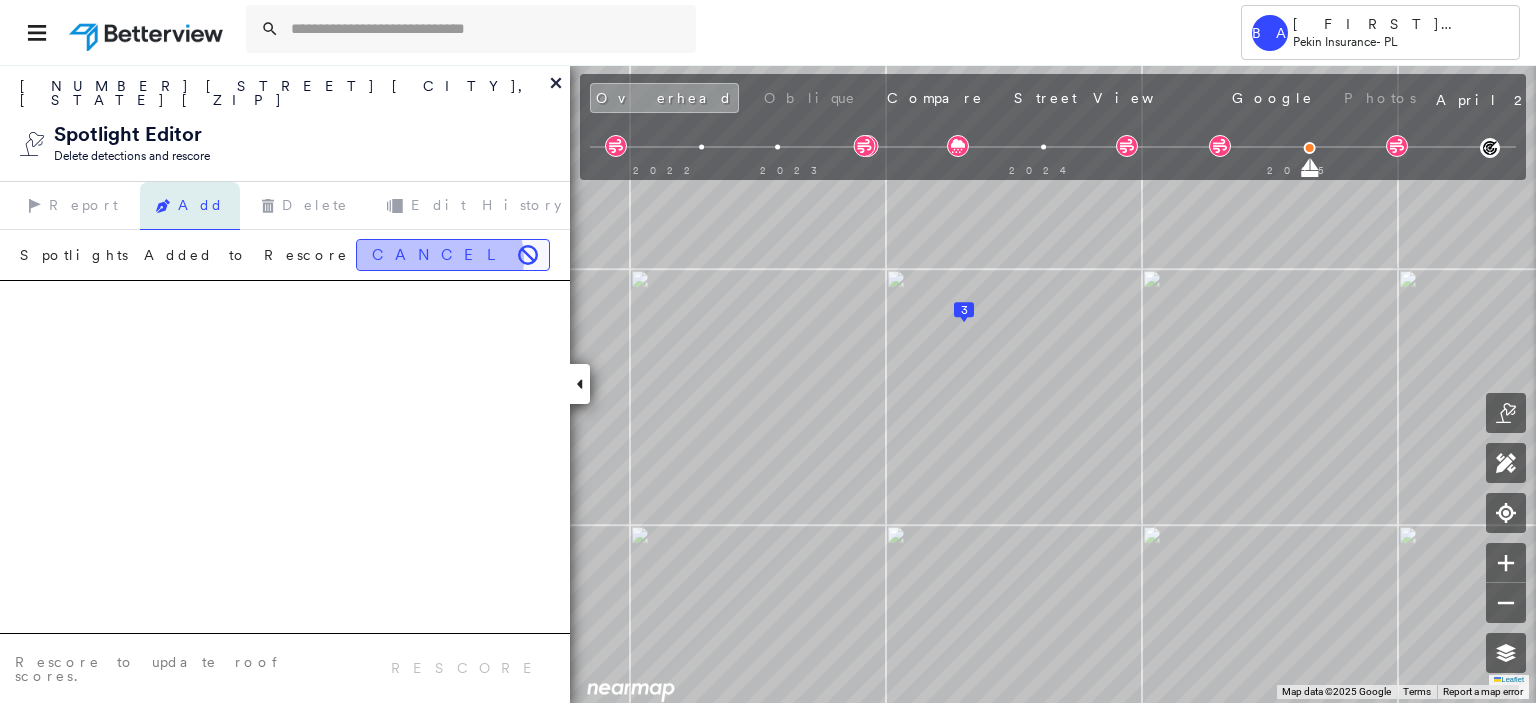 click on "Cancel" at bounding box center (453, 255) 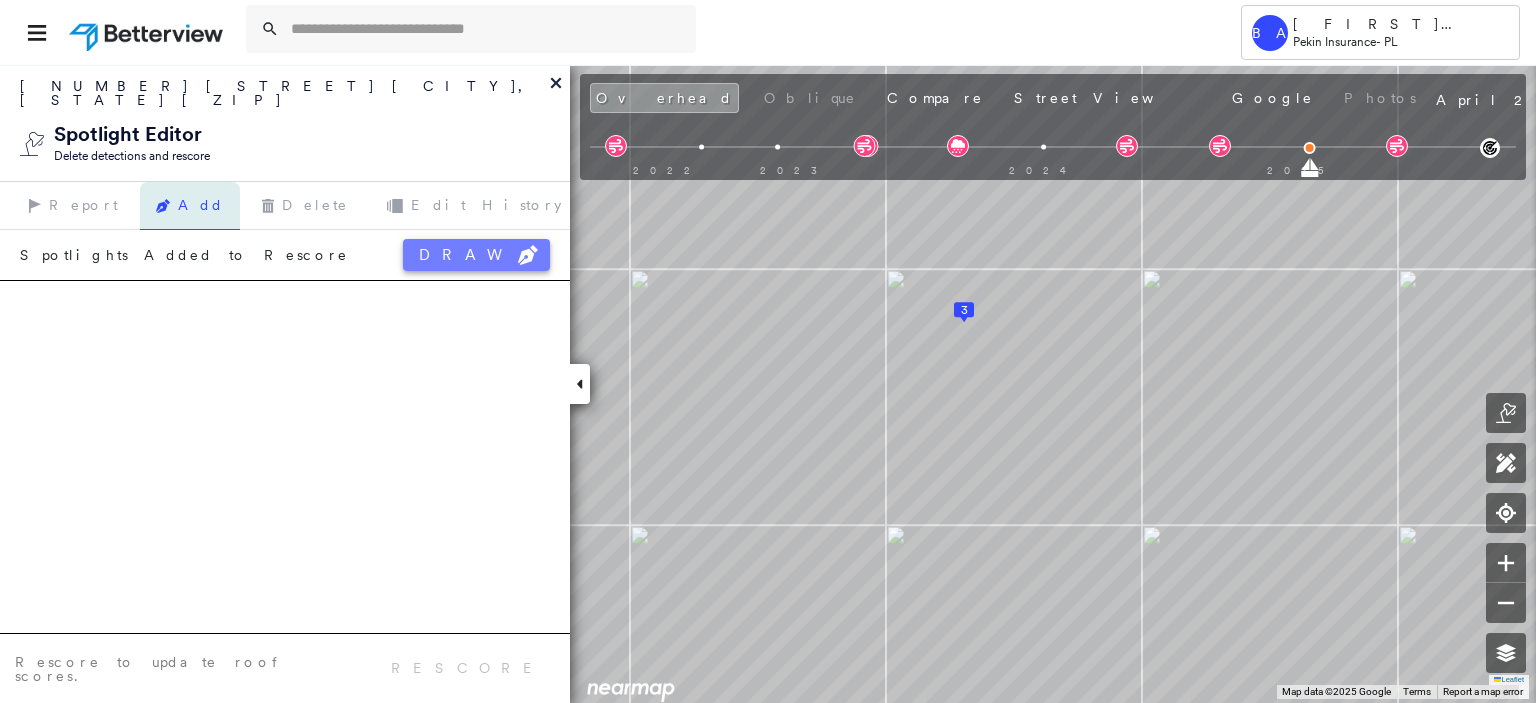 click on "DRAW" at bounding box center [476, 255] 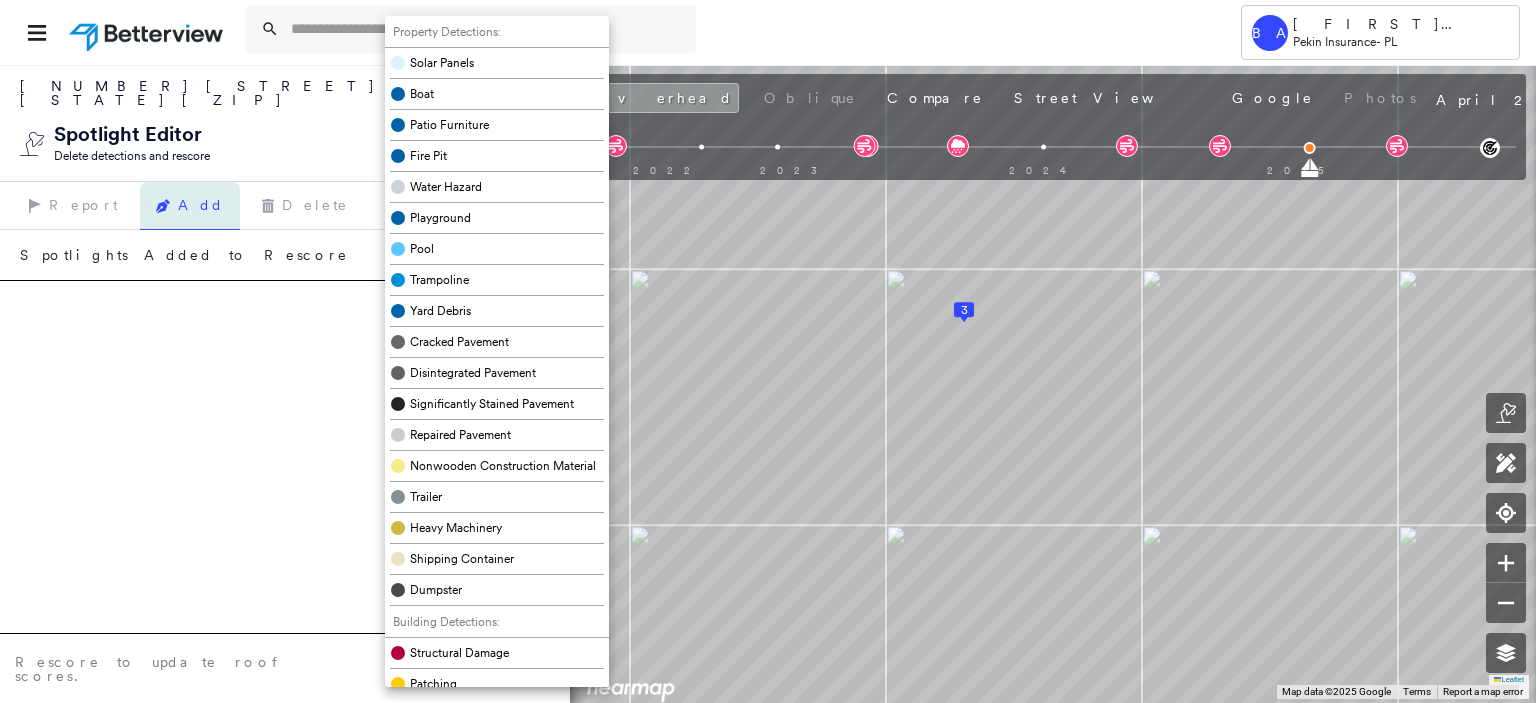 scroll, scrollTop: 100, scrollLeft: 0, axis: vertical 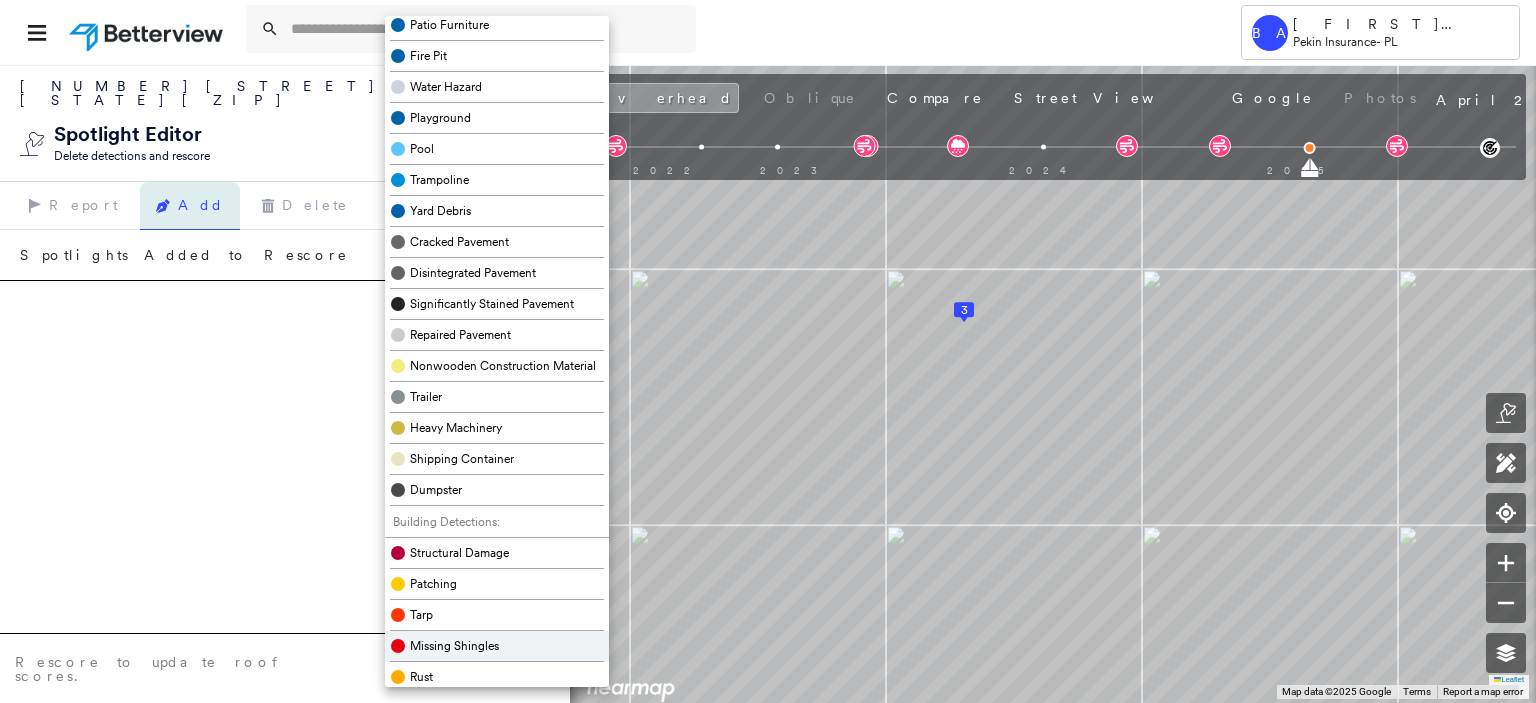 click on "Missing Shingles" at bounding box center (454, 646) 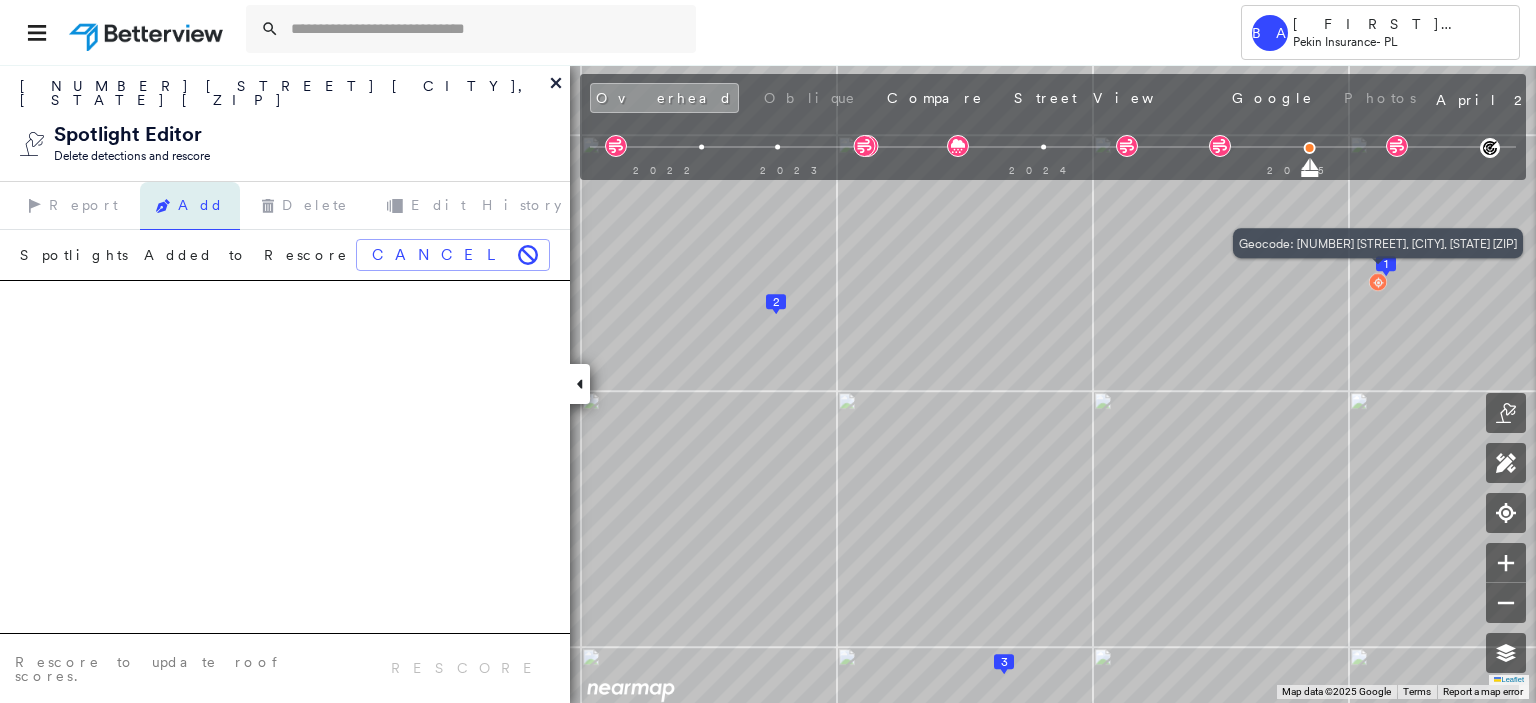 click 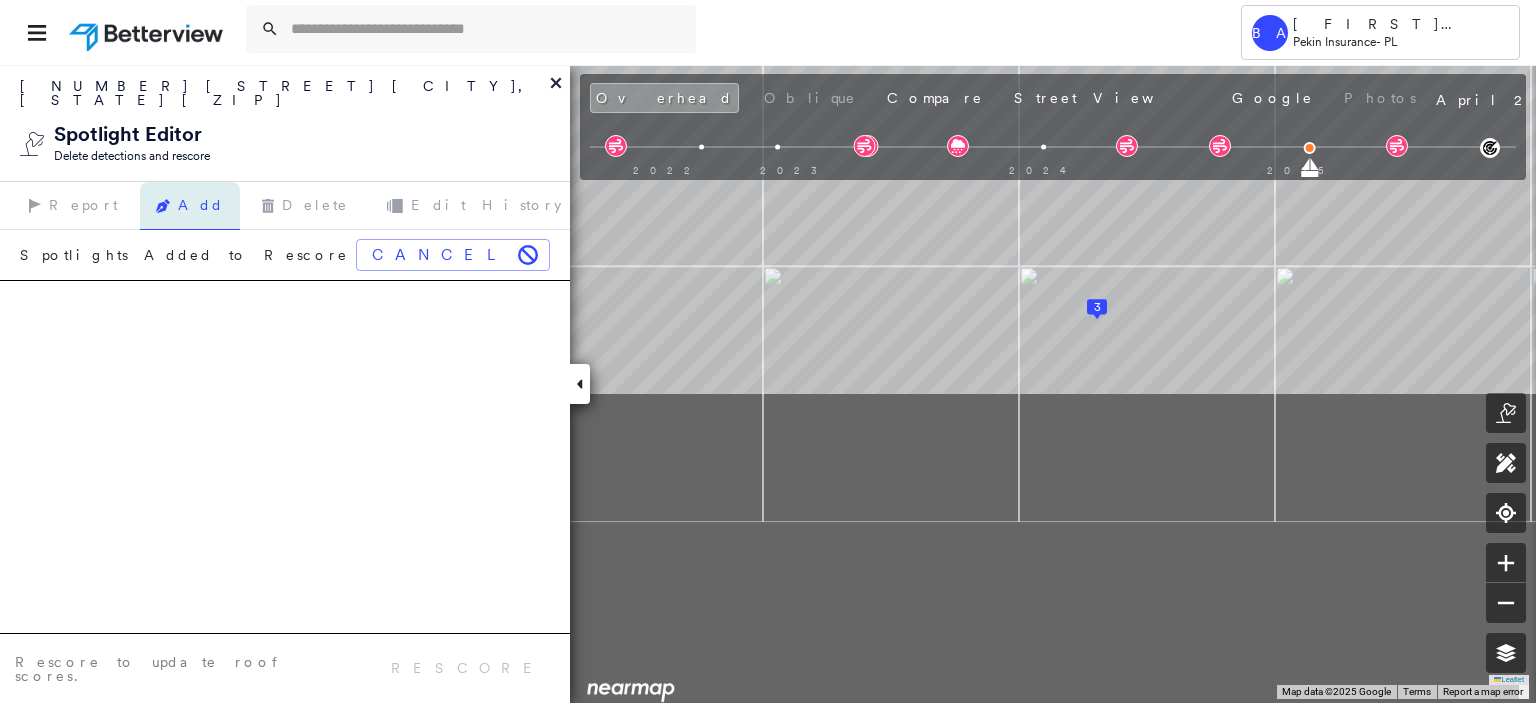 click on "BA [FIRST] [LAST] Pekin Insurance  -   PL [NUMBER] [STREET] ,  [CITY], [STATE] [ZIP] [ID] Assigned to:  [FIRST] [LAST] Assigned to:  [FIRST] [LAST] [ID] Assigned to:  [FIRST] [LAST] Open Comments Download PDF Report Summary Construction Occupancy Protection Exposure Determination Overhead Obliques Not Available ; Street View Roof Spotlight™ Index :  28-65 out of 100 0 100 25 50 2 75 1 3 Building Roof Scores 3 Buildings Building RSI Confidence Footprint Shape 1 65 High 1,678 ft² Shape: Gable Ratio: 90% Material: Asphalt Shingle Ratio: 99% Slope: 36  degrees    (Moderate) Height: 28  (2 Story) Square Footage: 1,678 ft² Staining Prevalent  ( 27%,  450 ft² ) Overhang Medium  ( 11%,  178 ft² ) 2 28 Medium 509 ft² Shape: Gable Ratio: 99% Material: Asphalt Shingle Ratio: 96% Slope: 30  degrees    (Moderate) Height: 12  (1 Story) Square Footage: 509 ft² Staining Prevalent  ( 60%,  307 ft² ) Worn Shingles Prevalent  ( 3%,  17 ft² ) 3 57 High 372 ft² Shape: Gable Ratio: 99% Material: Ratio: 96%" at bounding box center (768, 383) 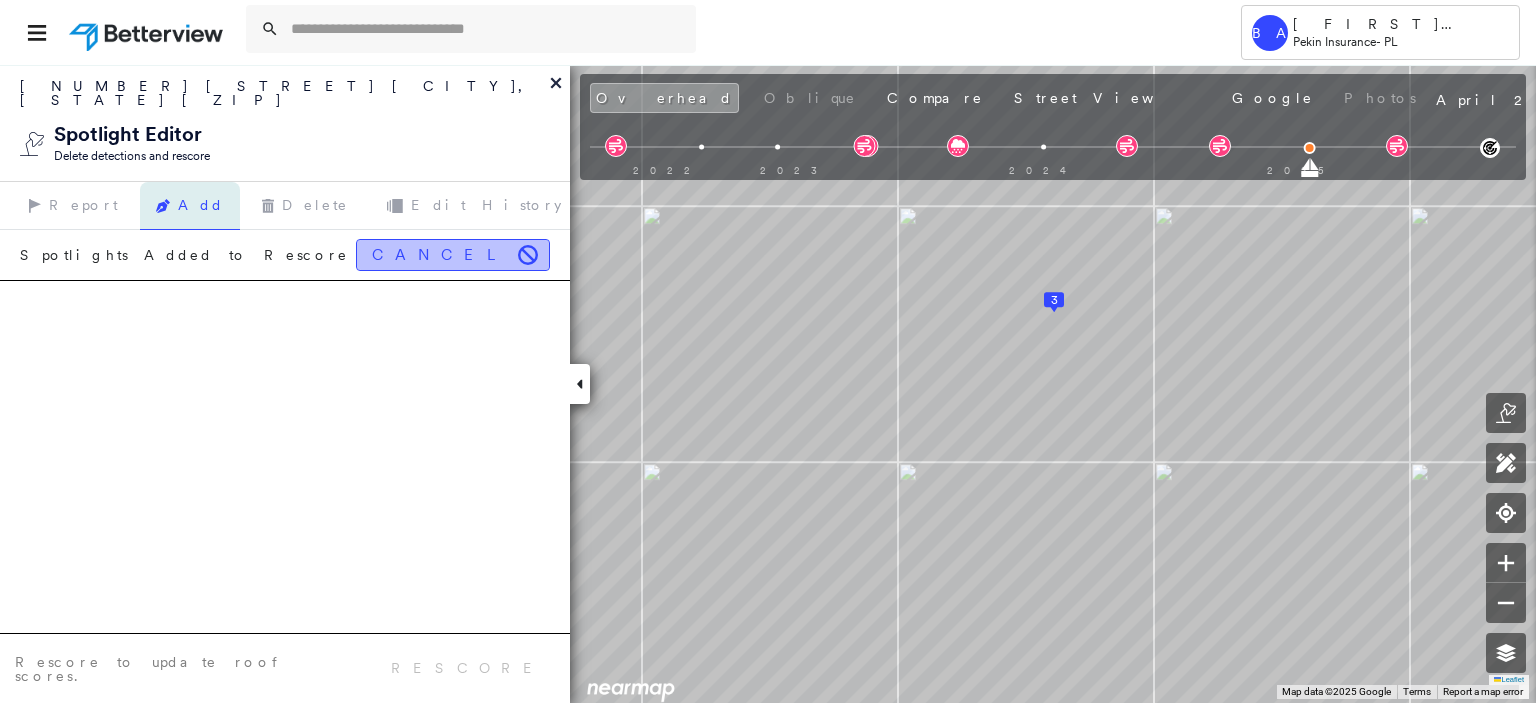click 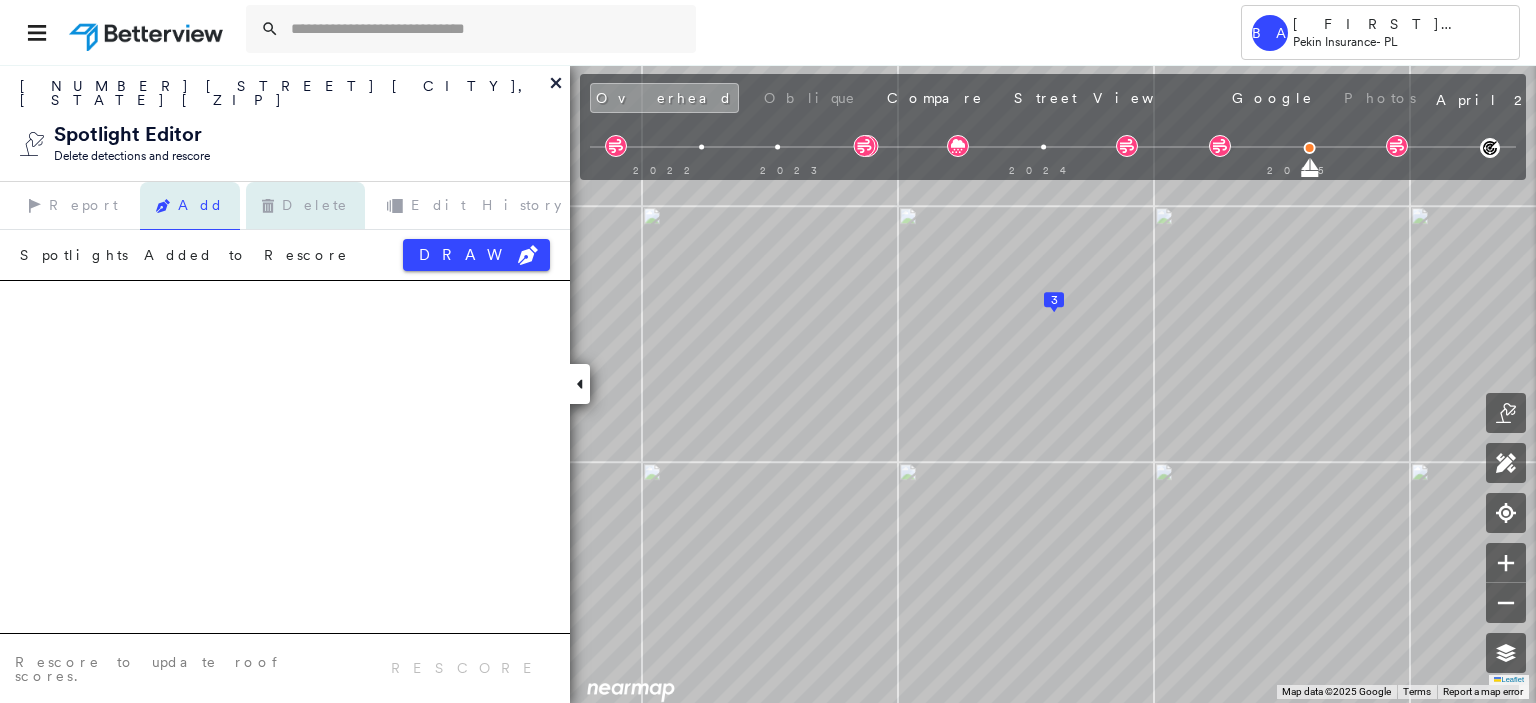 click on "Delete" at bounding box center [305, 206] 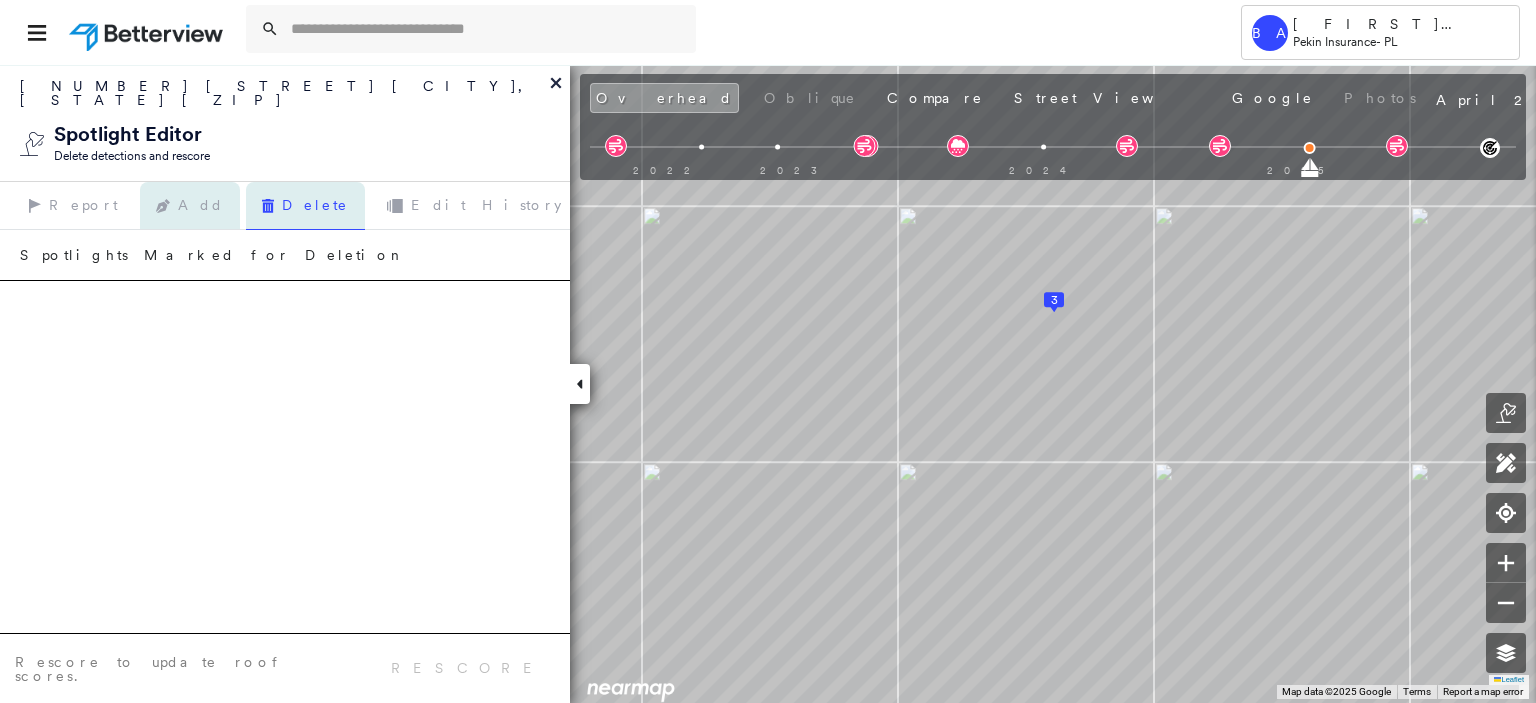 click on "Add" at bounding box center [190, 206] 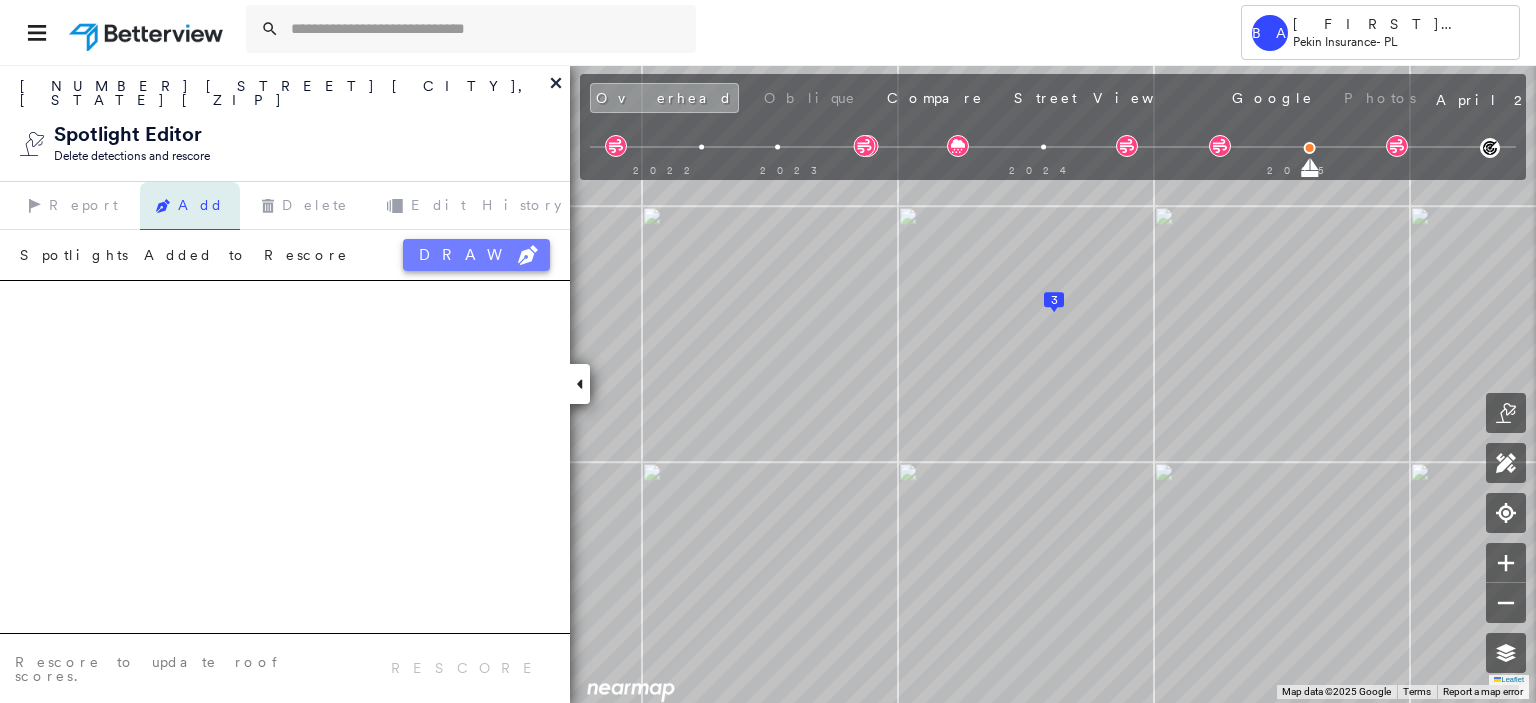 click on "DRAW" at bounding box center (476, 255) 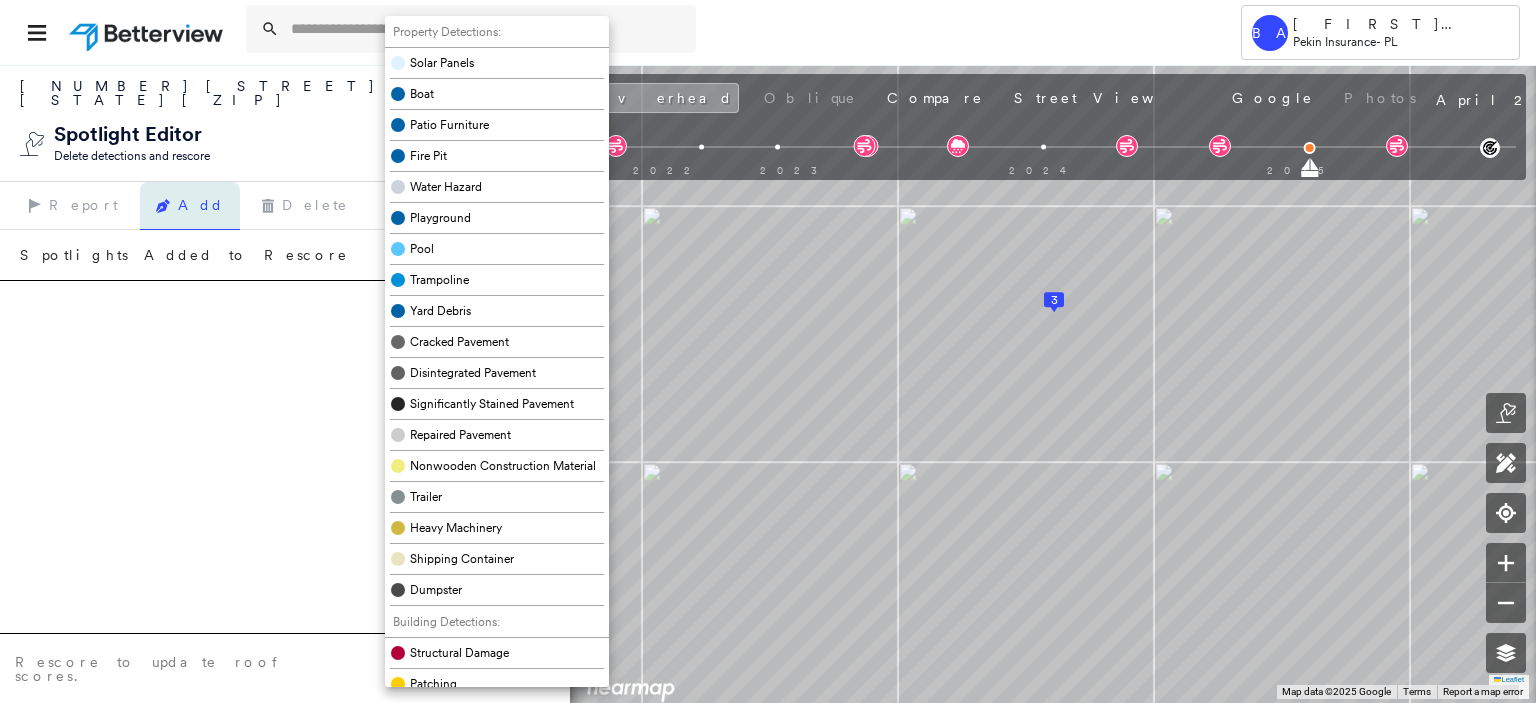 scroll, scrollTop: 100, scrollLeft: 0, axis: vertical 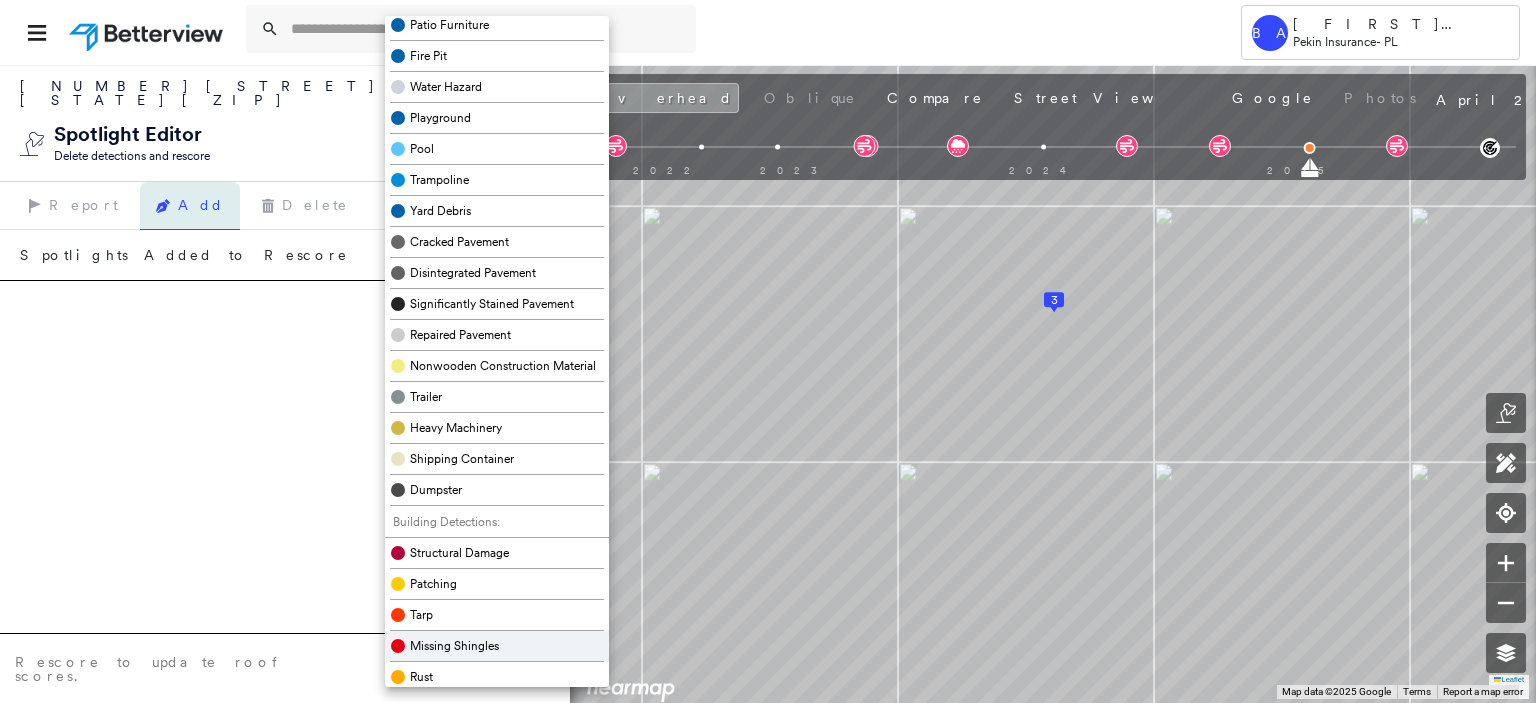 click on "Missing Shingles" at bounding box center [454, 646] 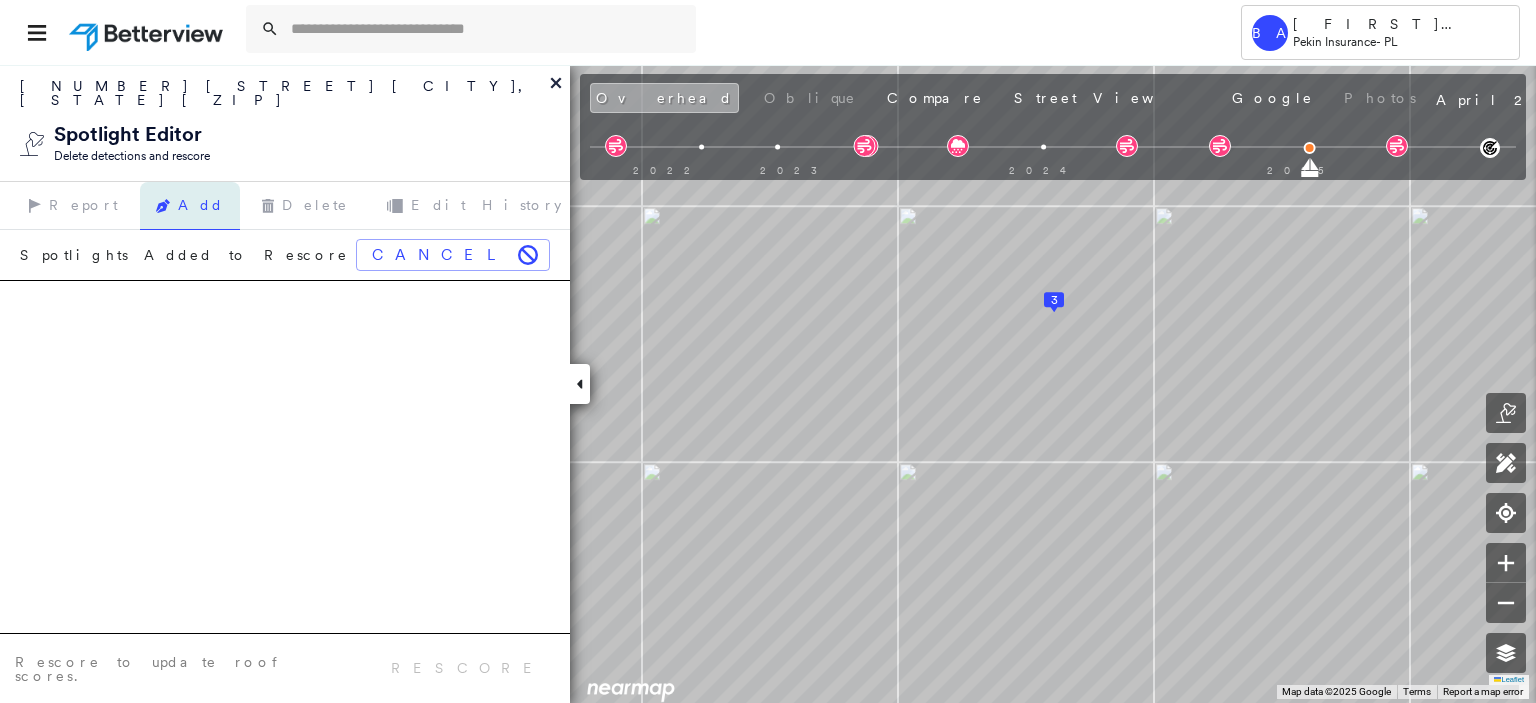 click on "Overhead" at bounding box center (664, 98) 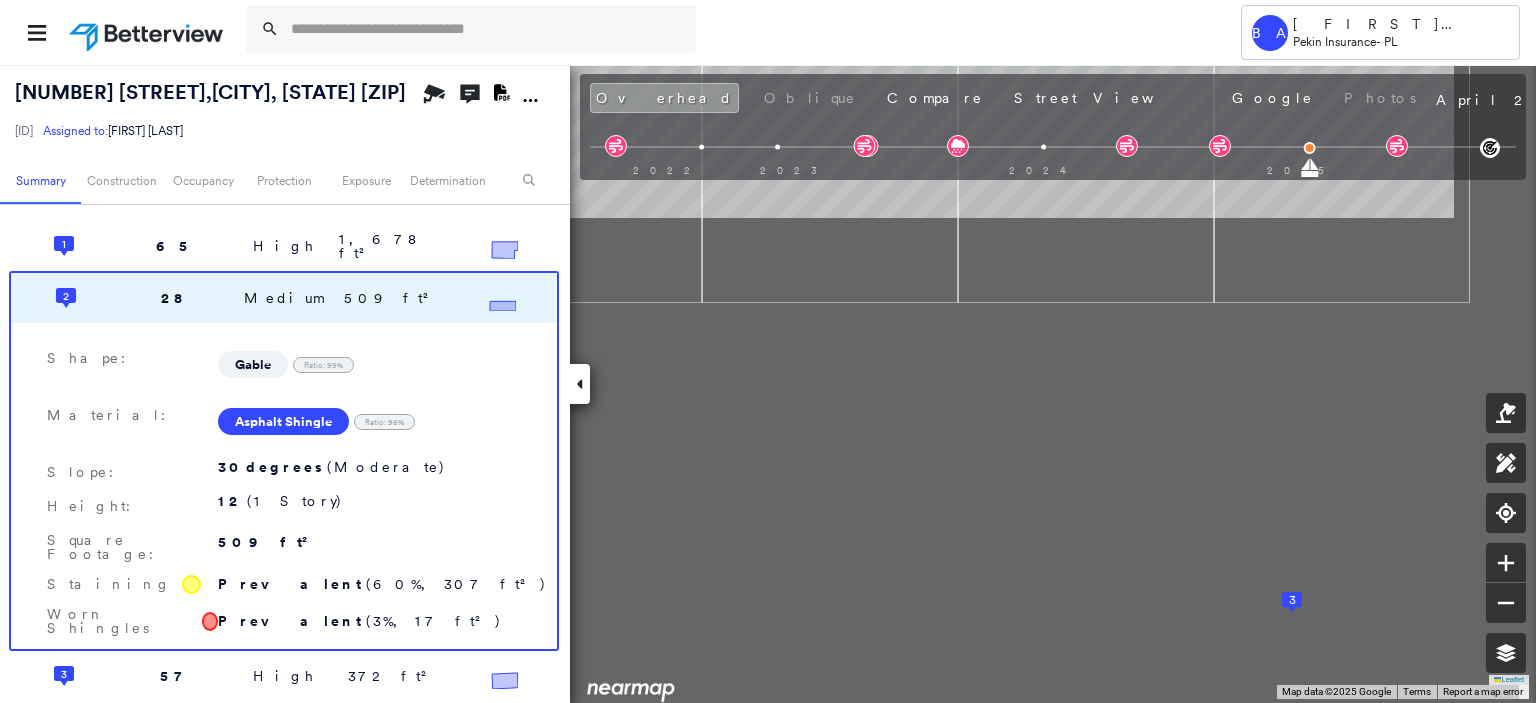 click on "BA [FIRST] [LAST] Pekin Insurance  -   PL [NUMBER] [STREET] ,  [CITY], [STATE] [ZIP] [ID] Assigned to:  [FIRST] [LAST] Assigned to:  [FIRST] [LAST] [ID] Assigned to:  [FIRST] [LAST] Open Comments Download PDF Report Summary Construction Occupancy Protection Exposure Determination Overhead Obliques Not Available ; Street View Roof Spotlight™ Index :  28-65 out of 100 0 100 25 50 2 75 1 3 Building Roof Scores 3 Buildings Building RSI Confidence Footprint Shape 1 65 High 1,678 ft² Shape: Gable Ratio: 90% Material: Asphalt Shingle Ratio: 99% Slope: 36  degrees    (Moderate) Height: 28  (2 Story) Square Footage: 1,678 ft² Staining Prevalent  ( 27%,  450 ft² ) Overhang Medium  ( 11%,  178 ft² ) 2 28 Medium 509 ft² Shape: Gable Ratio: 99% Material: Asphalt Shingle Ratio: 96% Slope: 30  degrees    (Moderate) Height: 12  (1 Story) Square Footage: 509 ft² Staining Prevalent  ( 60%,  307 ft² ) Worn Shingles Prevalent  ( 3%,  17 ft² ) 3 57 High 372 ft² Shape: Gable Ratio: 99% Material: Ratio: 96%" at bounding box center [768, 383] 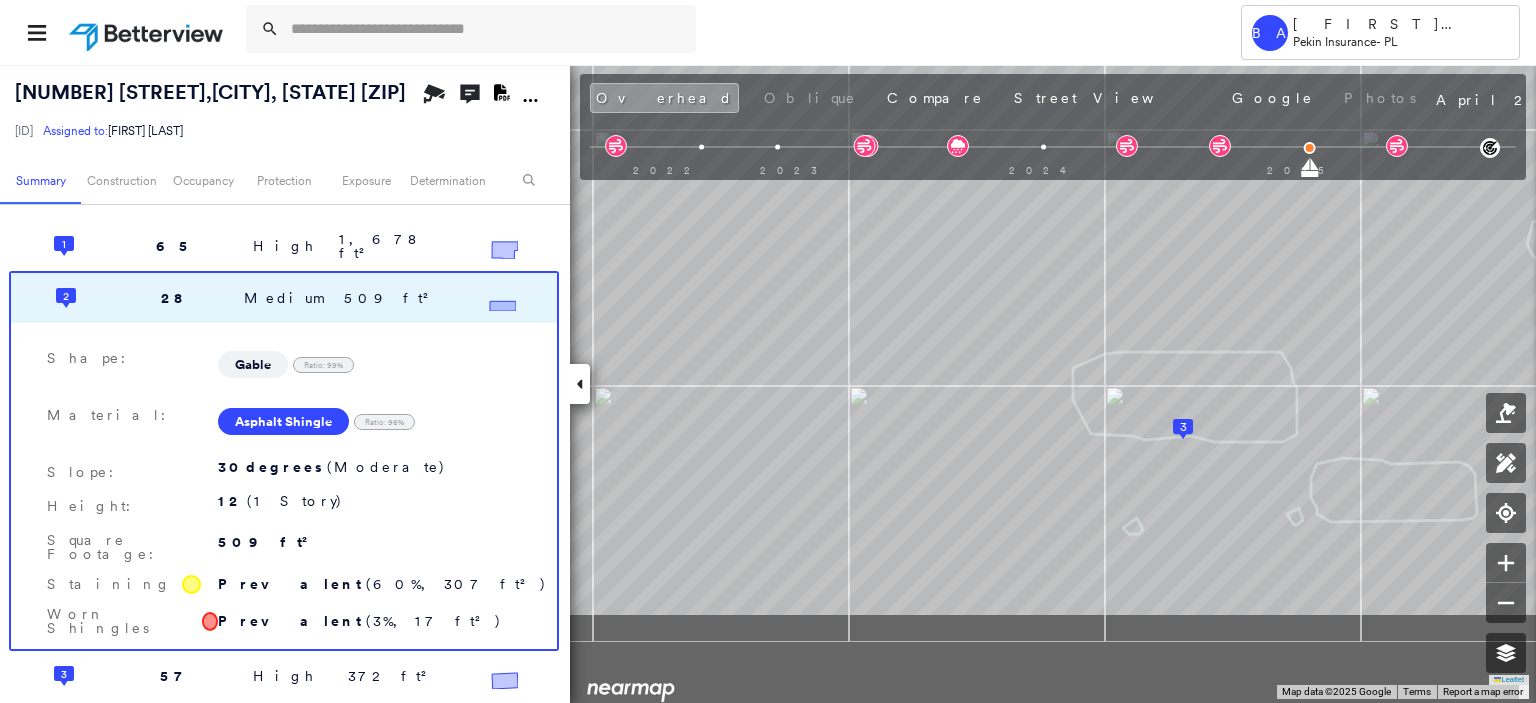click on "[NUMBER] [STREET] ,  [CITY], [STATE] [ZIP] [ID] Assigned to:  [FIRST] [LAST] Assigned to:  [FIRST] [LAST] [ID] Assigned to:  [FIRST] [LAST] Open Comments Download PDF Report Summary Construction Occupancy Protection Exposure Determination Overhead Obliques Not Available ; Street View Roof Spotlight™ Index :  28-65 out of 100 0 100 25 50 2 75 1 3 Building Roof Scores 3 Buildings Building RSI Confidence Footprint Shape 1 65 High 1,678 ft² Shape: Gable Ratio: 90% Material: Asphalt Shingle Ratio: 99% Slope: 36  degrees    (Moderate) Height: 28  (2 Story) Square Footage: 1,678 ft² Staining Prevalent  ( 27%,  450 ft² ) Overhang Medium  ( 11%,  178 ft² ) 2 28 Medium 509 ft² Shape: Gable Ratio: 99% Material: Asphalt Shingle Ratio: 96% Slope: 30  degrees    (Moderate) Height: 12  (1 Story) Square Footage: 509 ft² Staining Prevalent  ( 60%,  307 ft² ) Worn Shingles Prevalent  ( 3%,  17 ft² ) 3 57 High 372 ft² Shape: Gable Ratio: 99% Material: Asphalt Shingle Ratio: 96% Slope: 71  degrees    (Steep)" at bounding box center [768, 383] 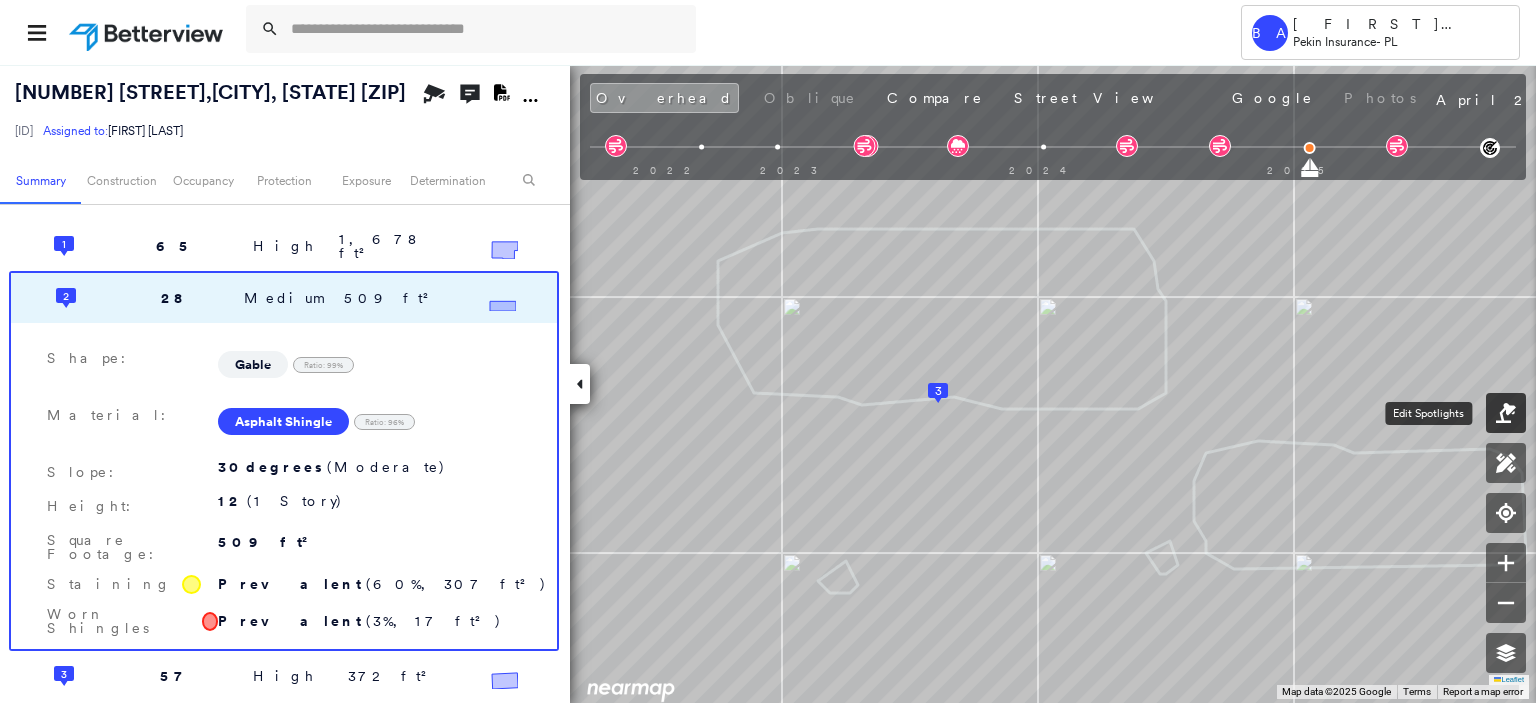 click 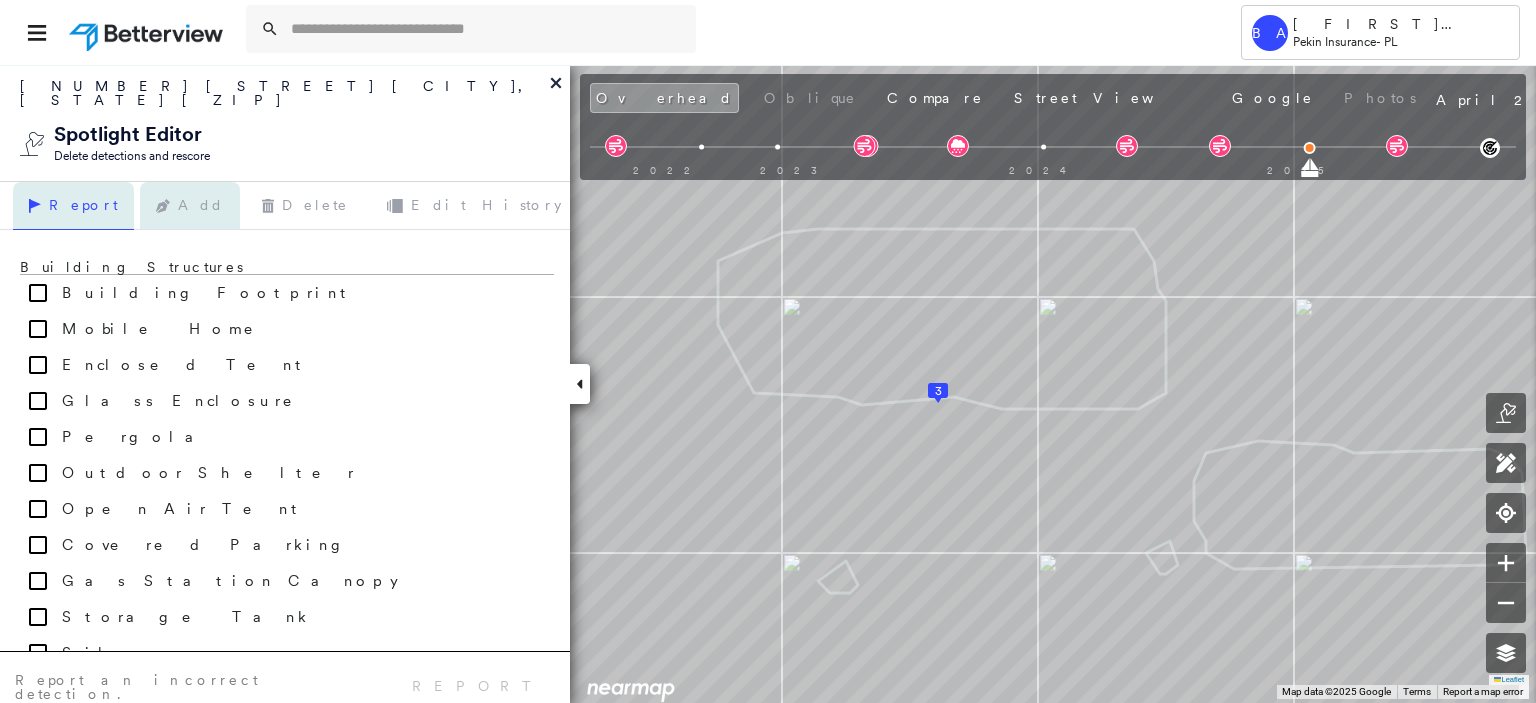 click on "Add" at bounding box center [190, 206] 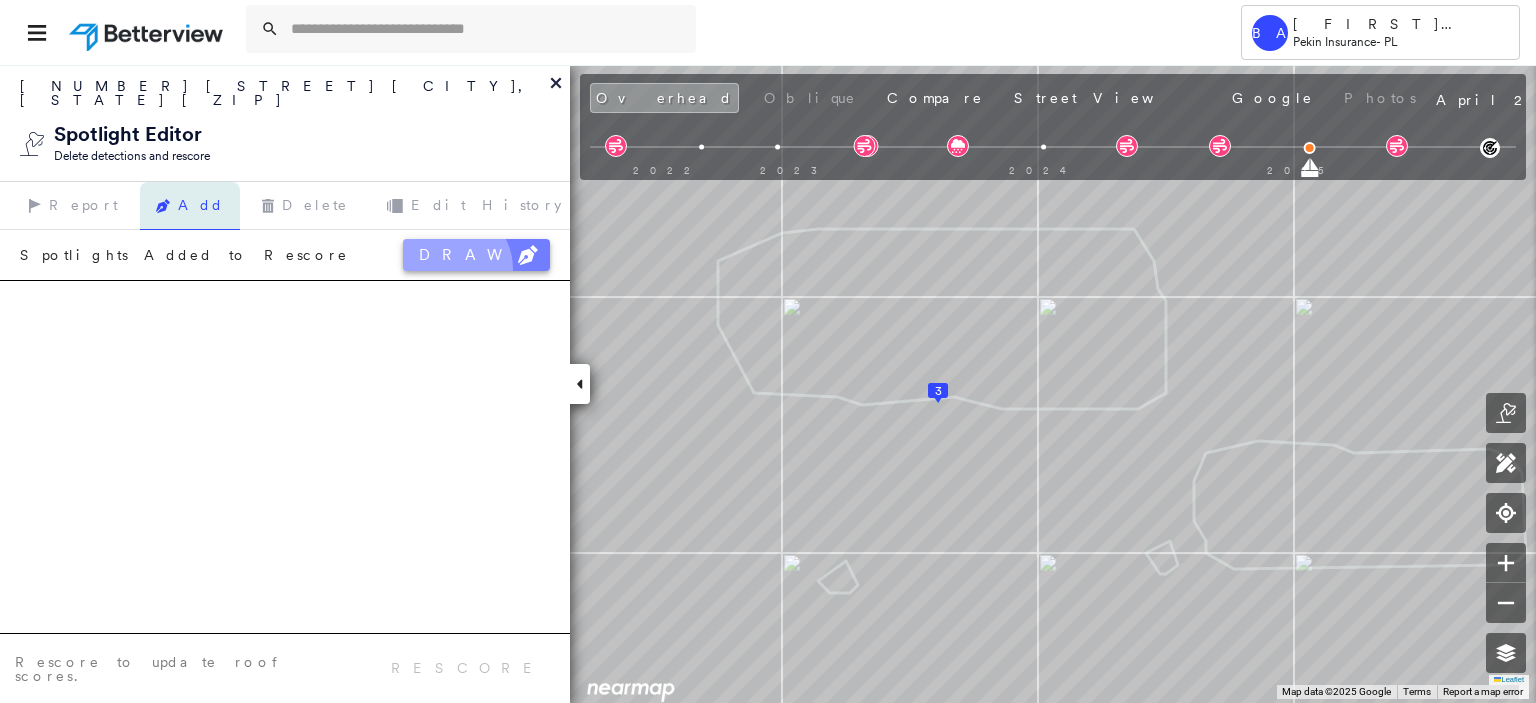 click on "DRAW" at bounding box center (476, 255) 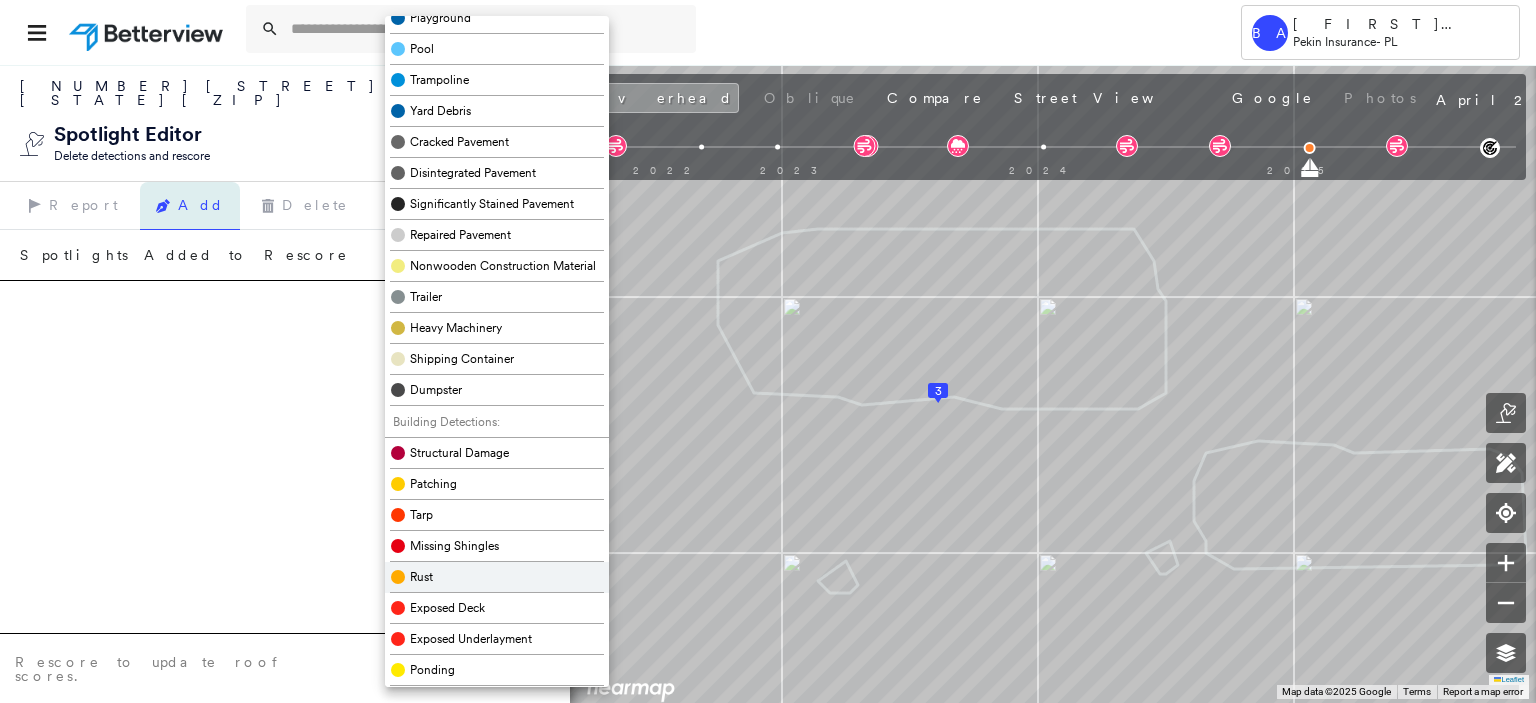 scroll, scrollTop: 300, scrollLeft: 0, axis: vertical 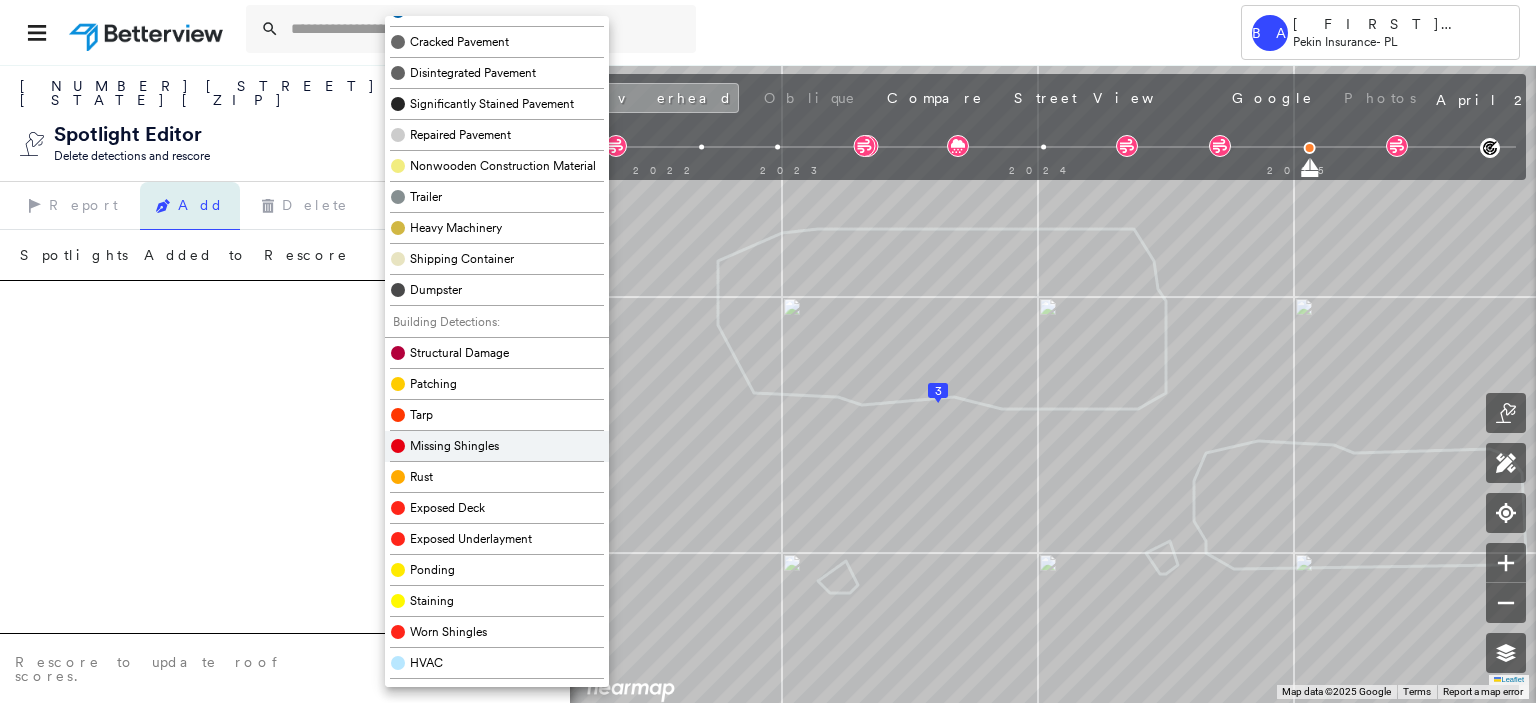 click on "Missing Shingles" at bounding box center (497, 446) 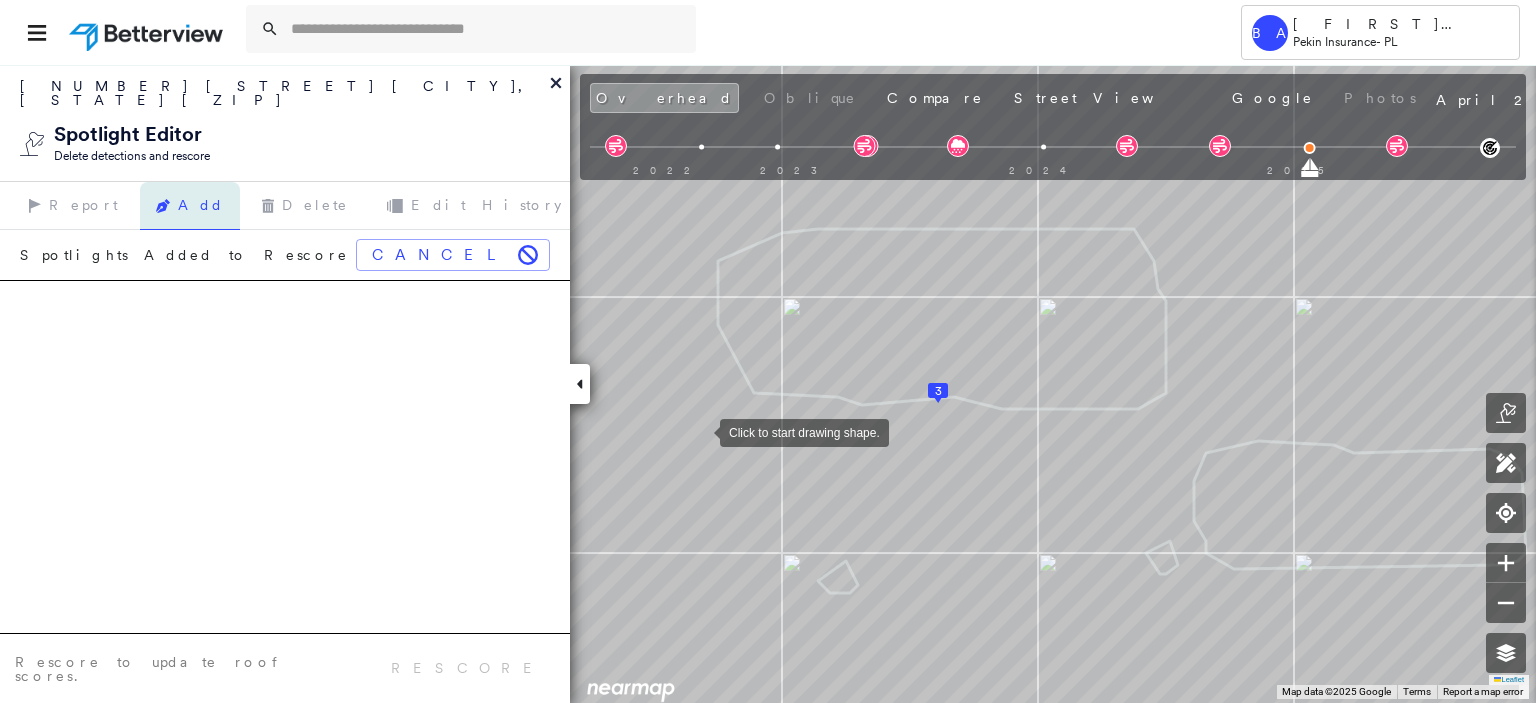 click at bounding box center (700, 431) 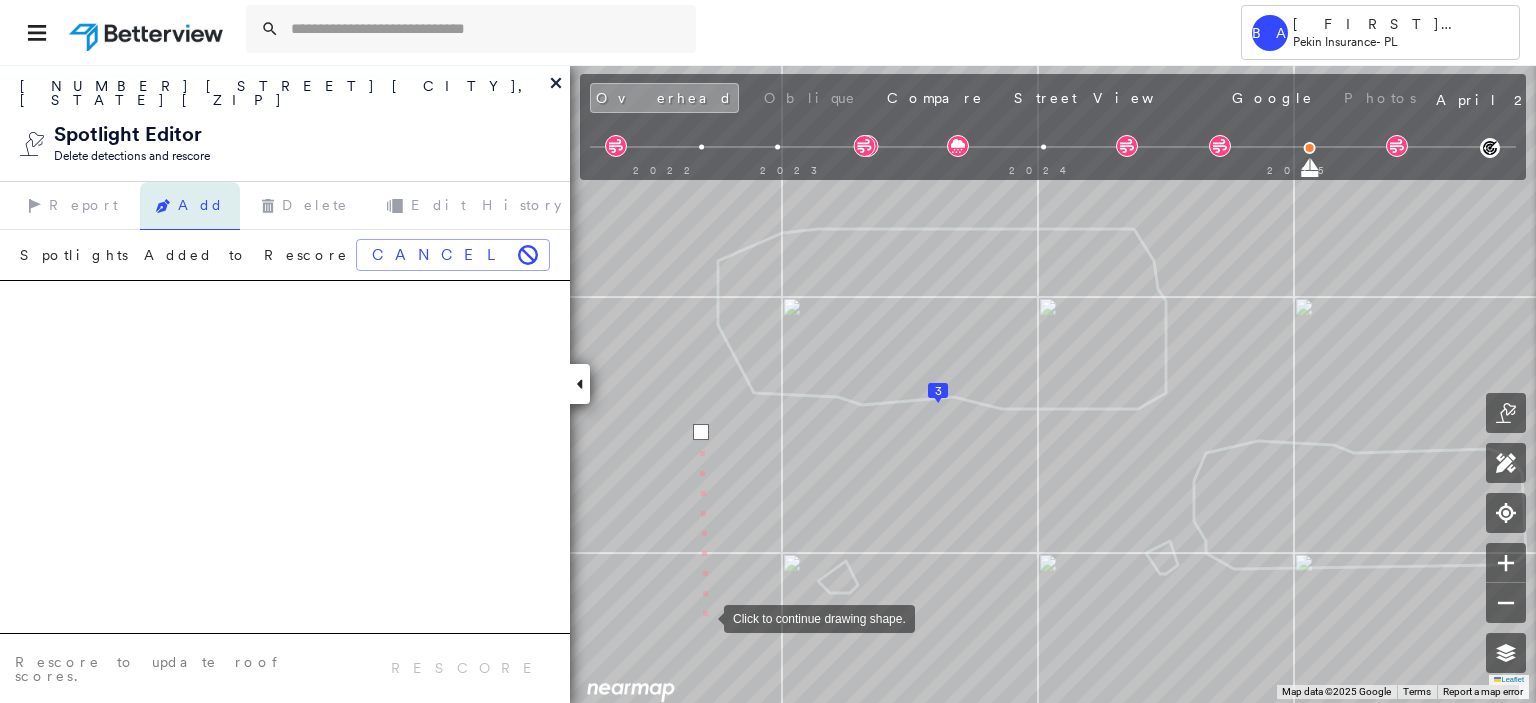 click at bounding box center [704, 617] 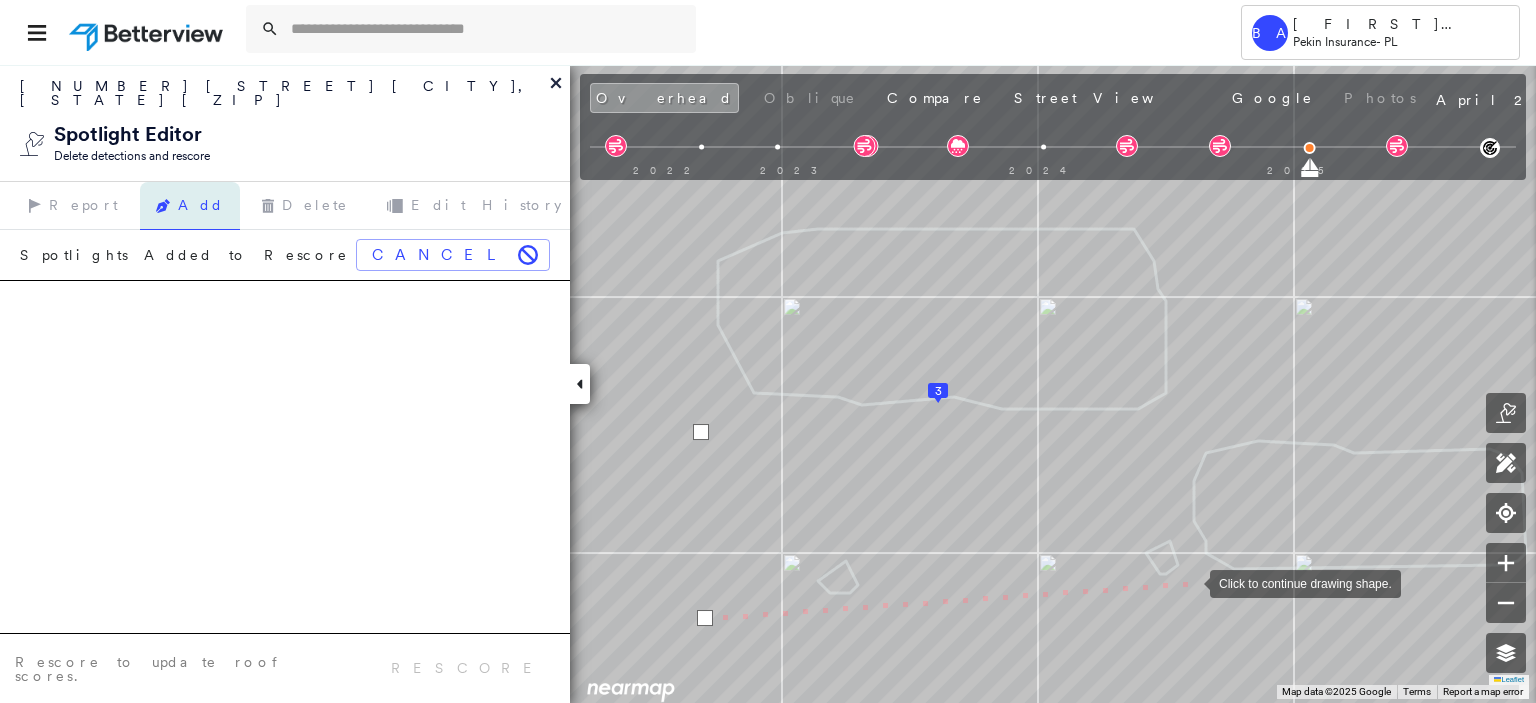 click at bounding box center (1190, 582) 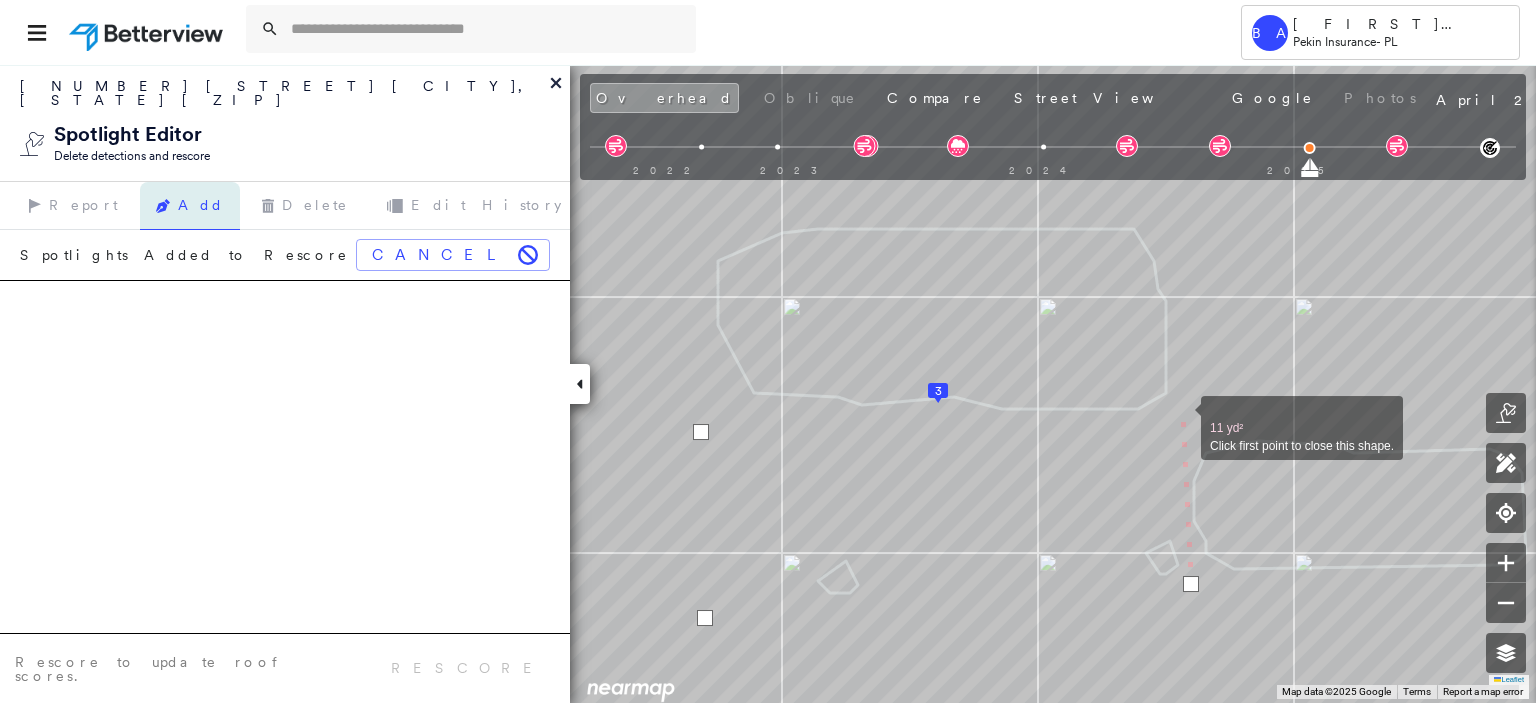 click at bounding box center [1181, 417] 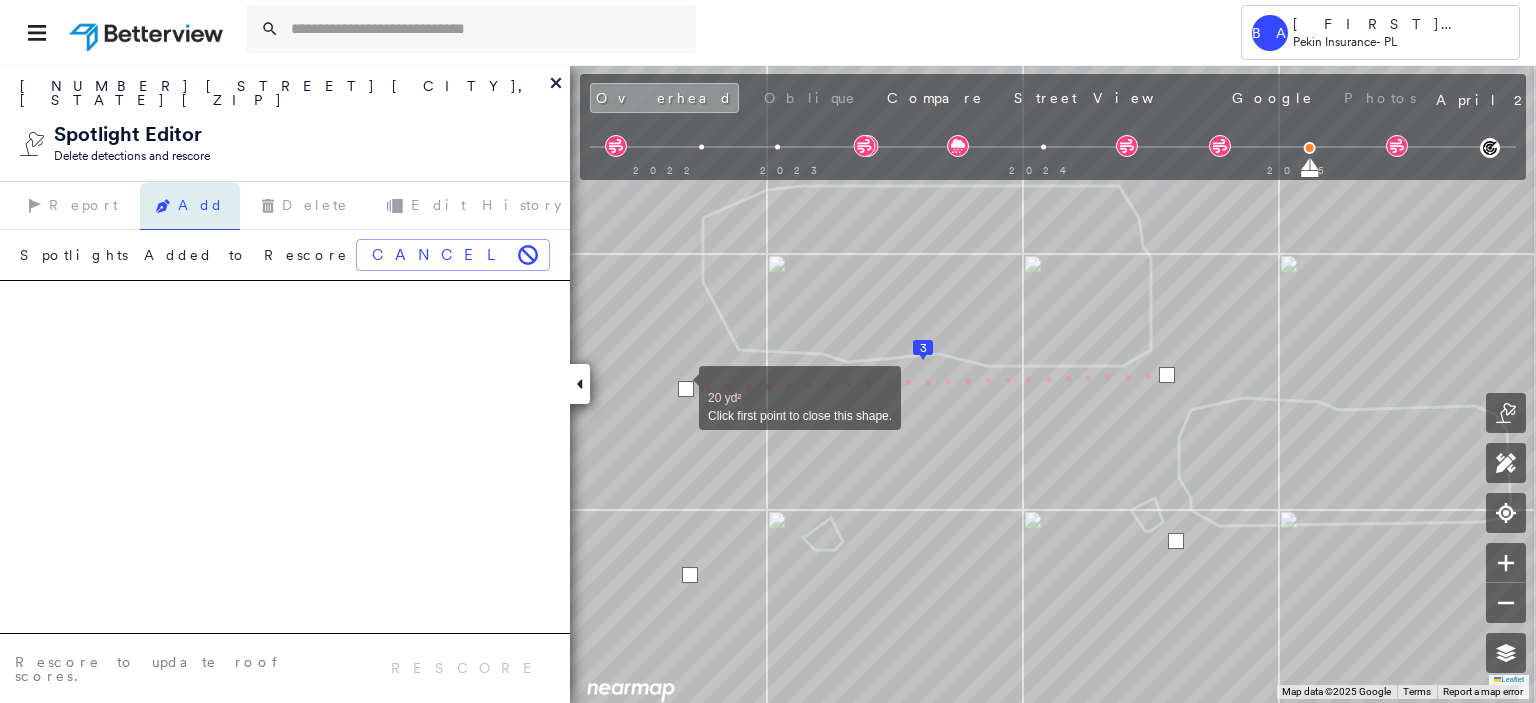 drag, startPoint x: 699, startPoint y: 432, endPoint x: 672, endPoint y: 385, distance: 54.20332 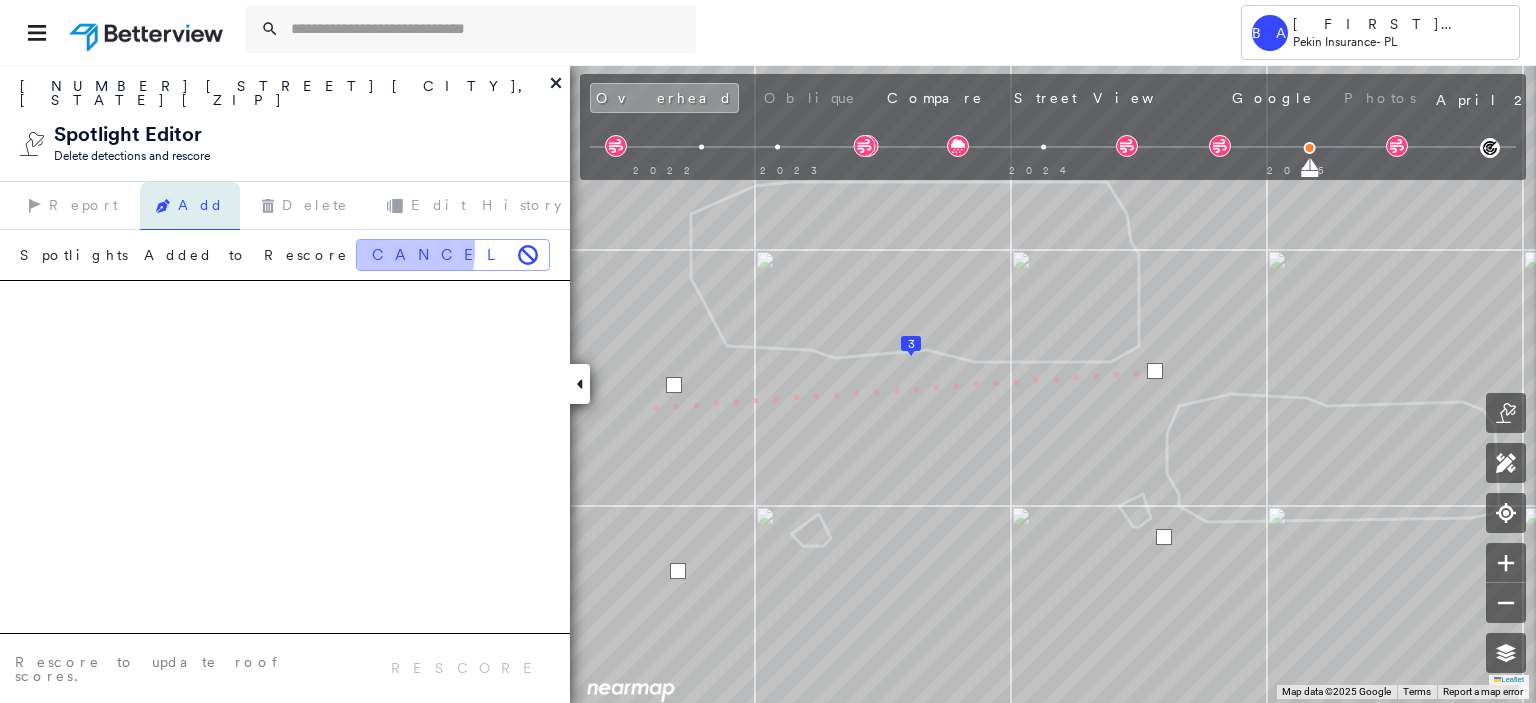 click on "Cancel" at bounding box center [453, 255] 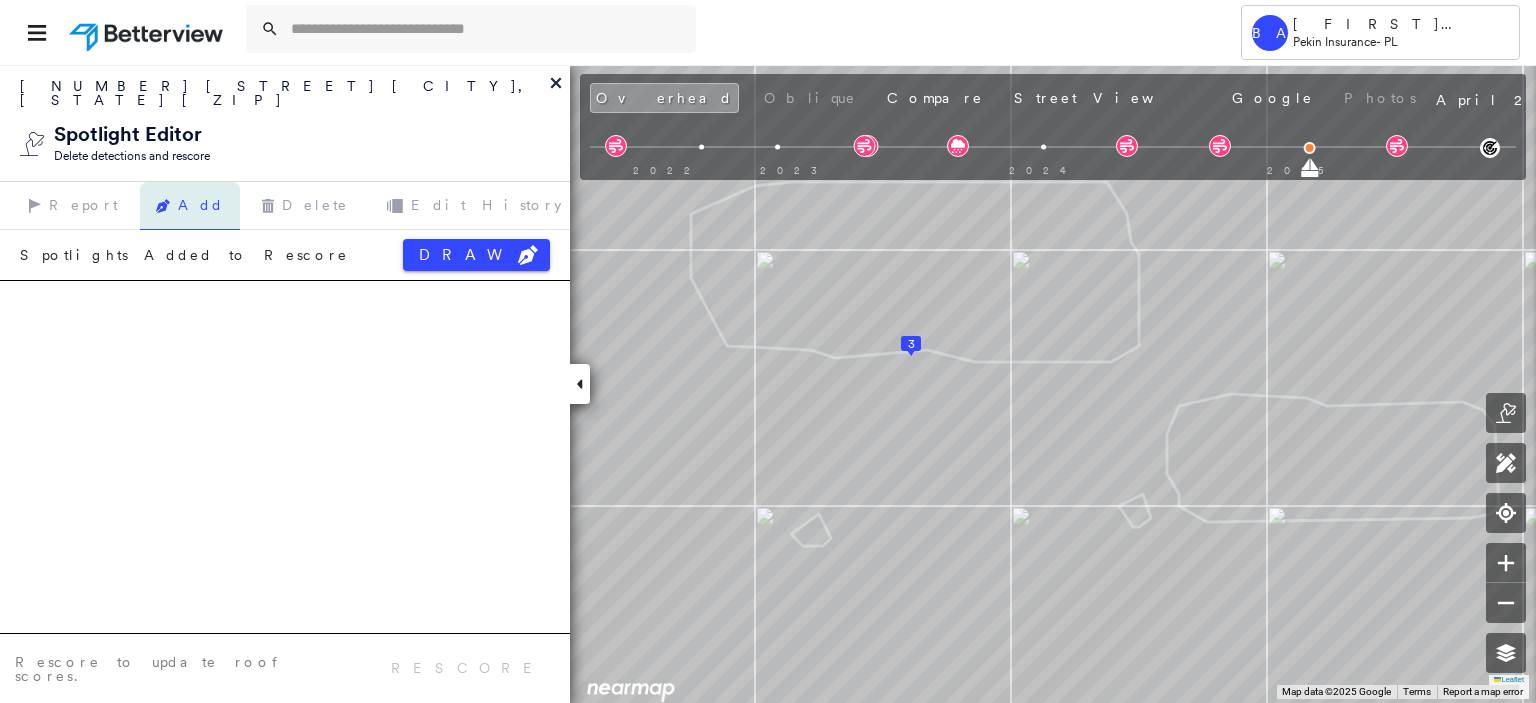 click on "Spotlights Added to Rescore DRAW" at bounding box center [285, 255] 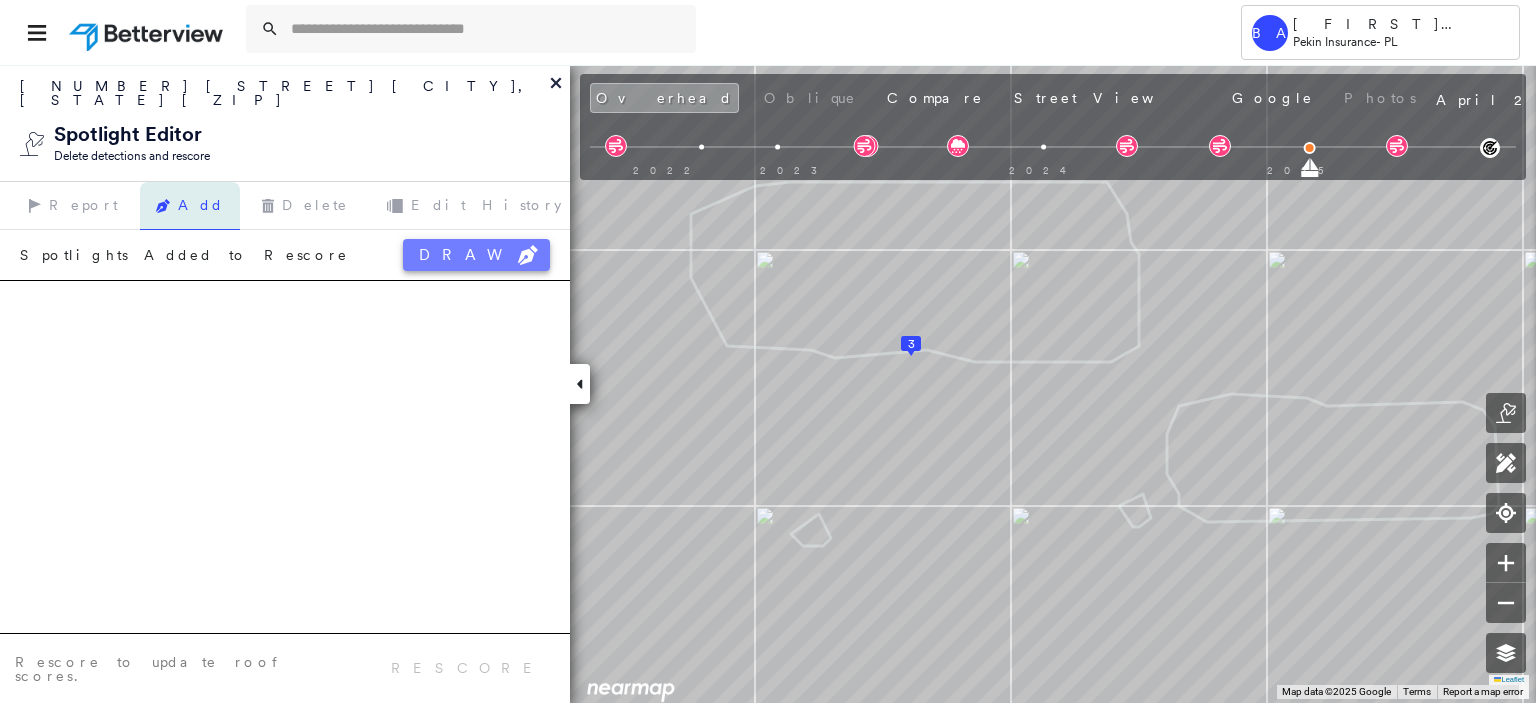 click on "DRAW" at bounding box center (476, 255) 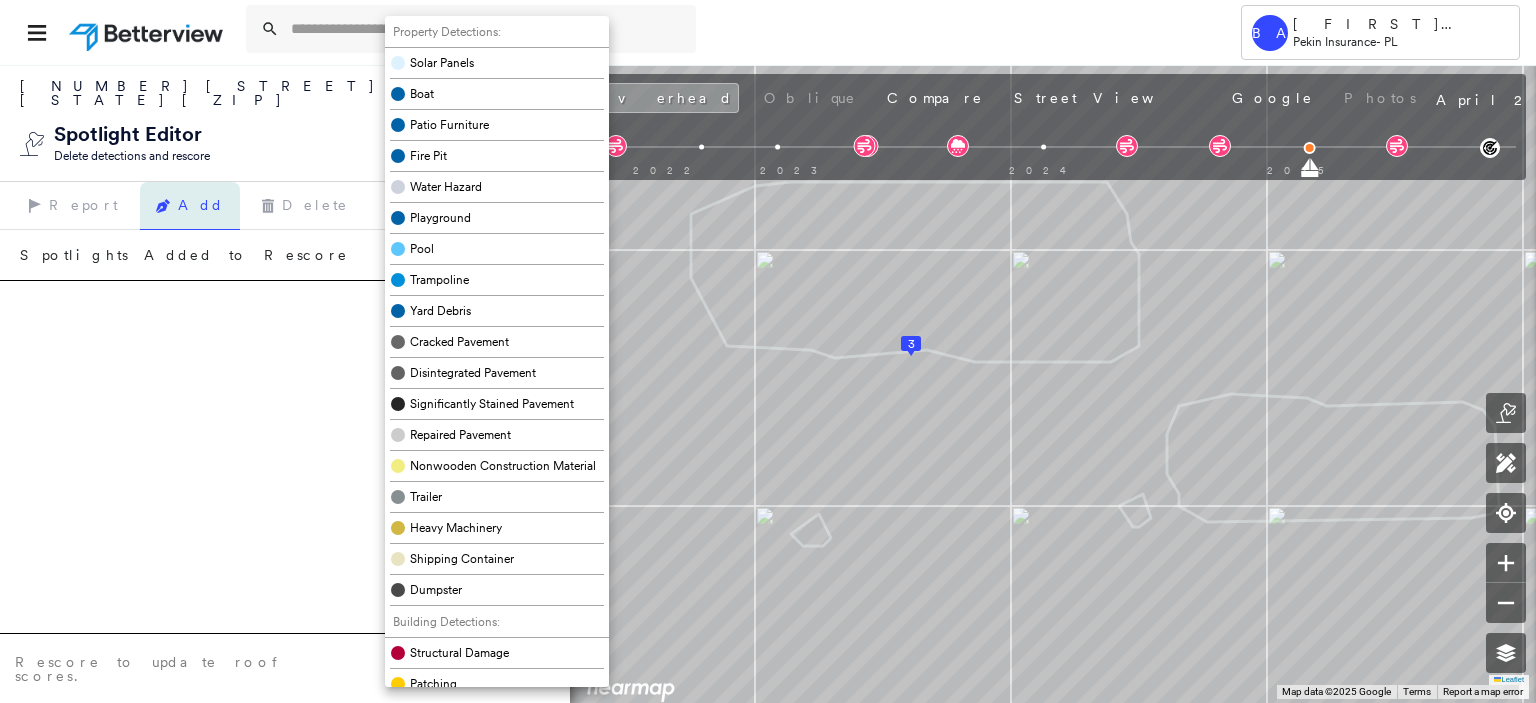 scroll, scrollTop: 400, scrollLeft: 0, axis: vertical 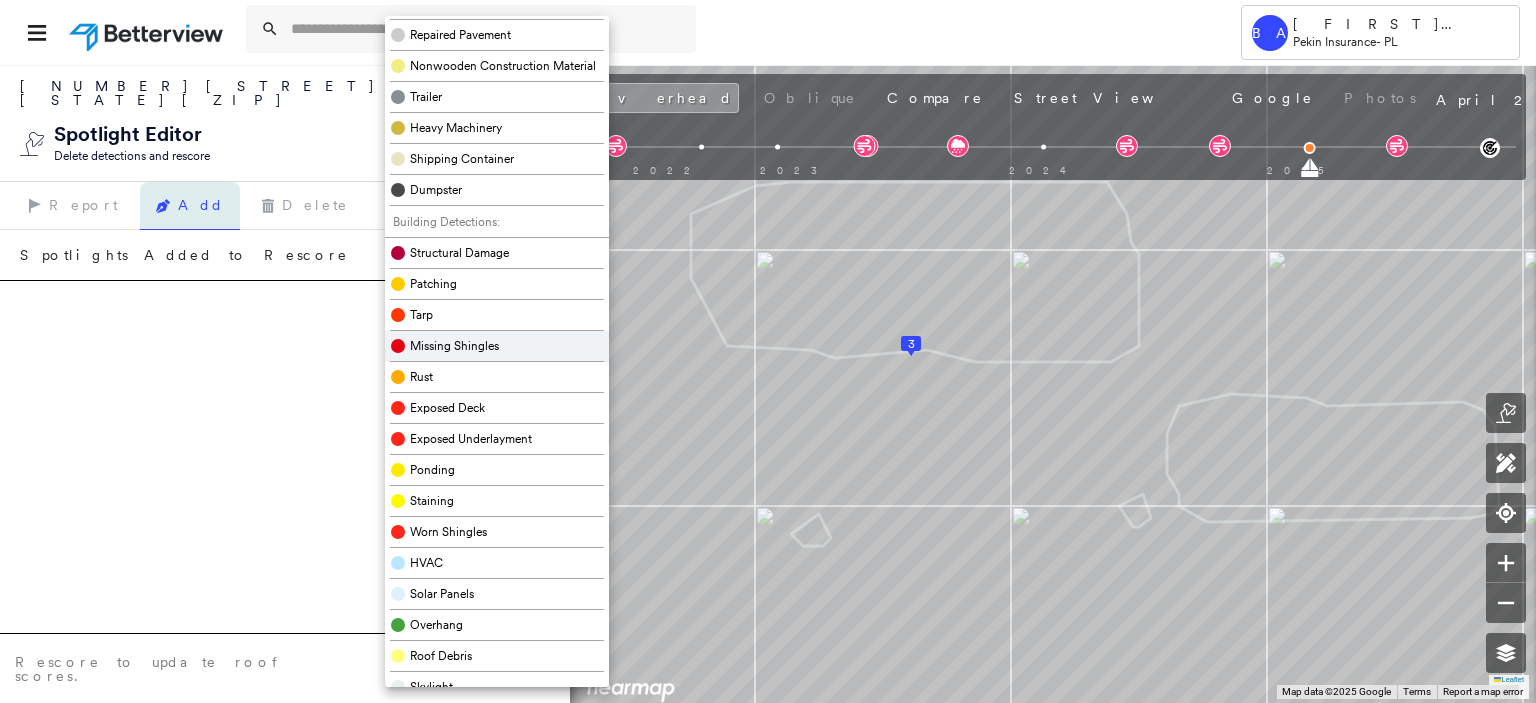 click on "Missing Shingles" at bounding box center [454, 346] 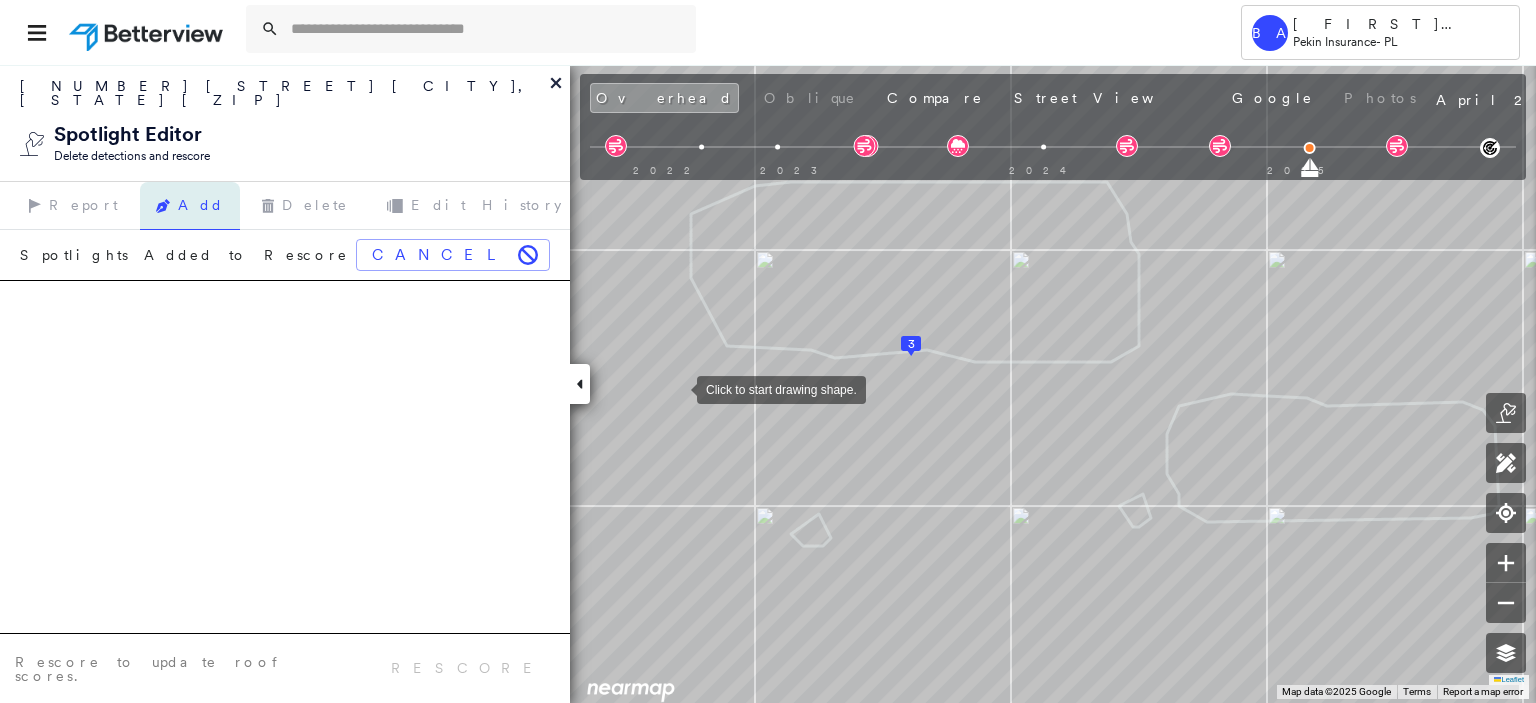 click at bounding box center [677, 388] 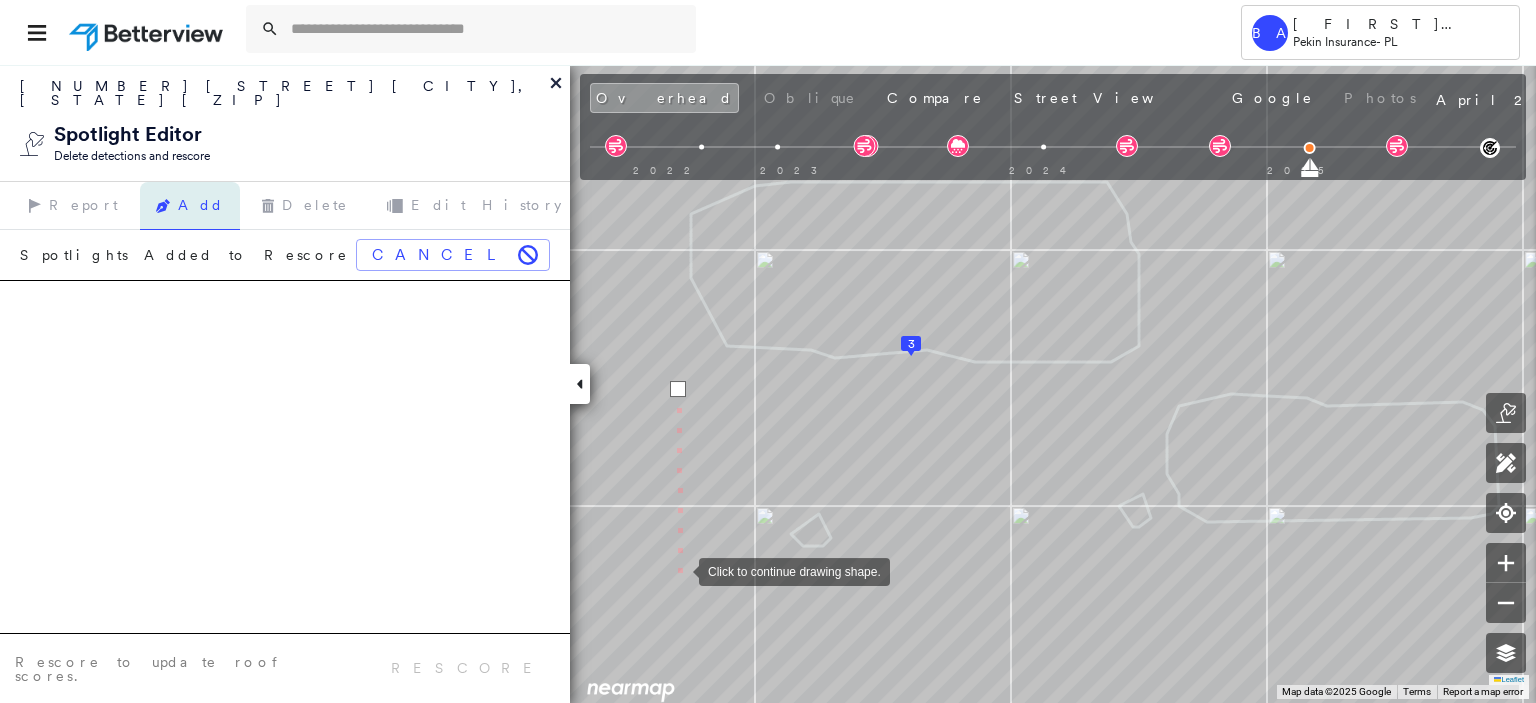 click at bounding box center (679, 570) 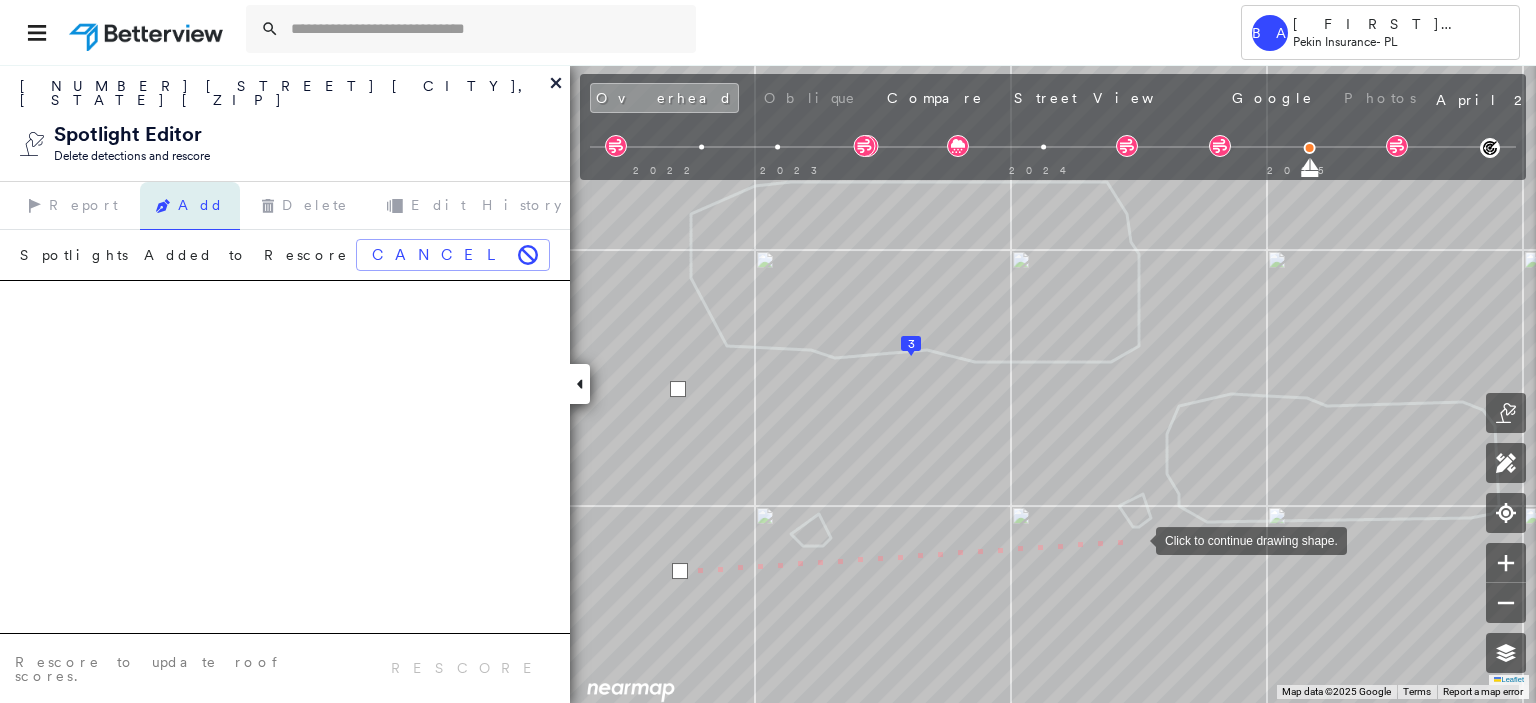 click at bounding box center (1136, 539) 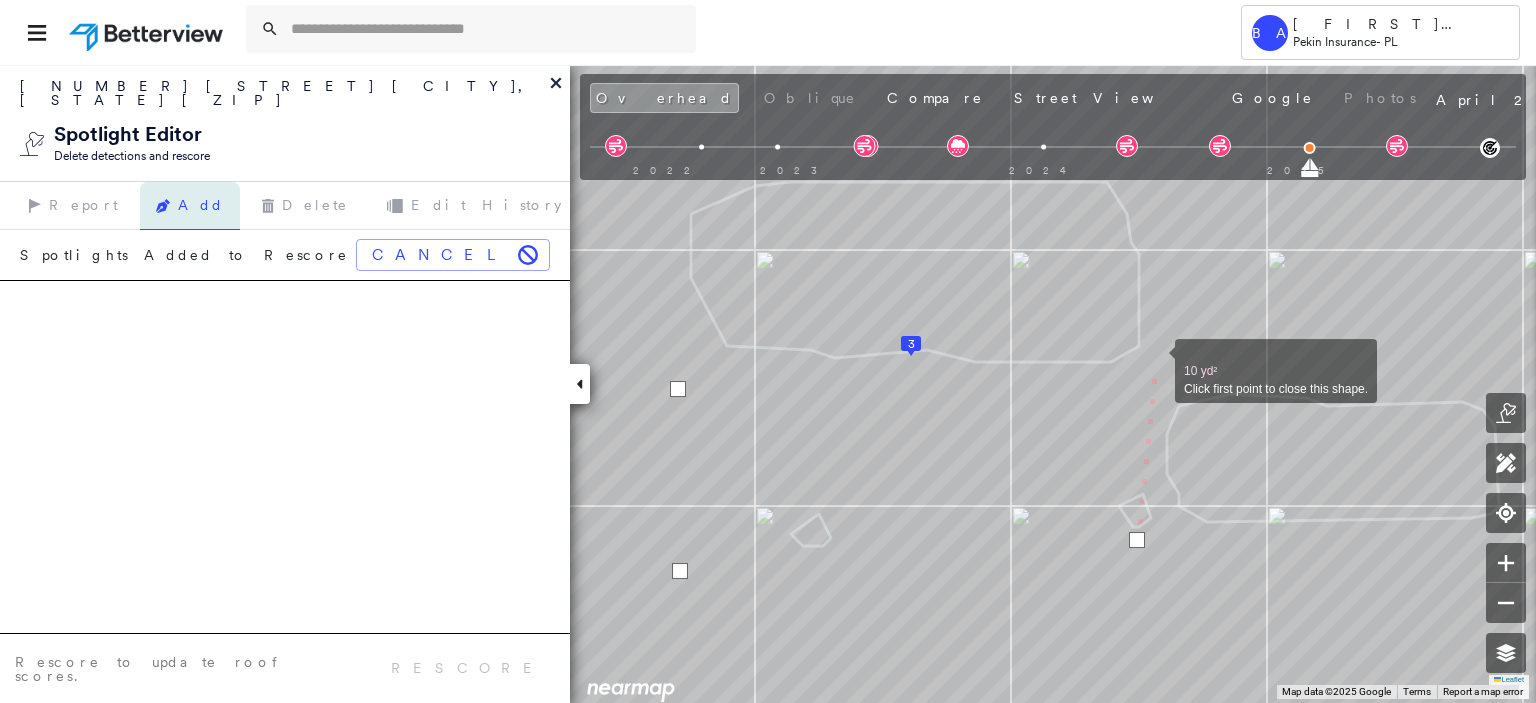 click at bounding box center (1155, 360) 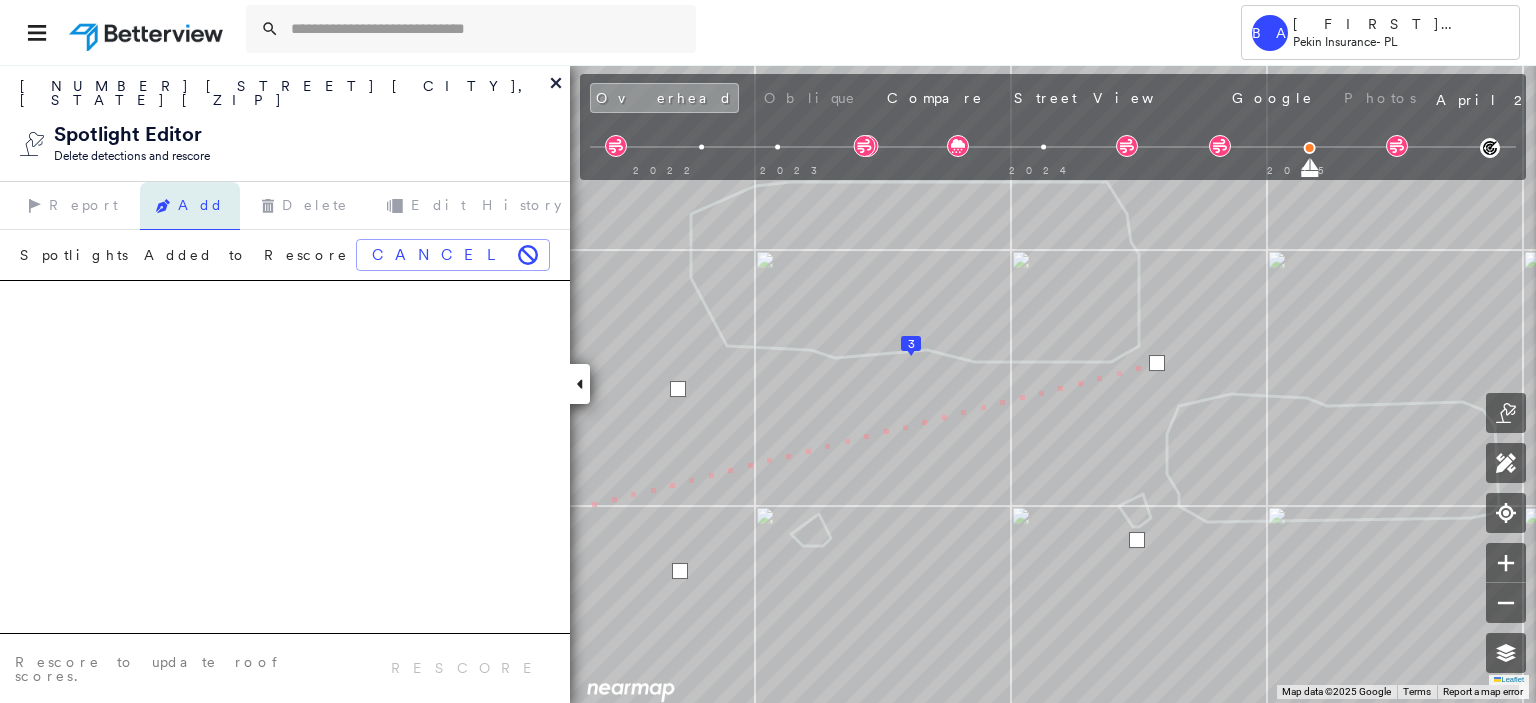 click on "Rescore to update roof scores. rescore" at bounding box center [285, 668] 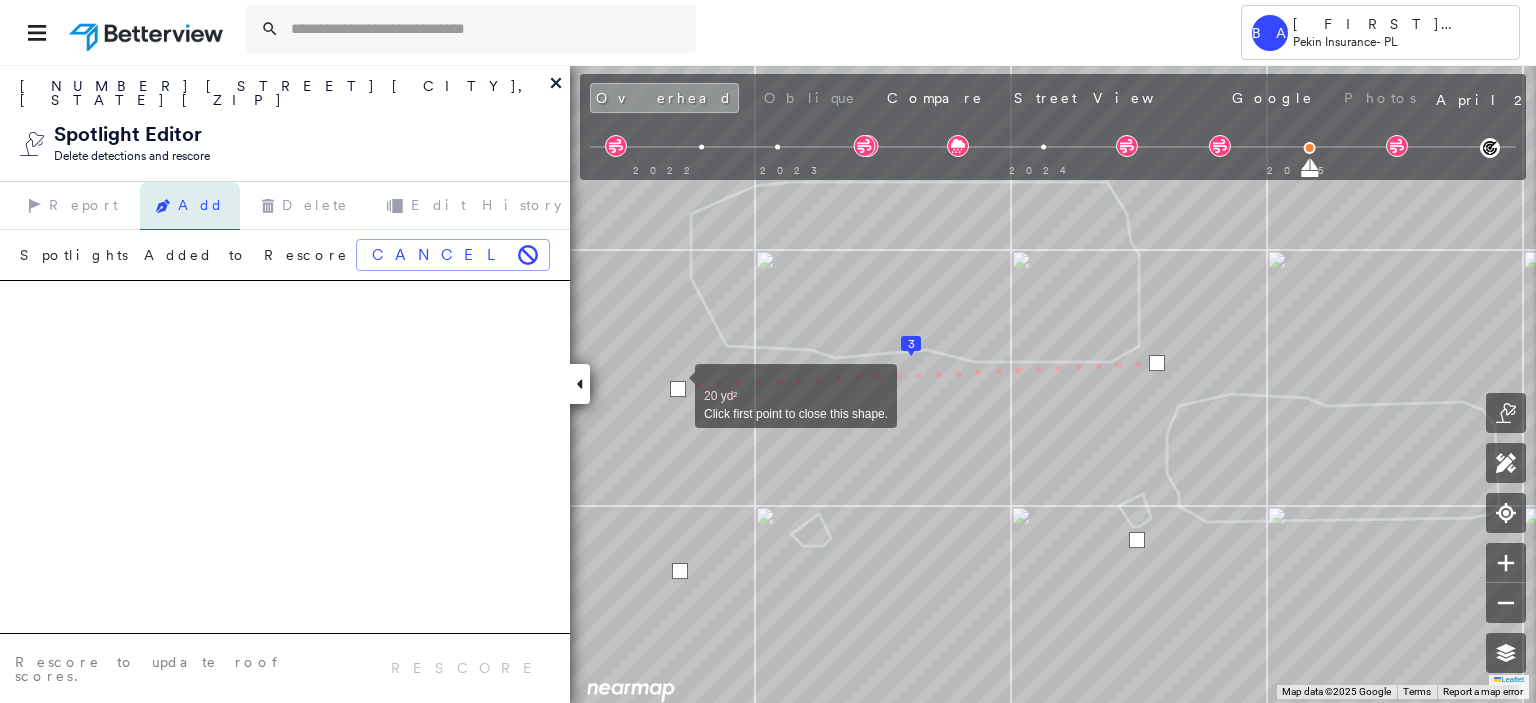 click at bounding box center [678, 389] 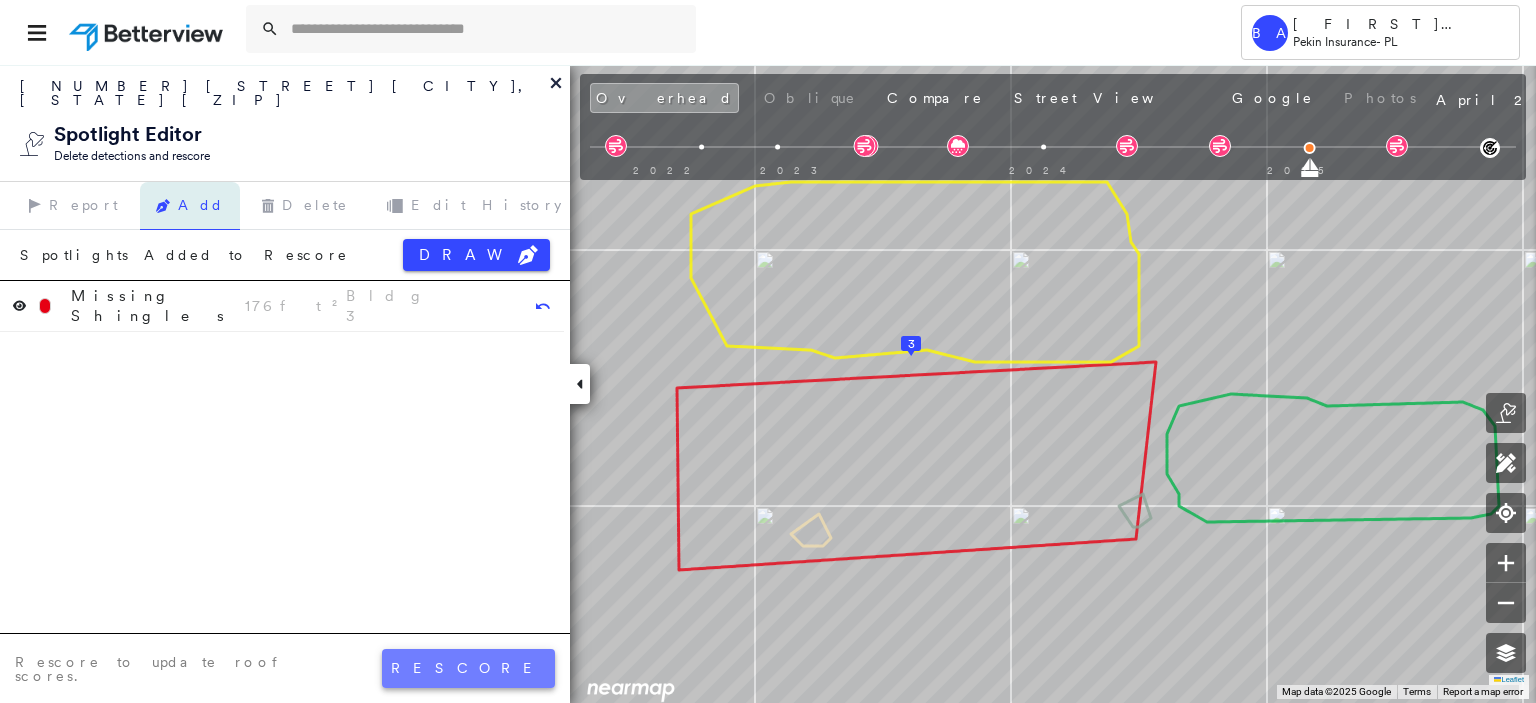 click on "rescore" at bounding box center [468, 668] 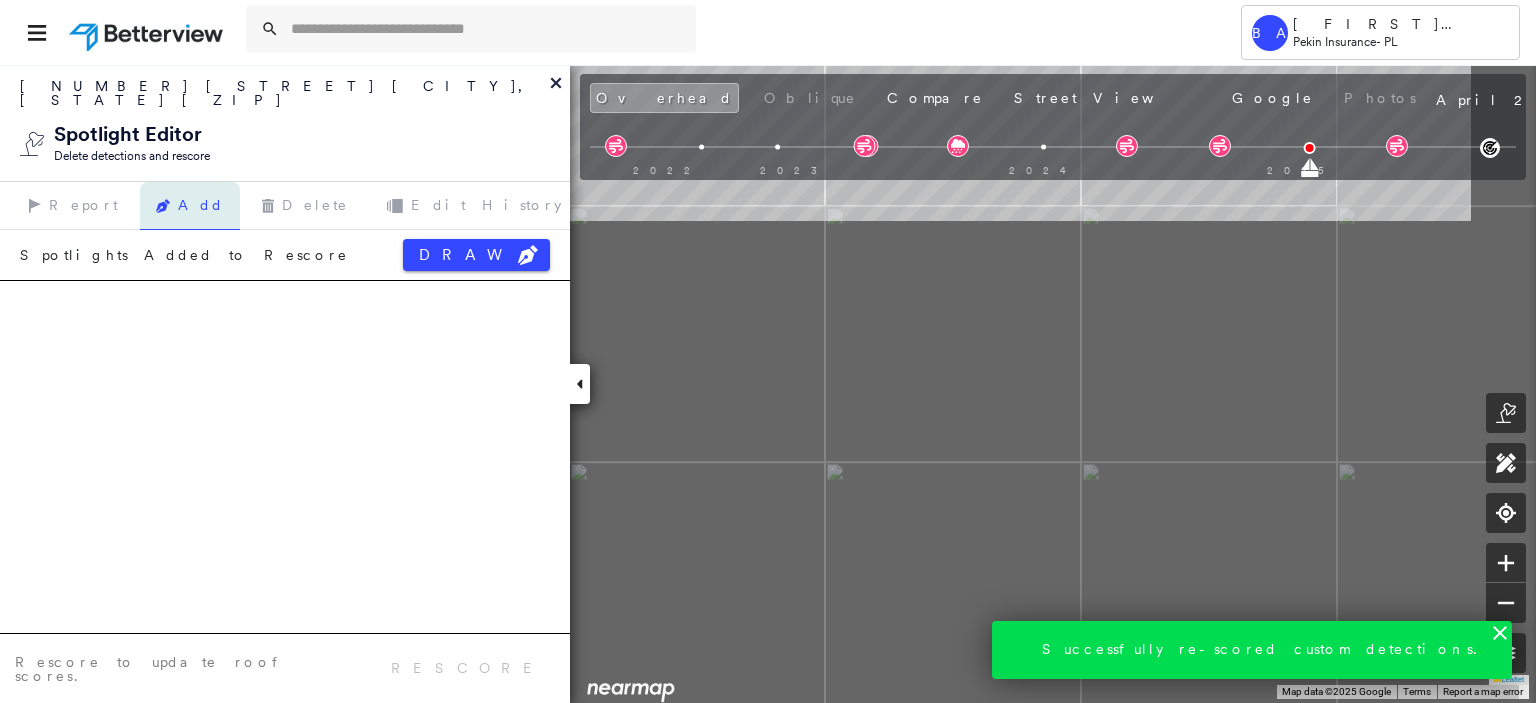 click on "BA [FIRST] [LAST] Pekin Insurance  -   PL [NUMBER] [STREET] ,  [CITY], [STATE] [ZIP] [ID] Assigned to:  [FIRST] [LAST] Assigned to:  [FIRST] [LAST] [ID] Assigned to:  [FIRST] [LAST] Open Comments Download PDF Report Summary Construction Occupancy Protection Exposure Determination Overhead Obliques Not Available ; Street View Roof Spotlight™ Index :  2-65 out of 100 0 100 25 3 50 2 75 1 Building Roof Scores 3 Buildings Building RSI Confidence Footprint Shape 1 65 High 1,678 ft² Shape: Gable Ratio: 90% Material: Asphalt Shingle Ratio: 99% Slope: 36  degrees    (Moderate) Height: 28  (2 Story) Square Footage: 1,678 ft² Staining Prevalent  ( 27%,  450 ft² ) Overhang Medium  ( 11%,  178 ft² ) 2 28 Medium 509 ft² Shape: Gable Ratio: 99% Material: Asphalt Shingle Ratio: 96% Slope: 30  degrees    (Moderate) Height: 12  (1 Story) Square Footage: 509 ft² Staining Prevalent  ( 60%,  307 ft² ) Worn Shingles Prevalent  ( 3%,  17 ft² ) 3 2 Very High 372 ft² Shape: Gable Ratio: 99% Material: Slope: 71" at bounding box center (768, 383) 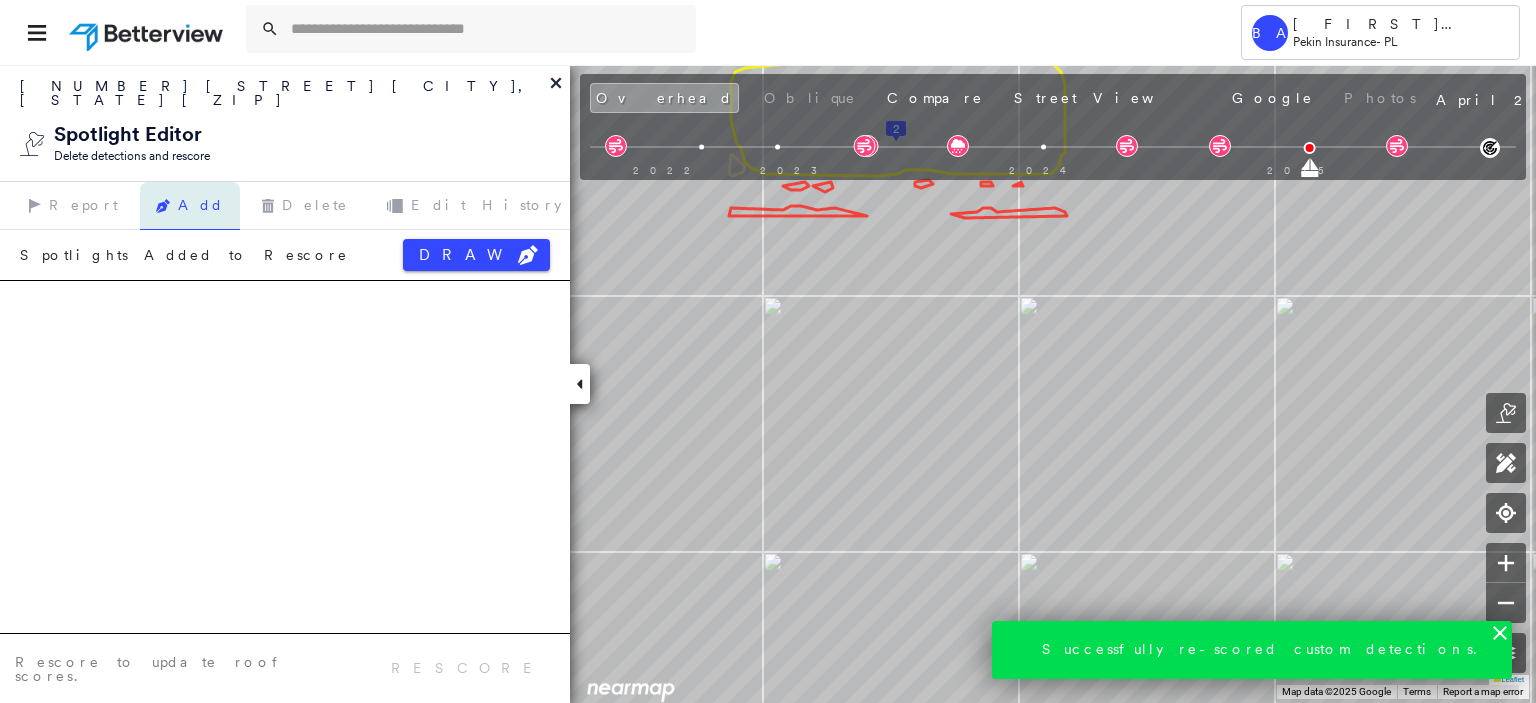 click 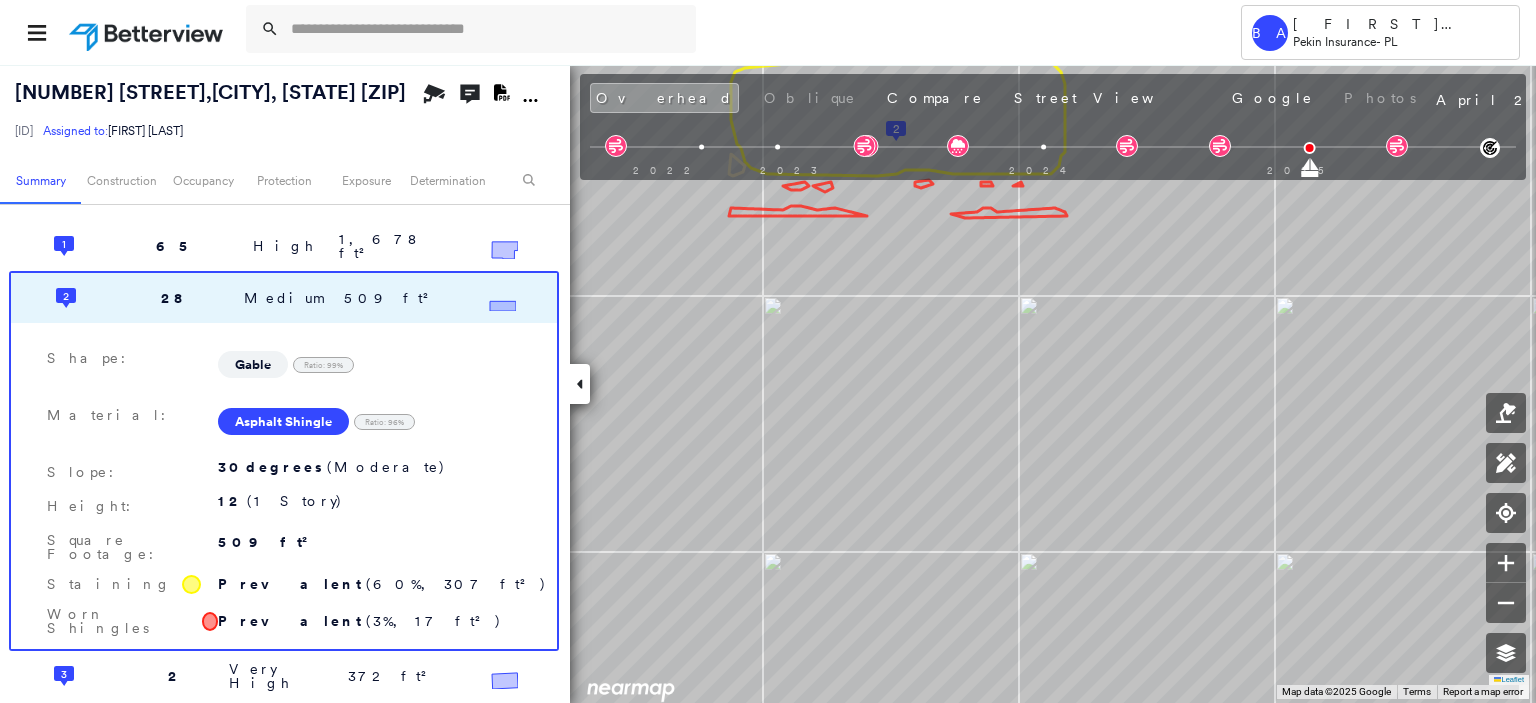 scroll, scrollTop: 500, scrollLeft: 0, axis: vertical 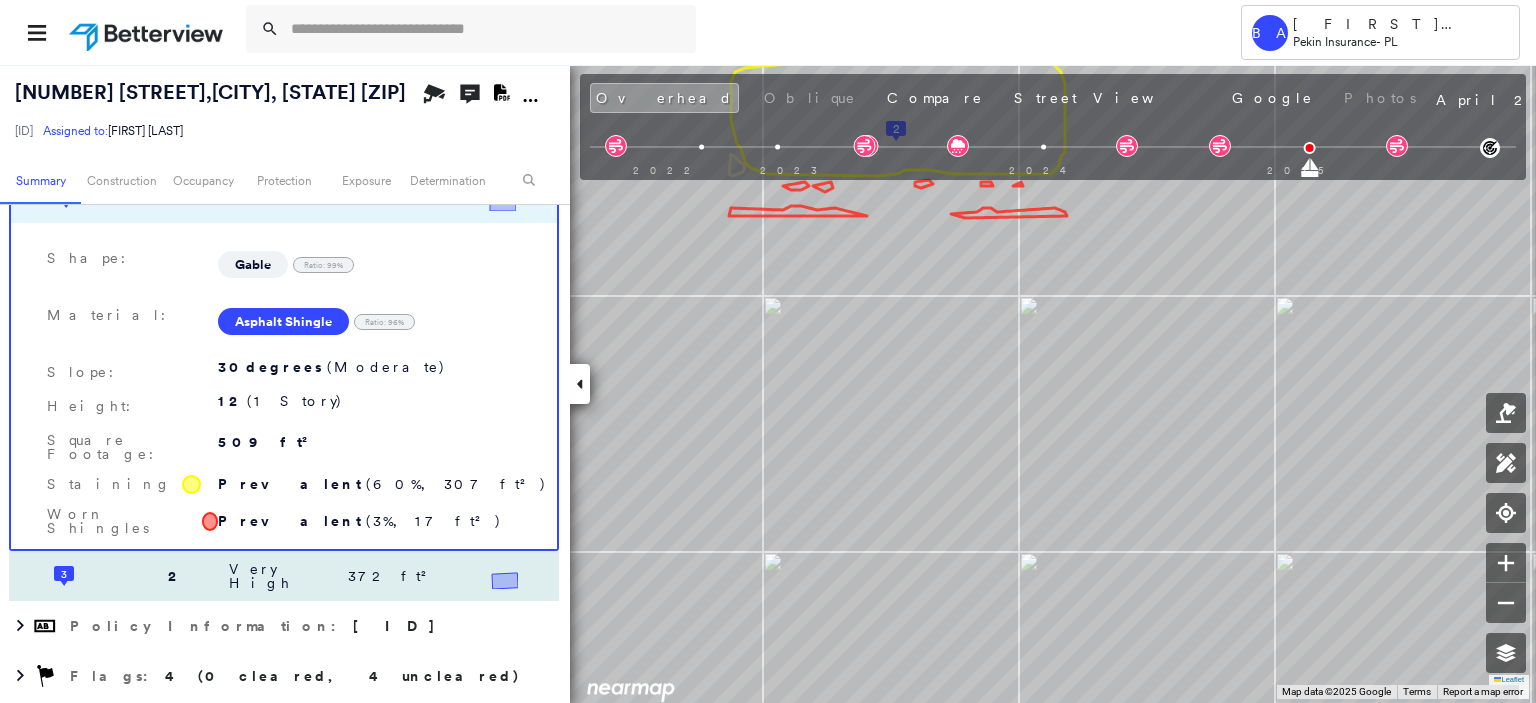 click on "3 2 Very High 372 ft²" at bounding box center [284, 576] 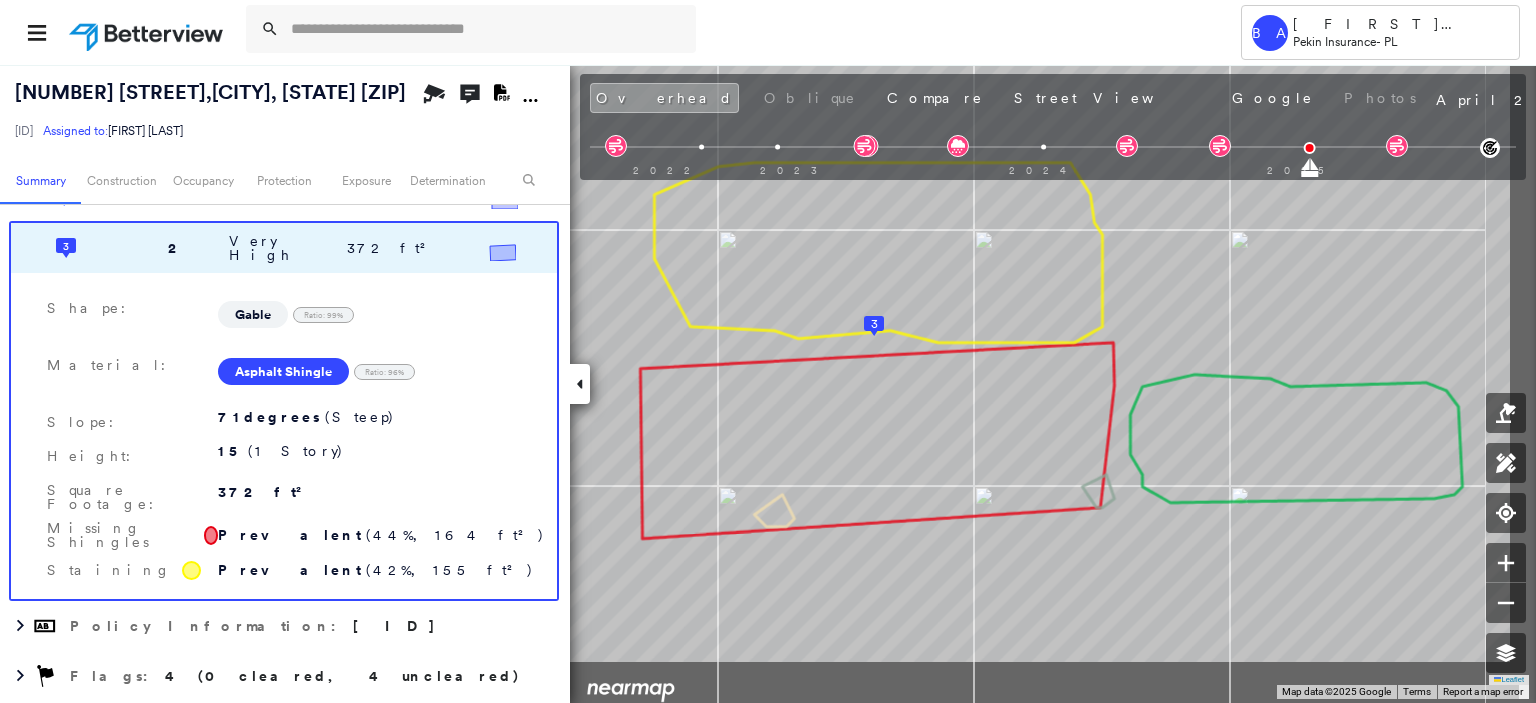 drag, startPoint x: 1000, startPoint y: 426, endPoint x: 861, endPoint y: 371, distance: 149.48578 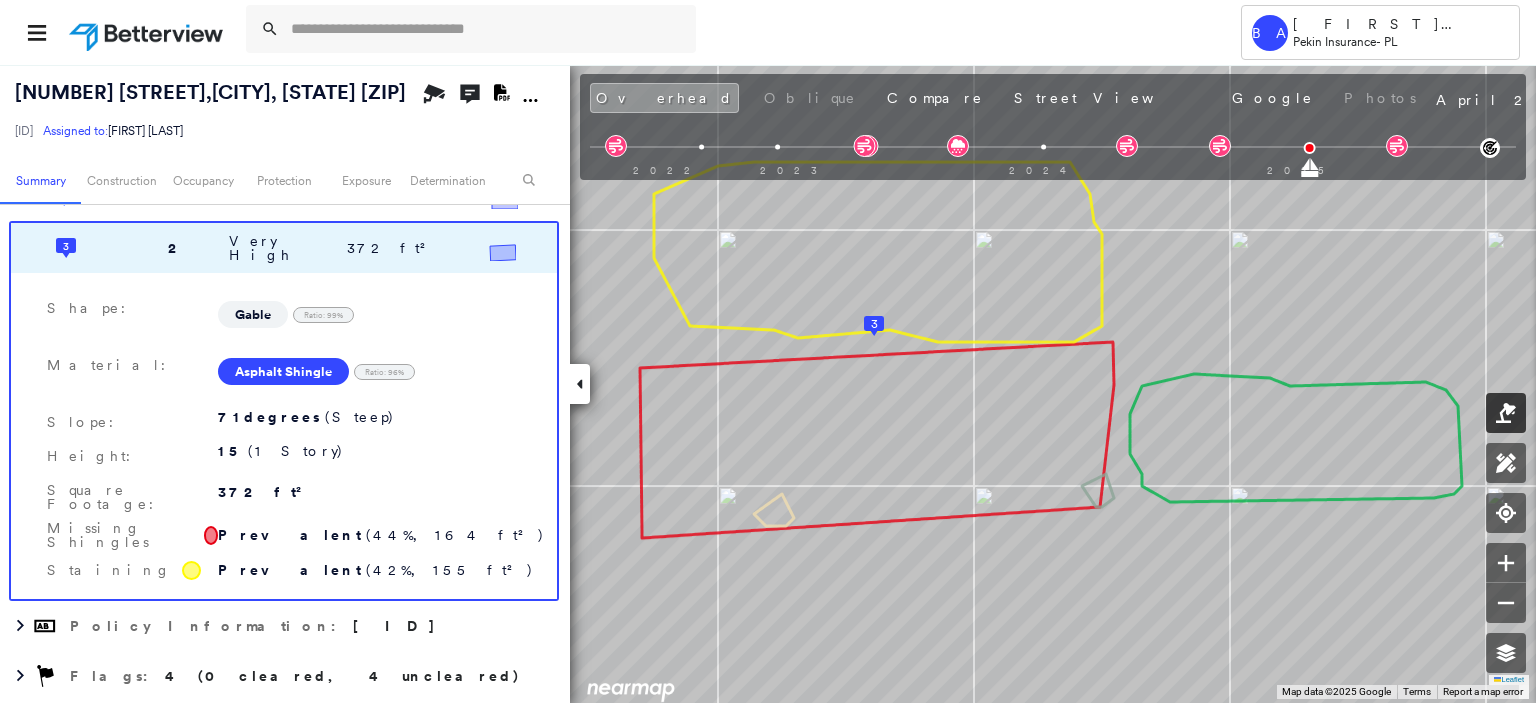 click 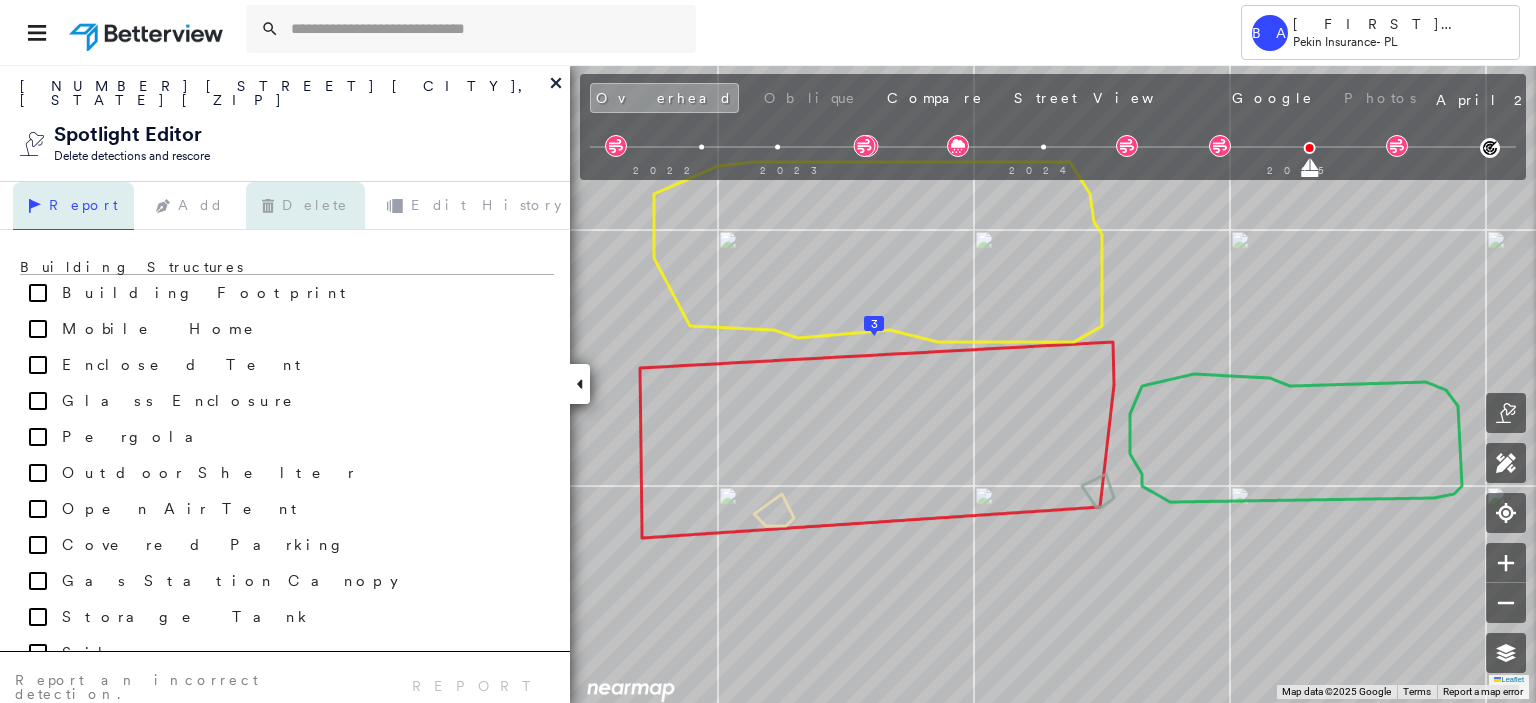 click on "Delete" at bounding box center [305, 206] 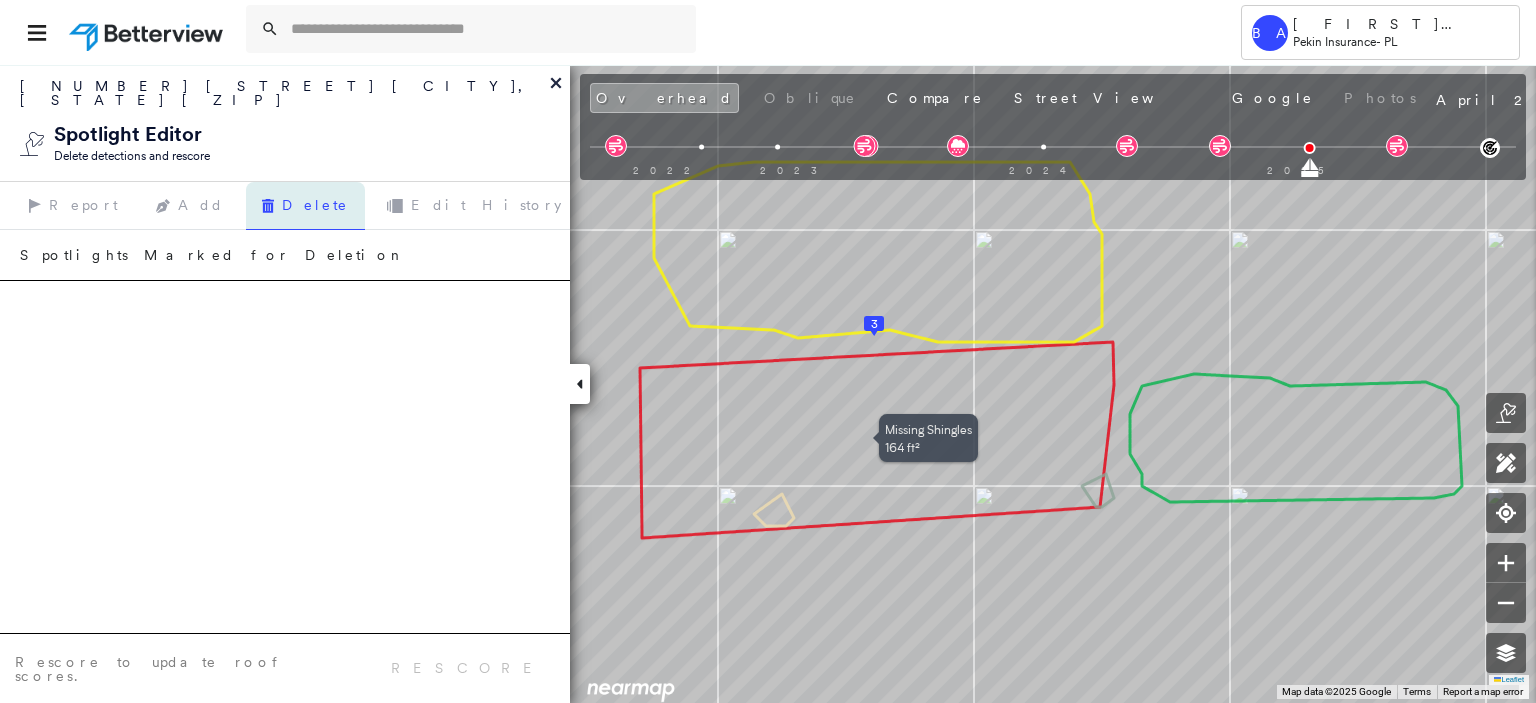 click 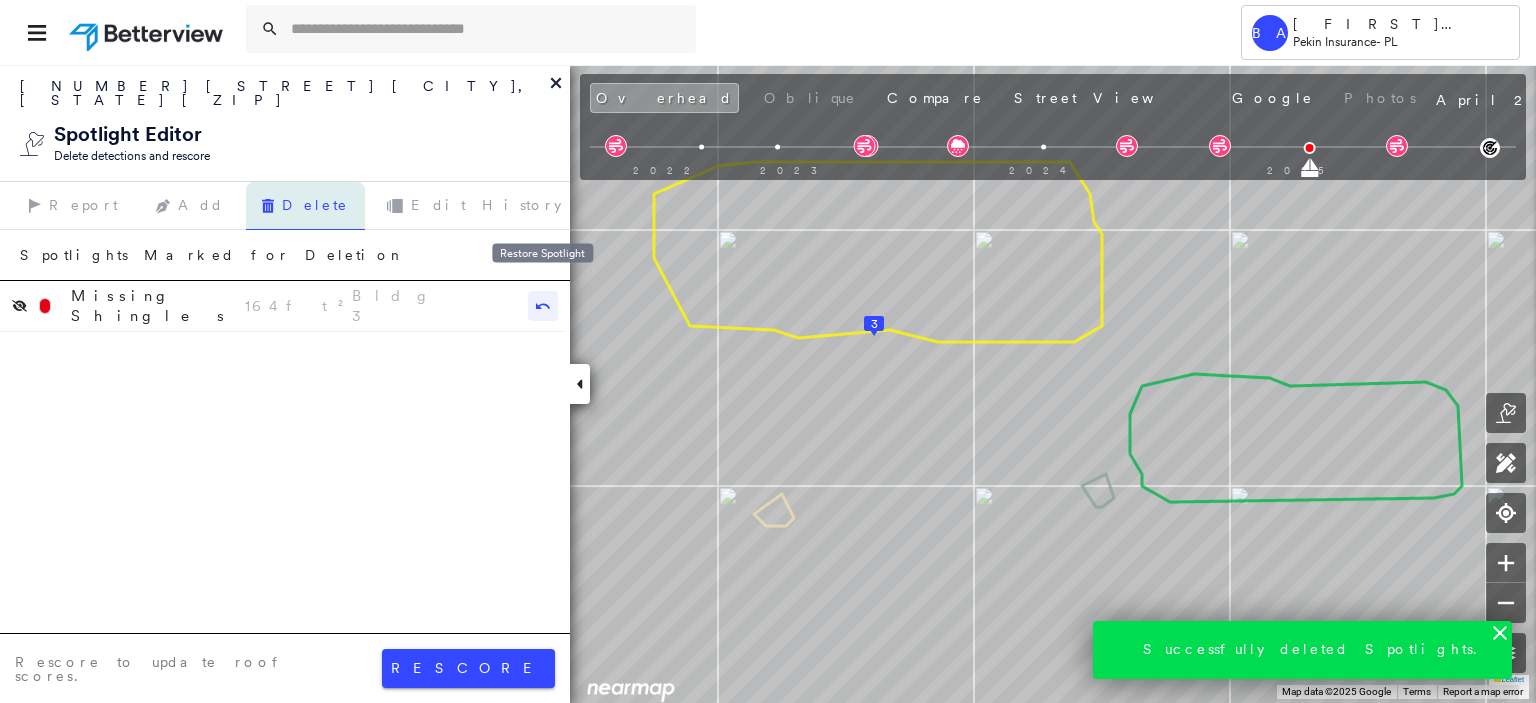 click 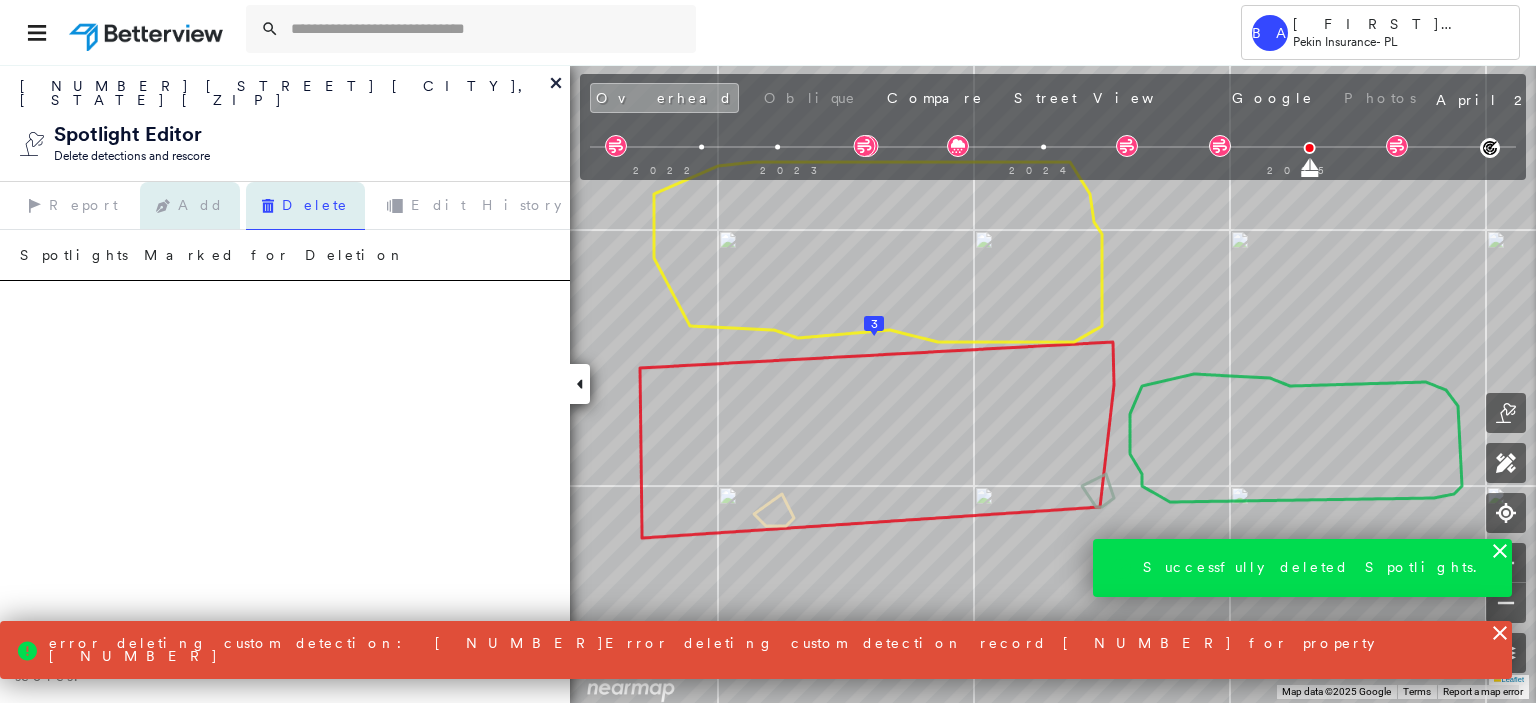 click on "Add" at bounding box center (190, 206) 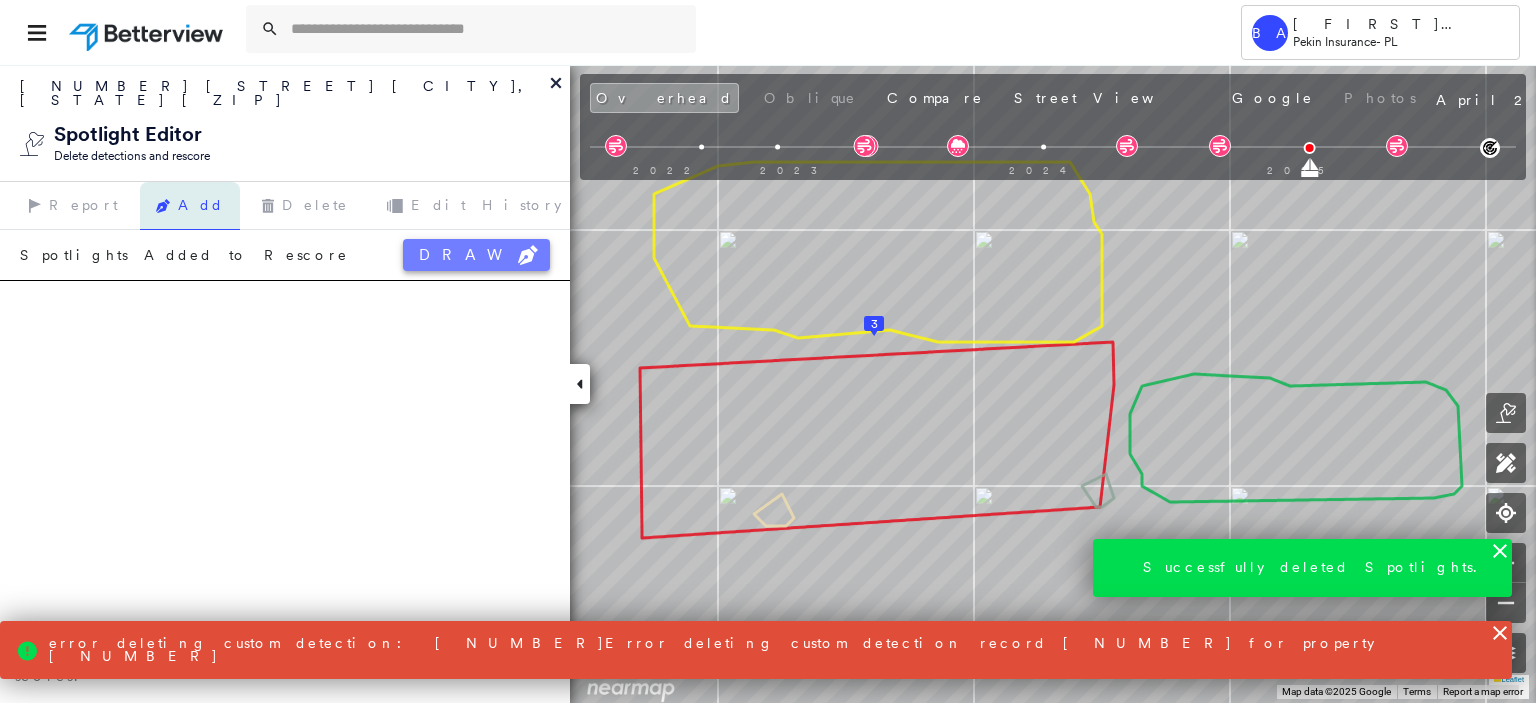 click on "DRAW" at bounding box center (476, 255) 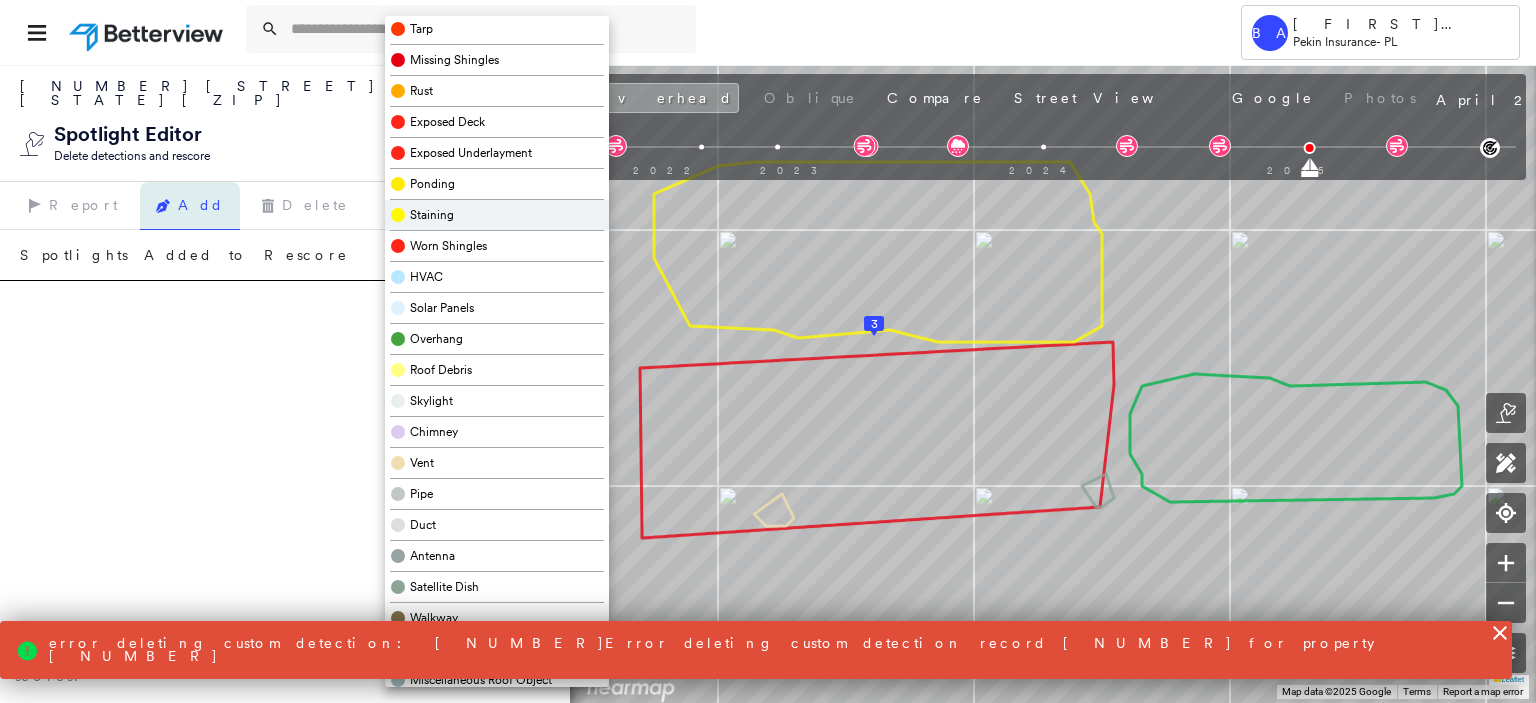 scroll, scrollTop: 486, scrollLeft: 0, axis: vertical 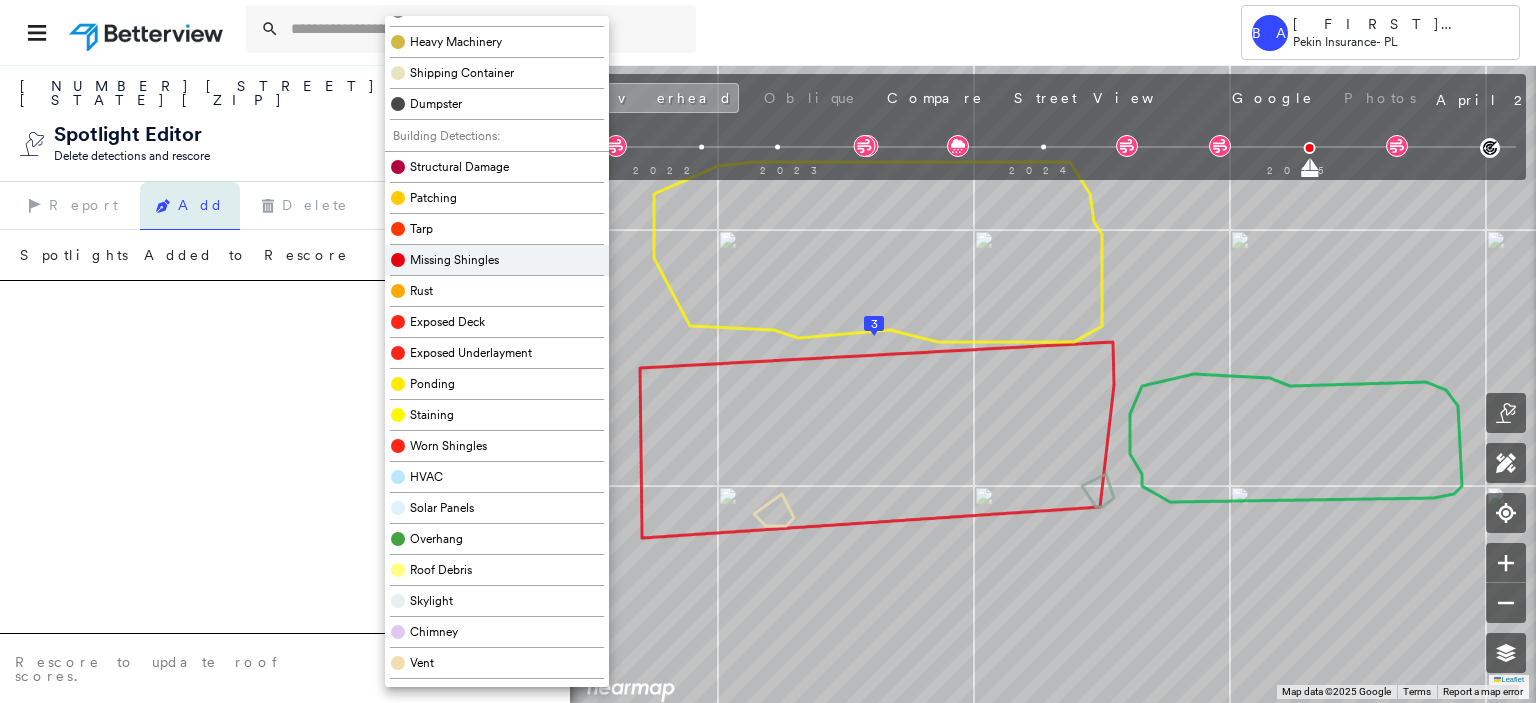 click on "Missing Shingles" at bounding box center [497, 260] 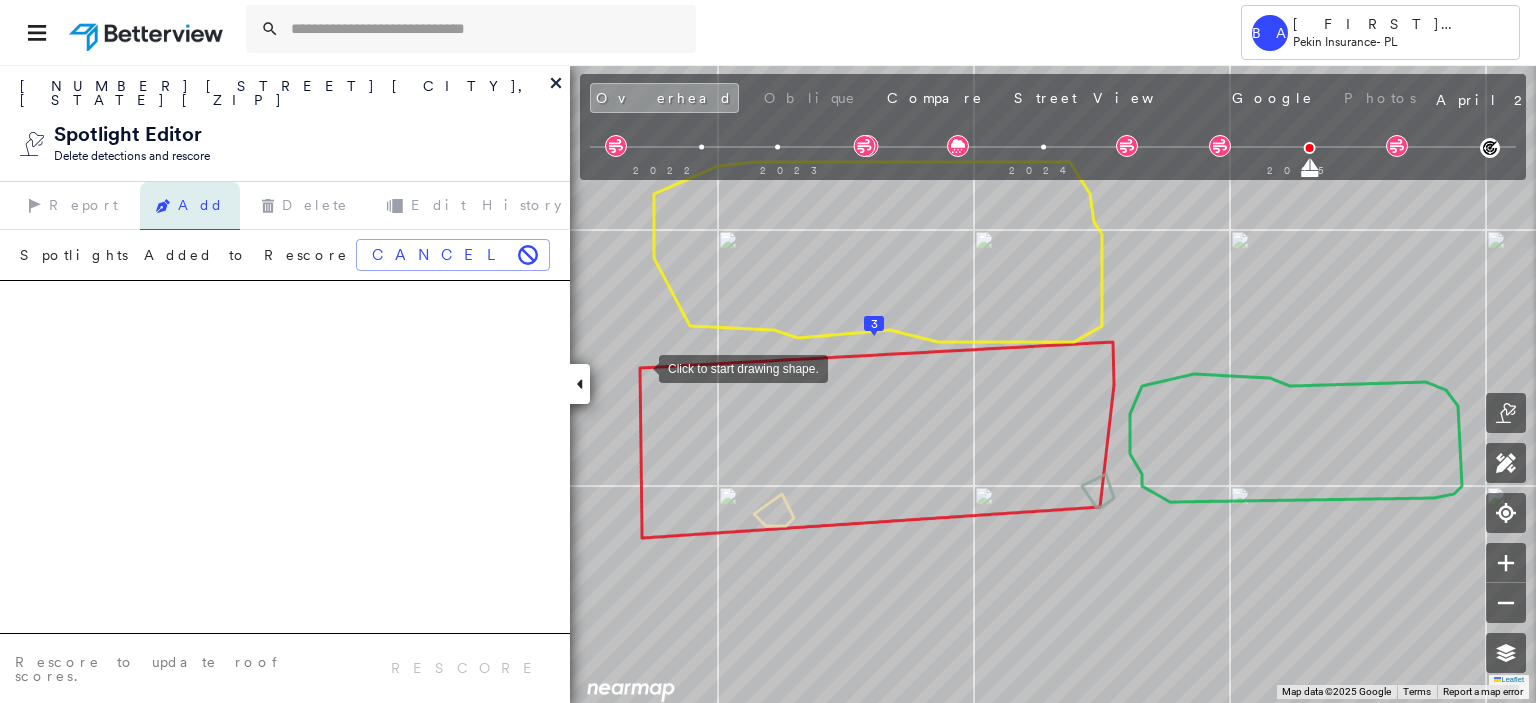 click at bounding box center (639, 367) 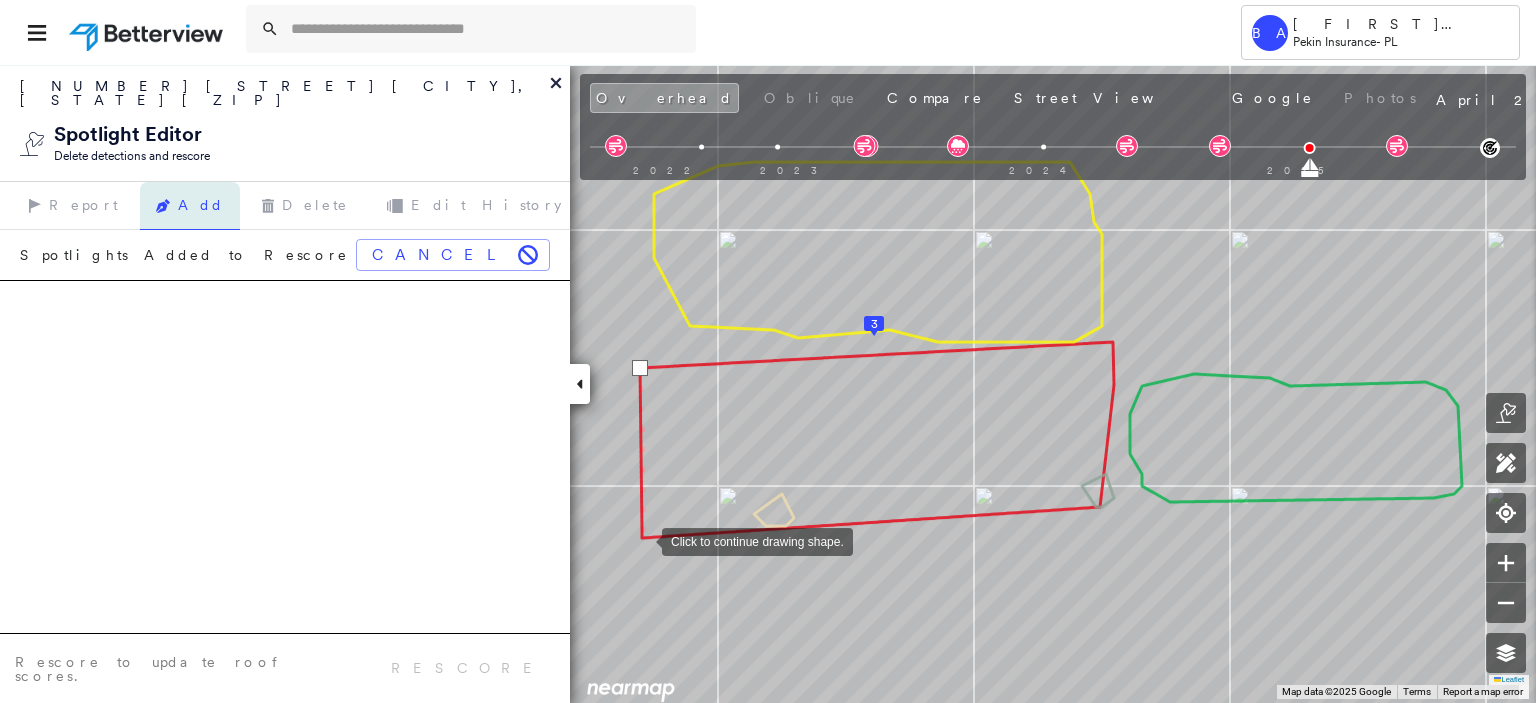 click at bounding box center (642, 540) 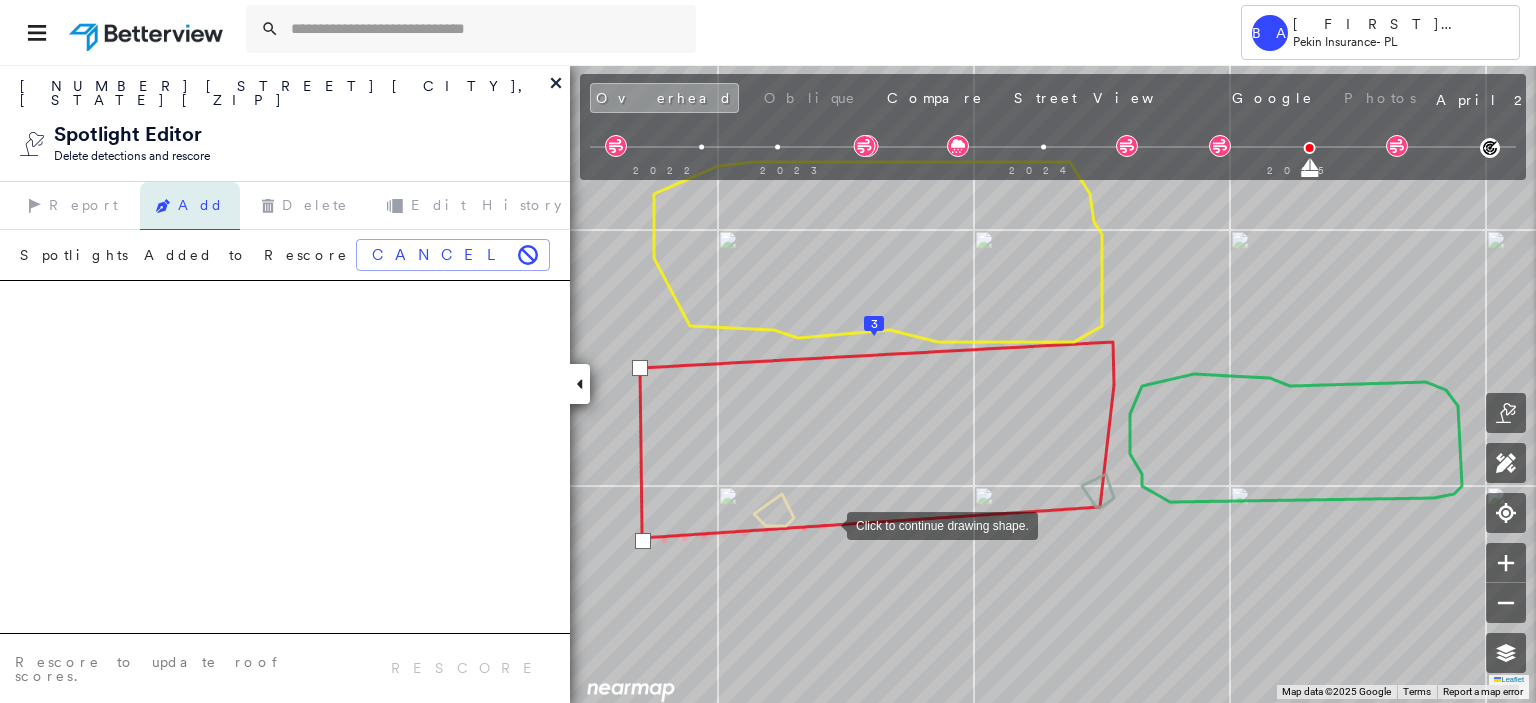 click at bounding box center (827, 524) 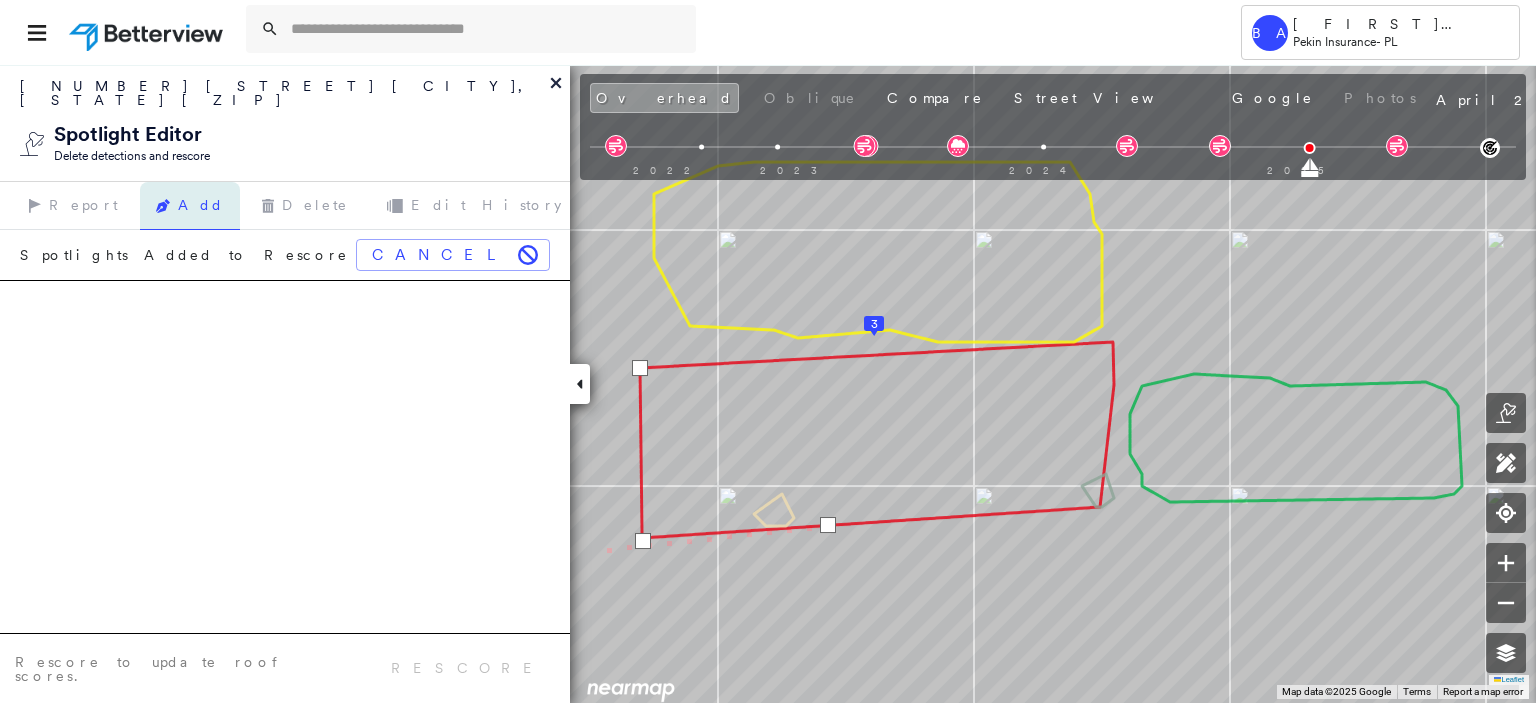 click on "Rescore to update roof scores. rescore" at bounding box center [285, 668] 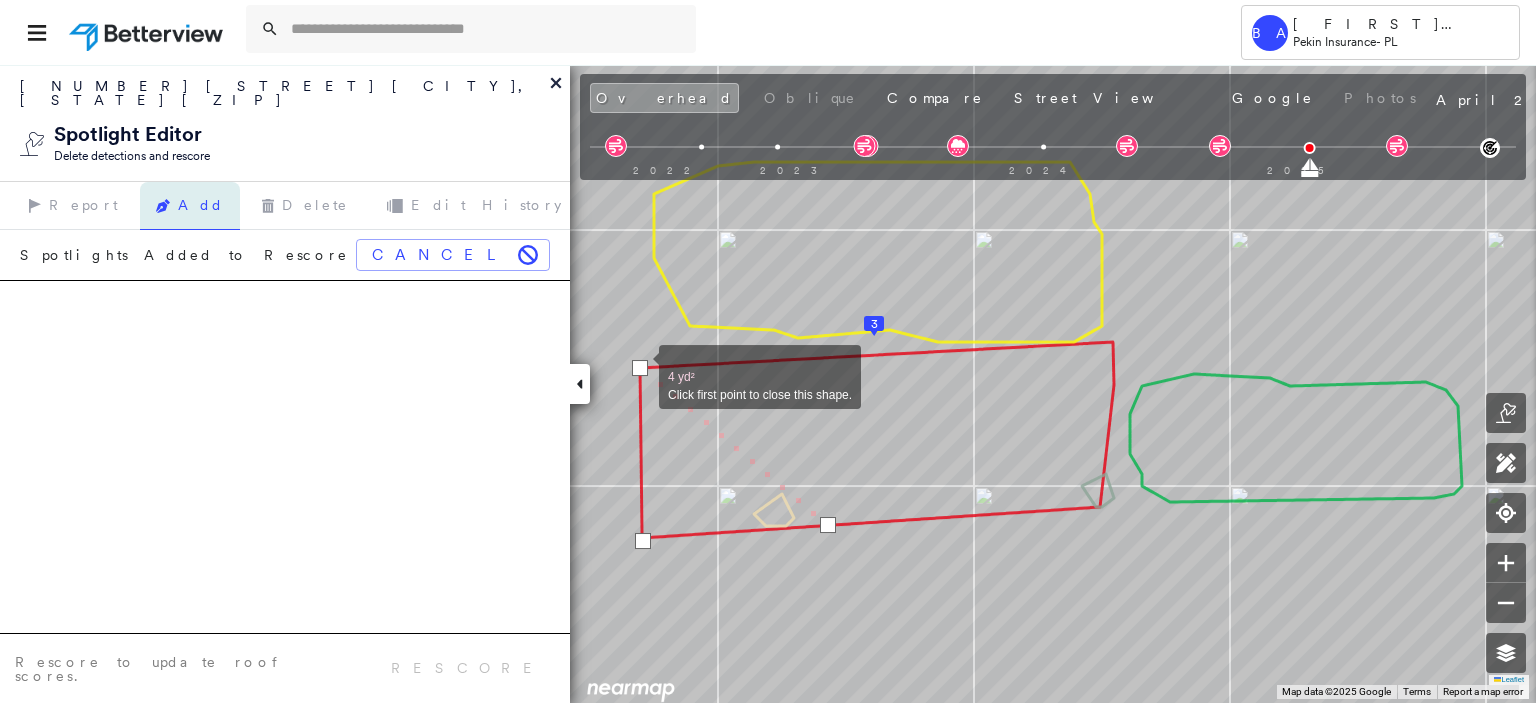 click at bounding box center [640, 368] 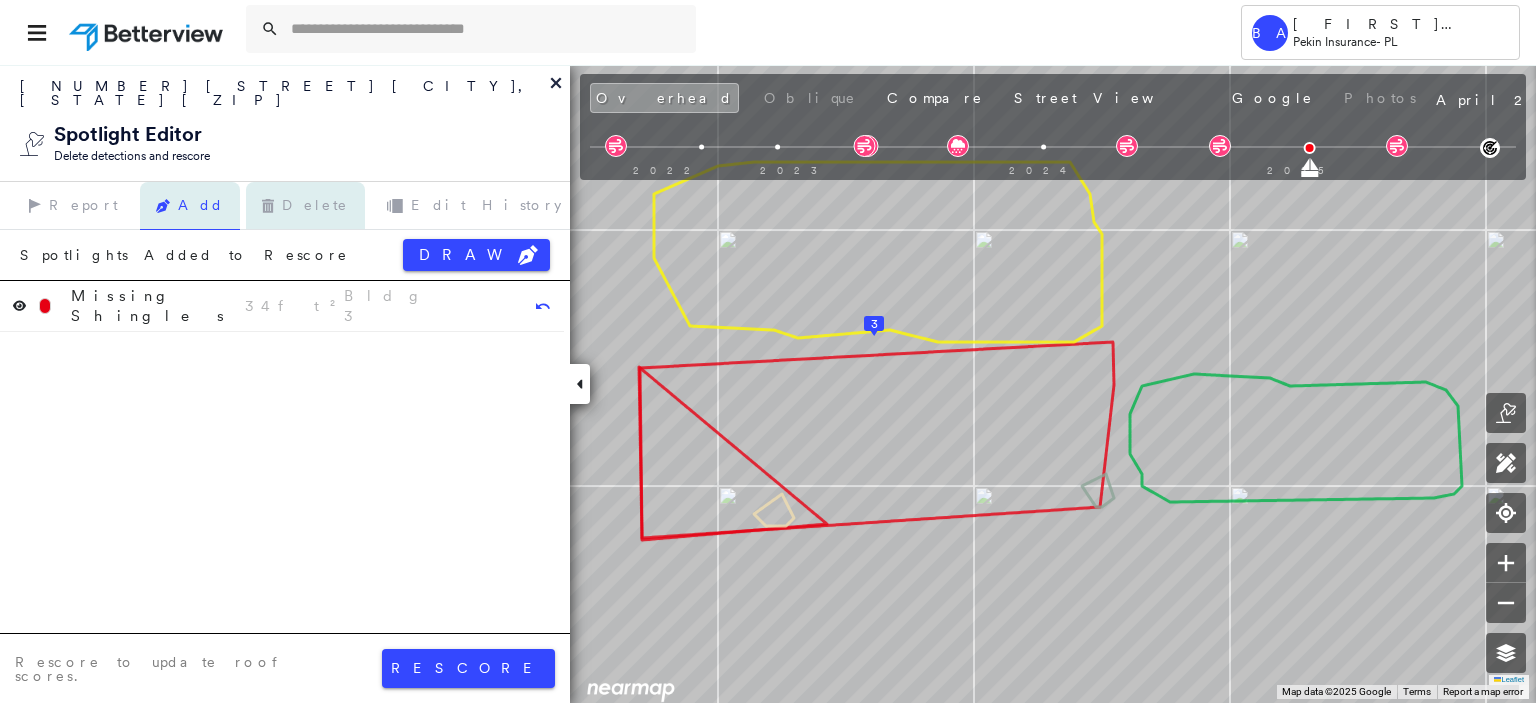 click on "Delete" at bounding box center [305, 206] 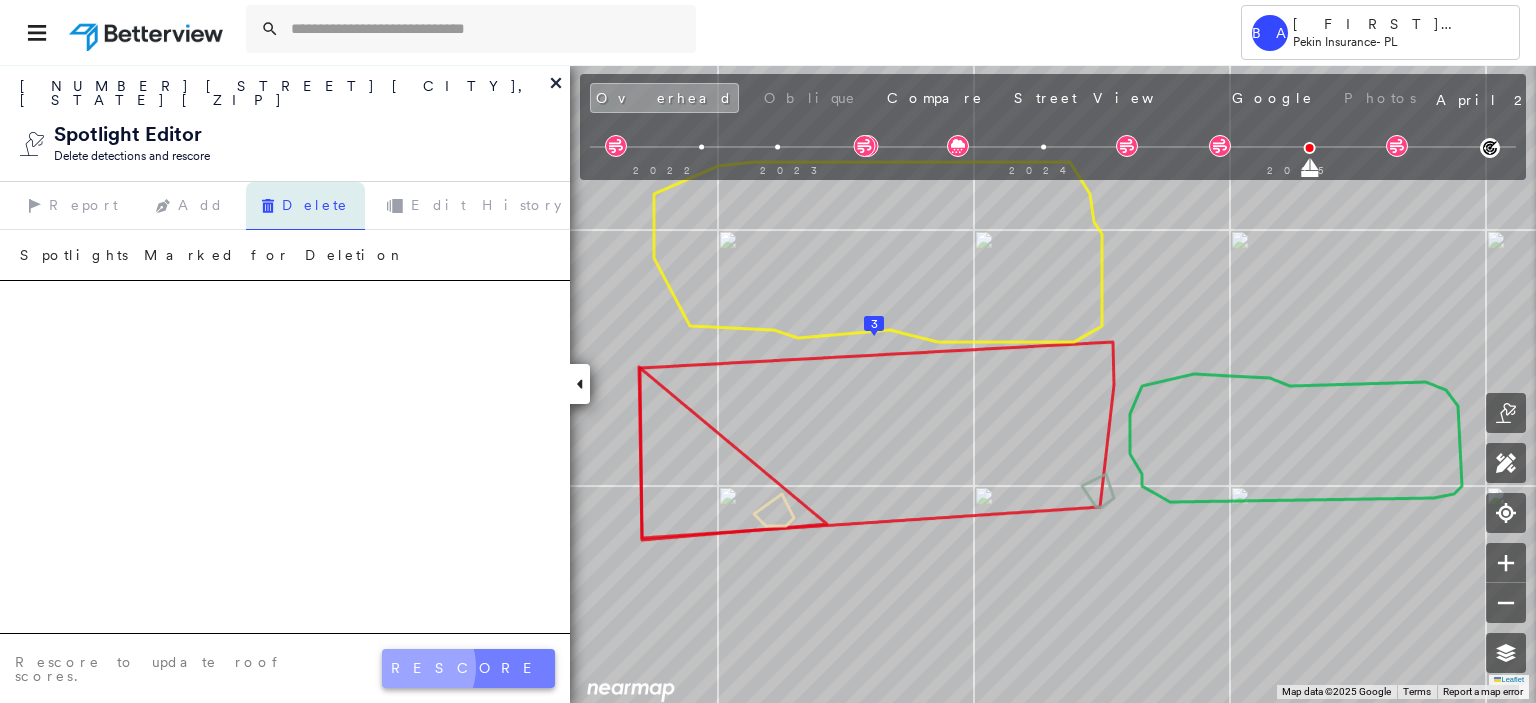 click on "rescore" at bounding box center [468, 668] 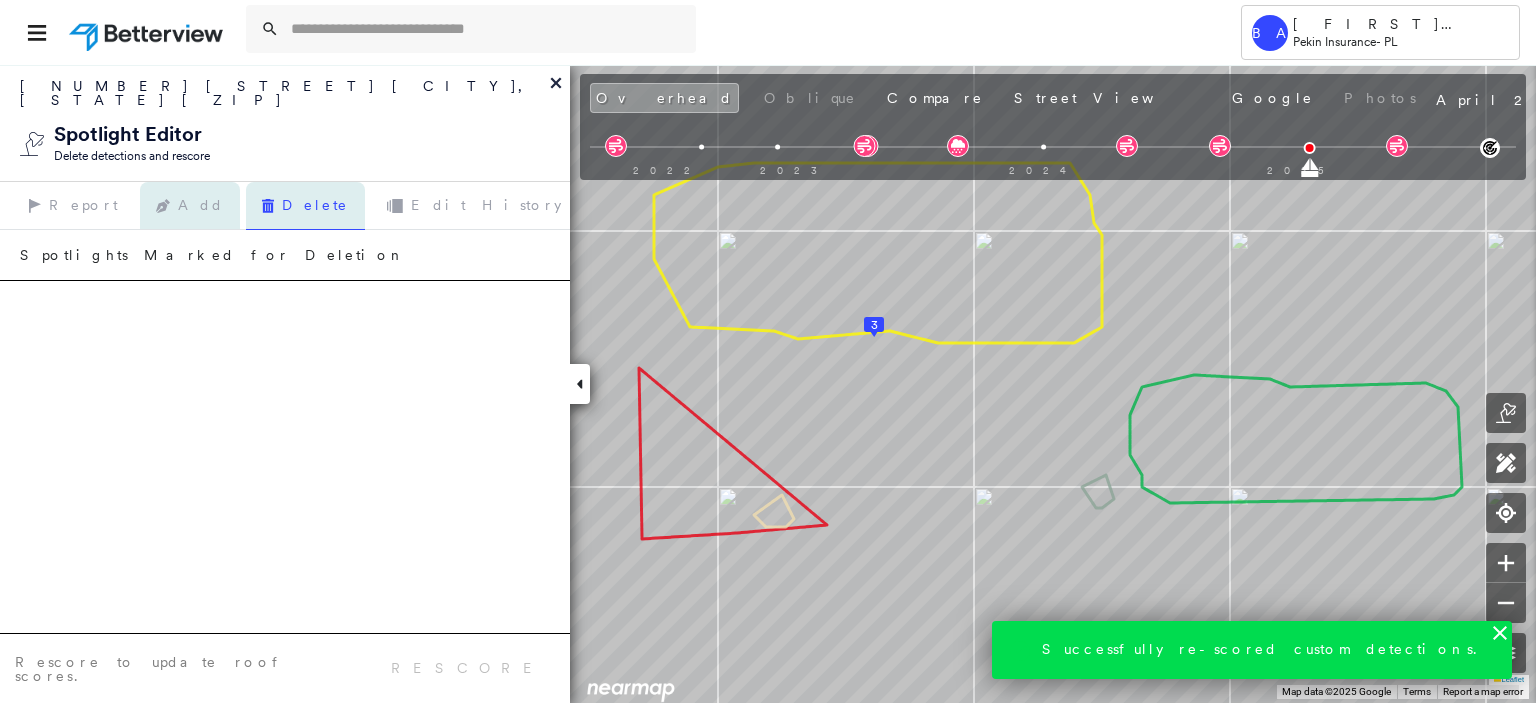 click on "Add" at bounding box center [190, 206] 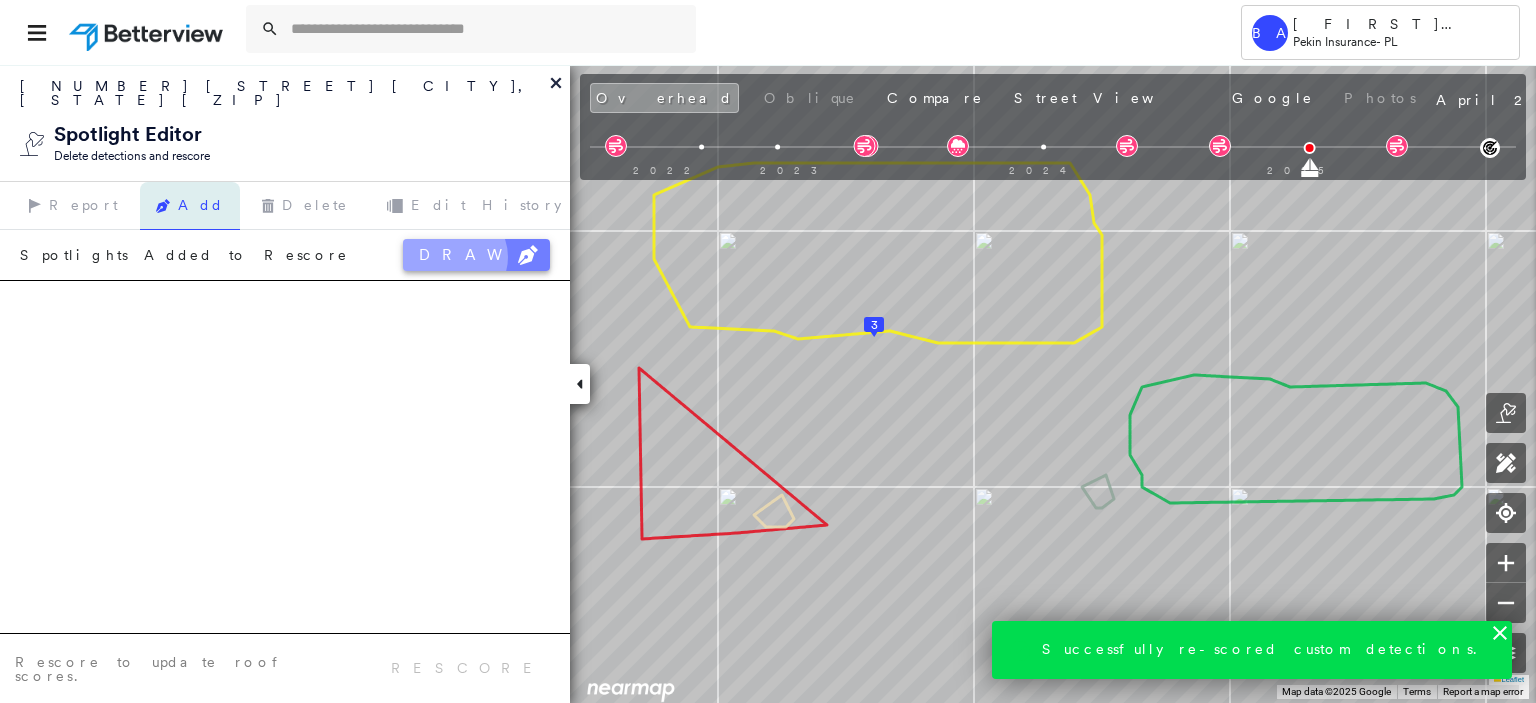 click on "DRAW" at bounding box center (476, 255) 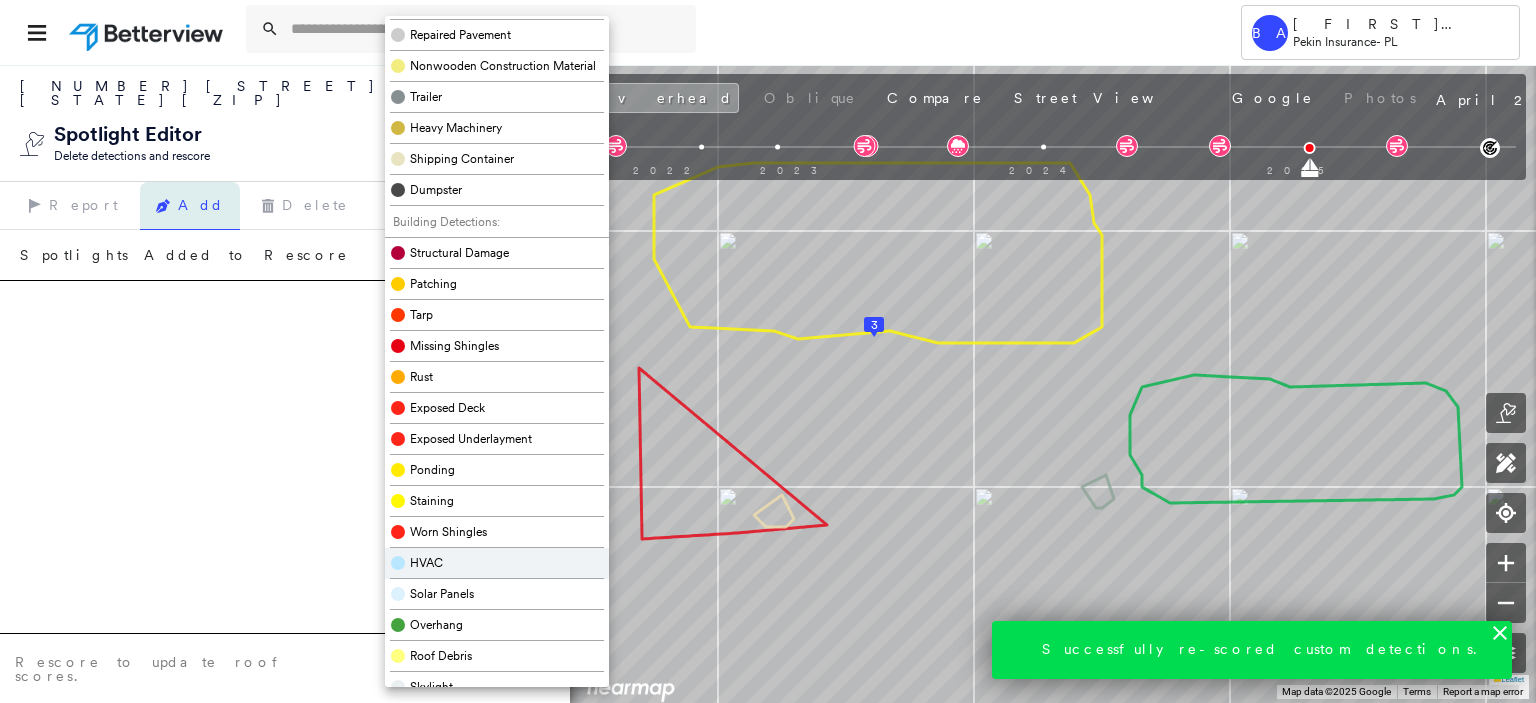 scroll, scrollTop: 500, scrollLeft: 0, axis: vertical 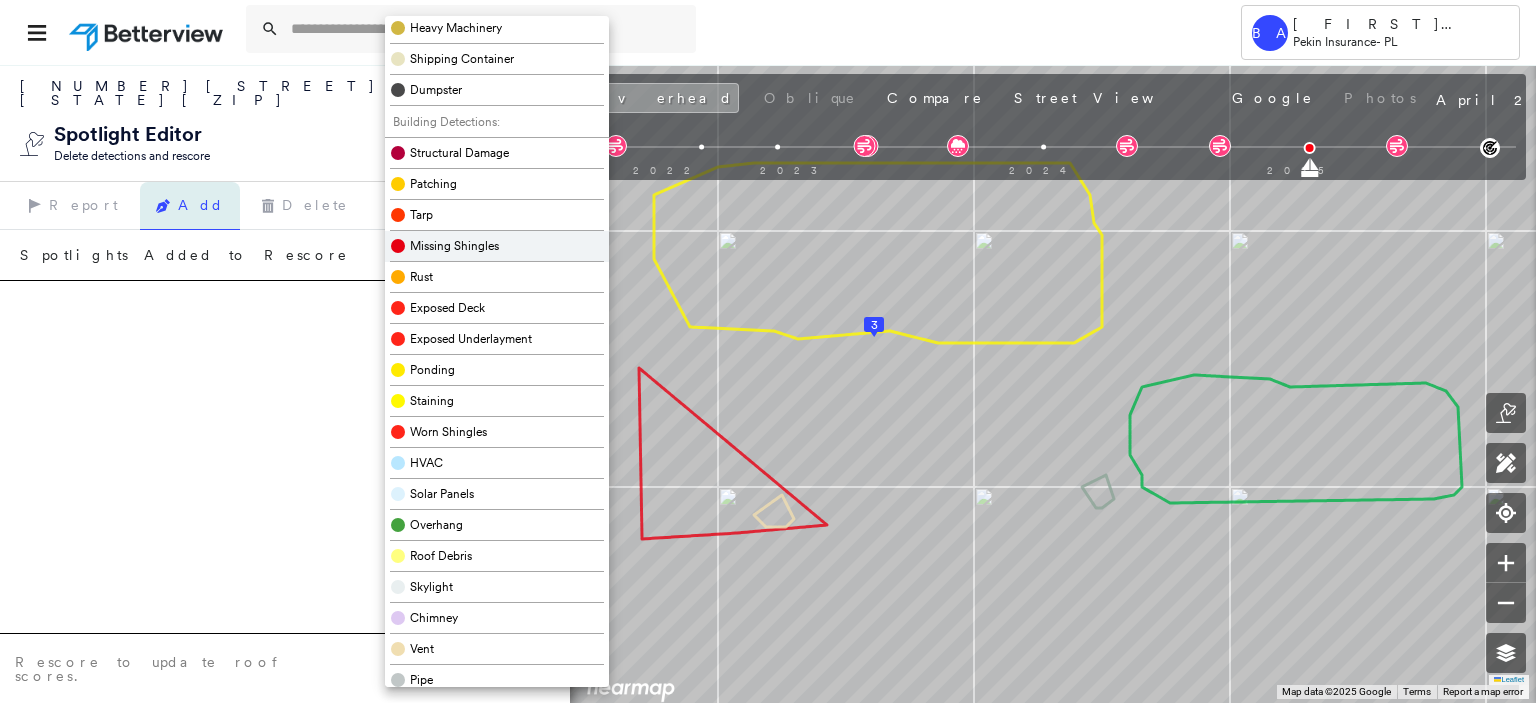 click on "Missing Shingles" at bounding box center [454, 246] 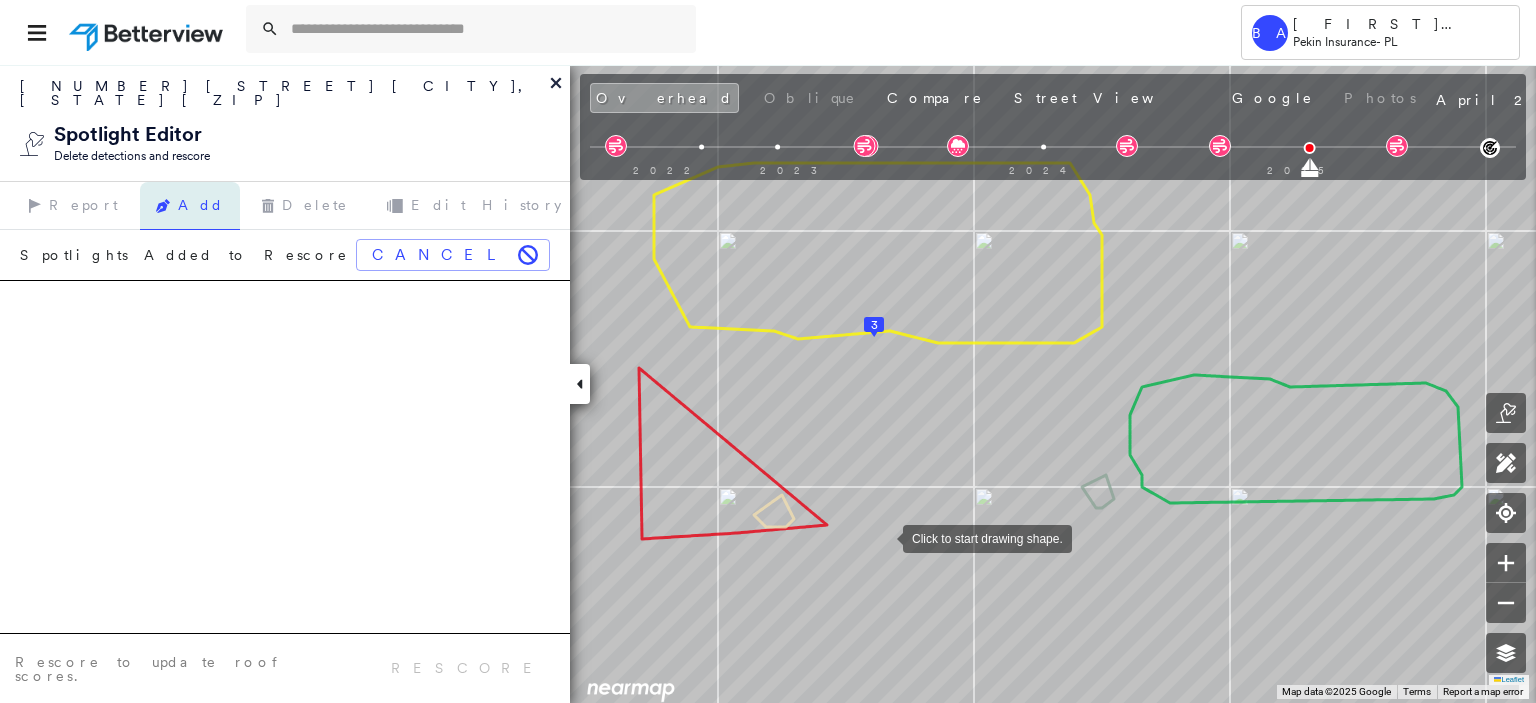 click at bounding box center (883, 537) 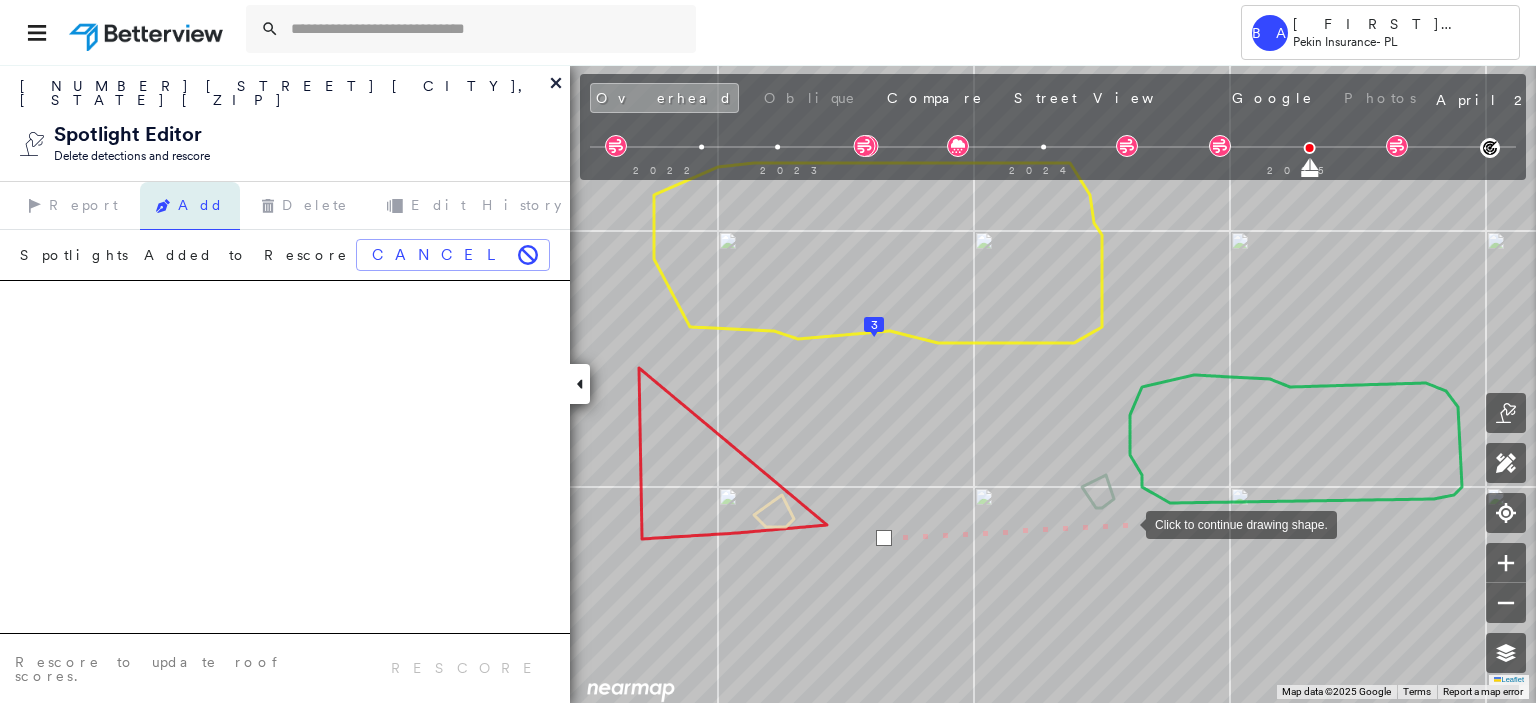 click at bounding box center [1126, 523] 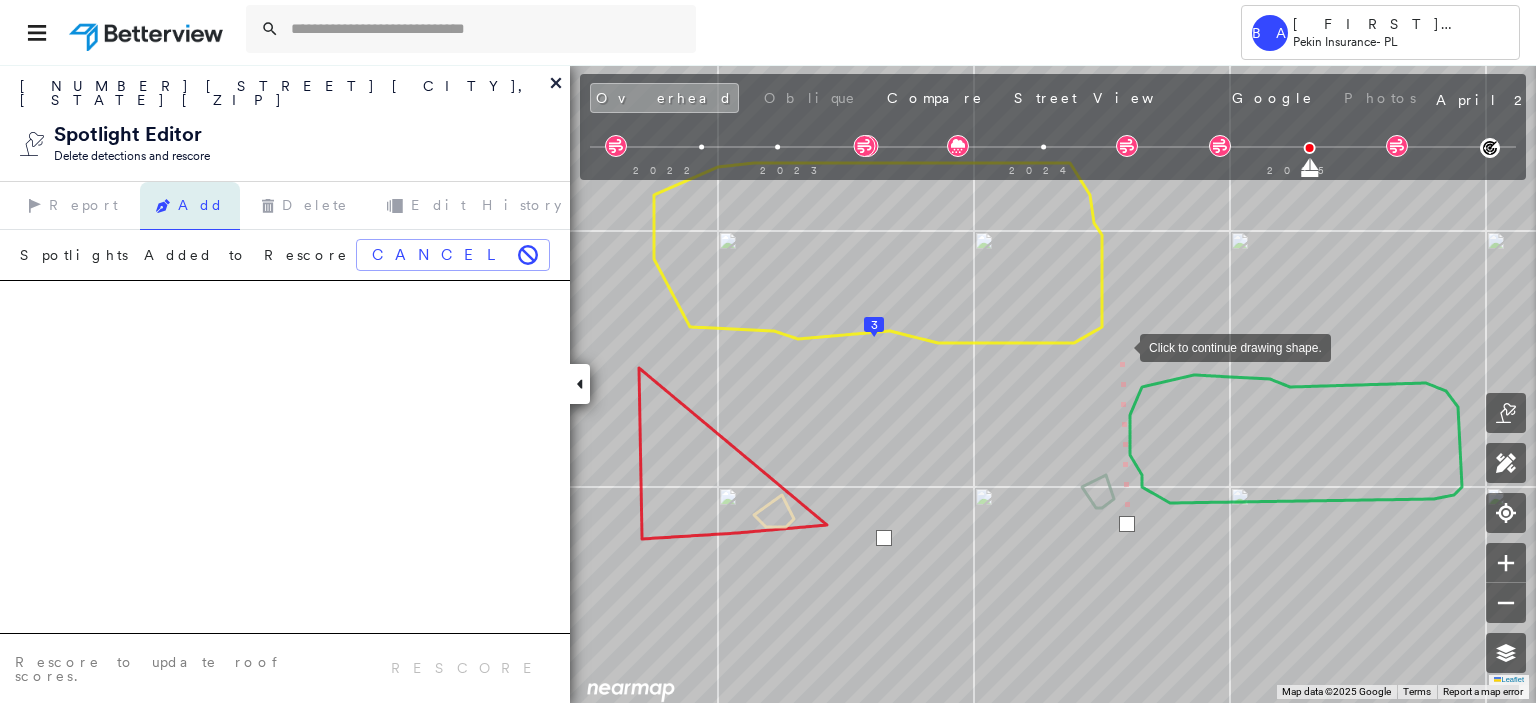 click at bounding box center (1120, 346) 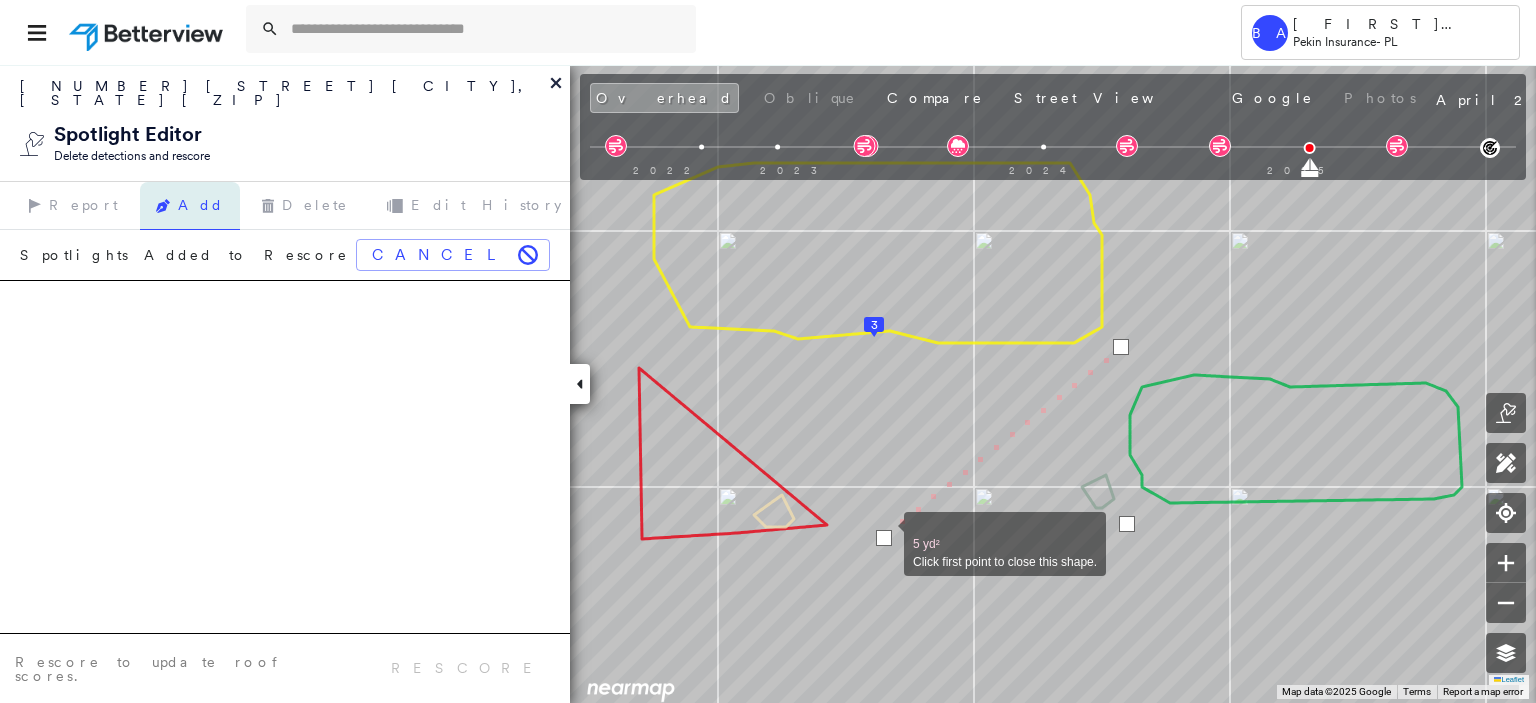 click at bounding box center (884, 538) 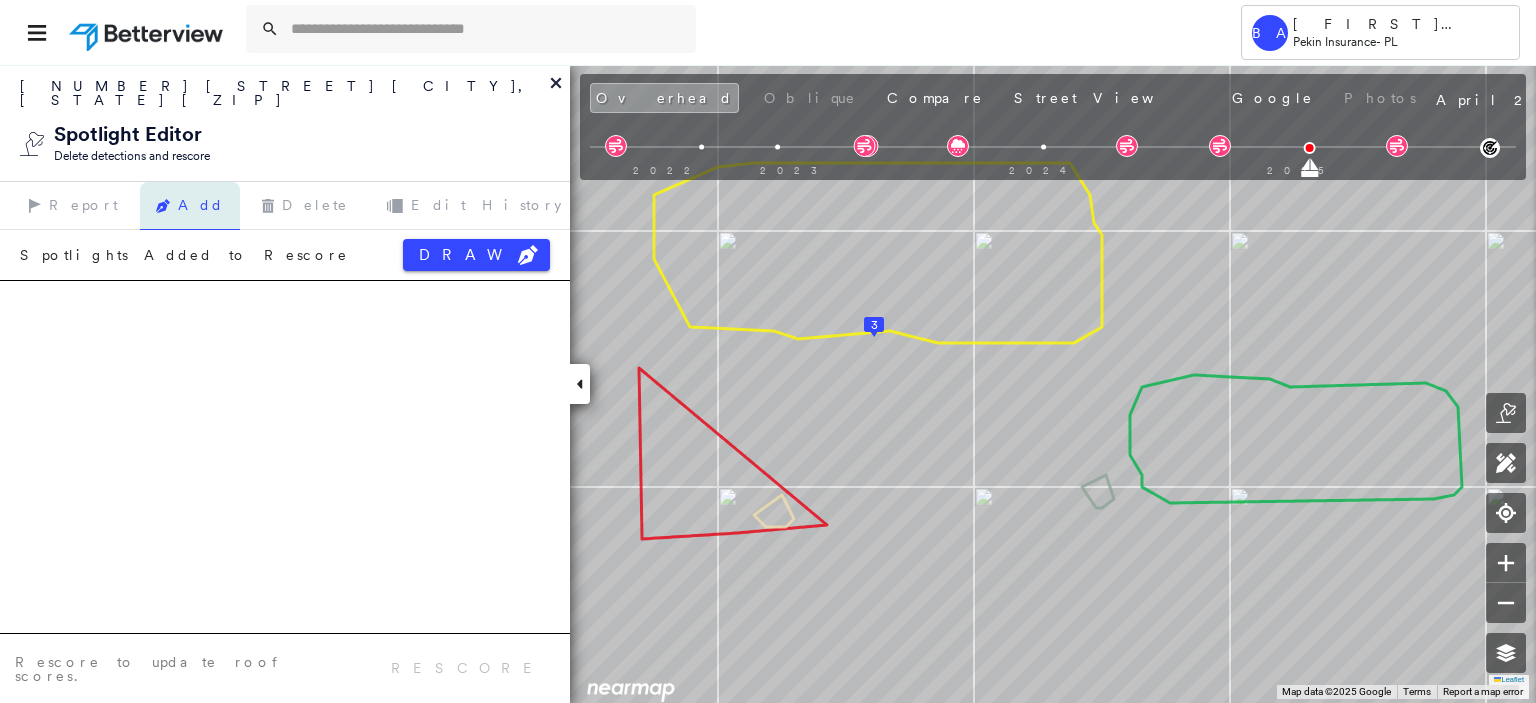 click 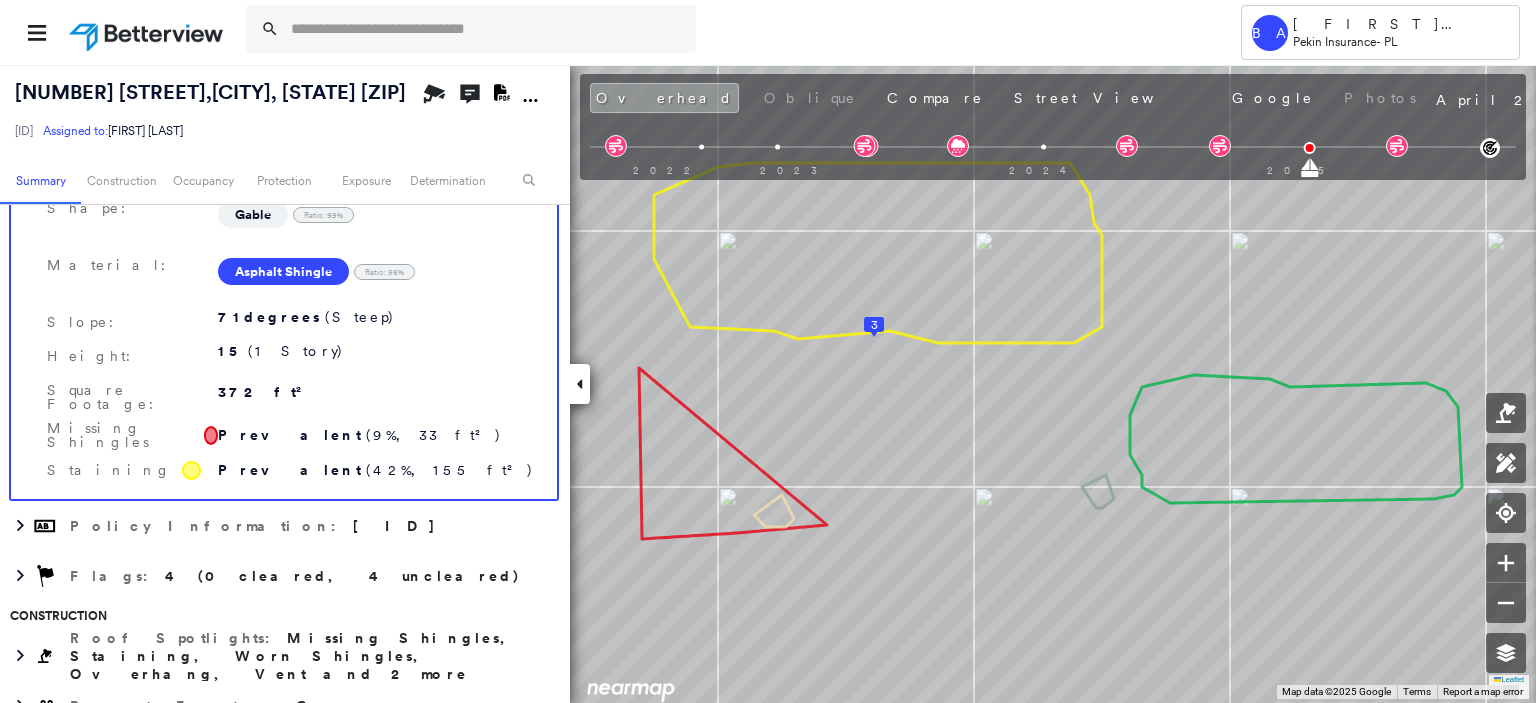 scroll, scrollTop: 400, scrollLeft: 0, axis: vertical 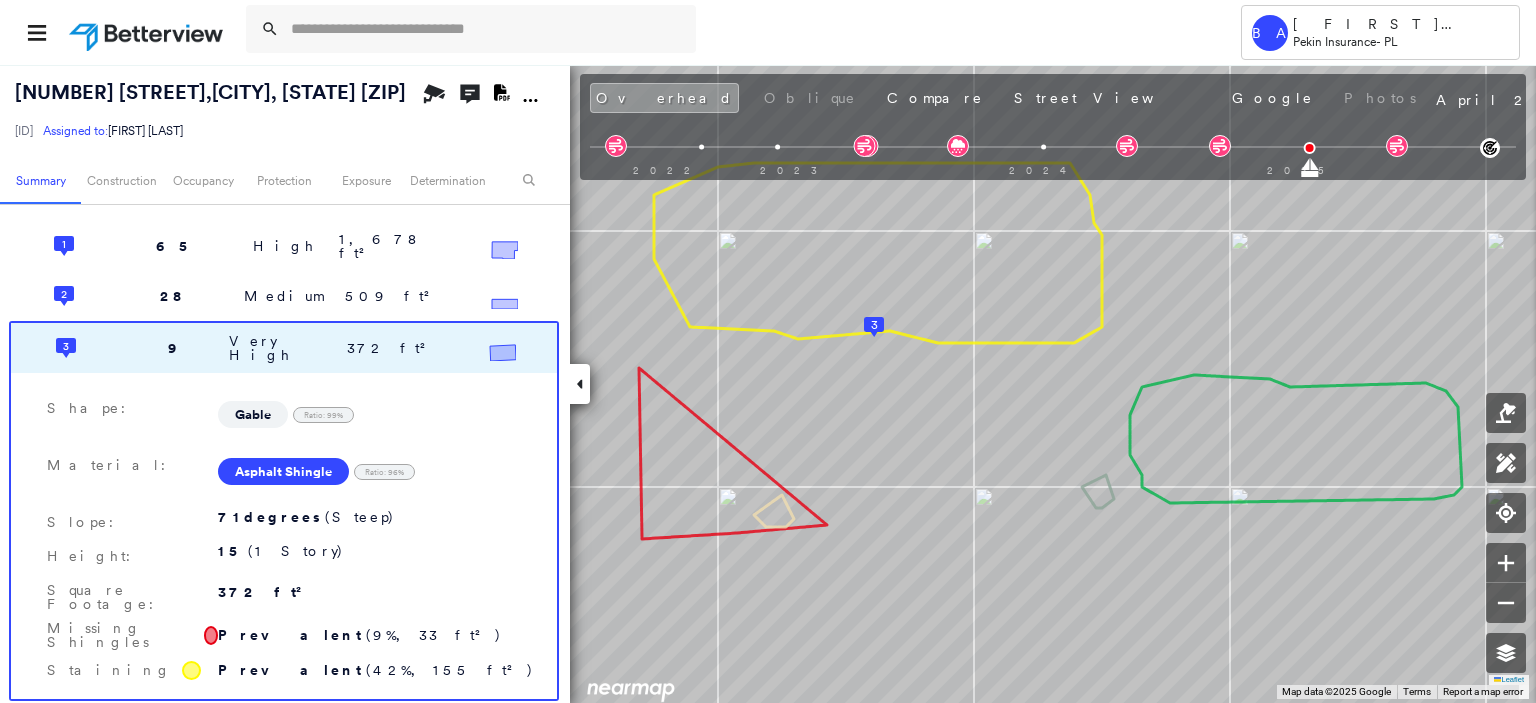 click on "3 9 Very High 372 ft²" at bounding box center (284, 348) 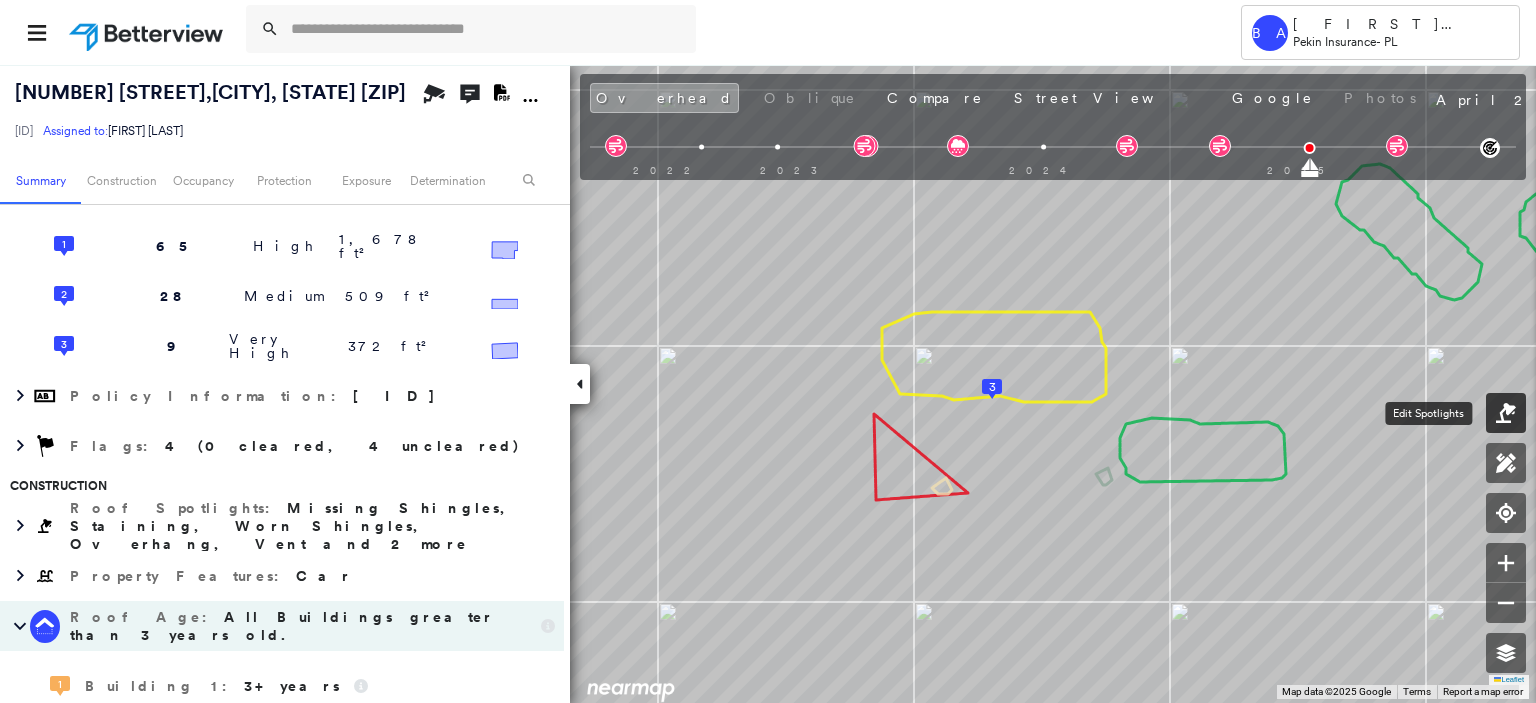 click at bounding box center (1506, 413) 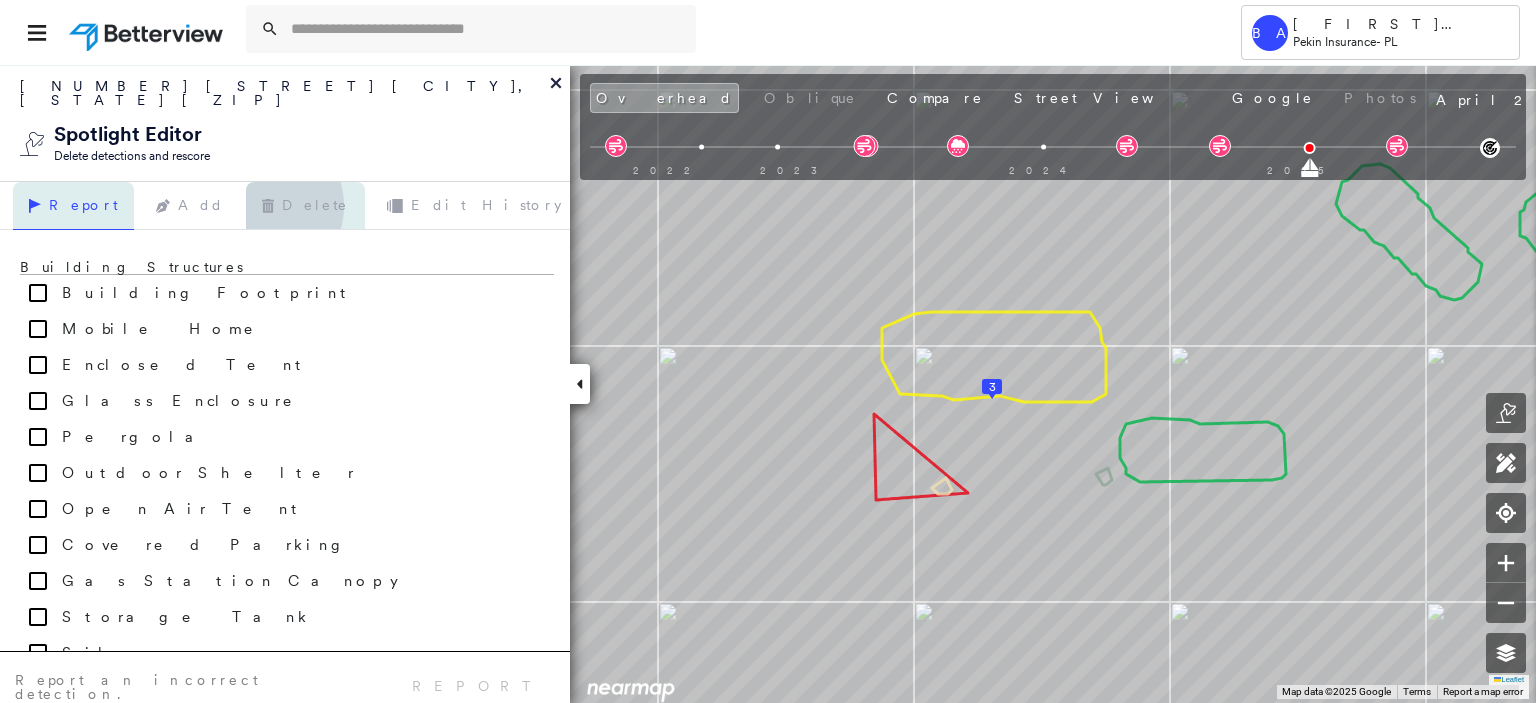 click on "Delete" at bounding box center [305, 206] 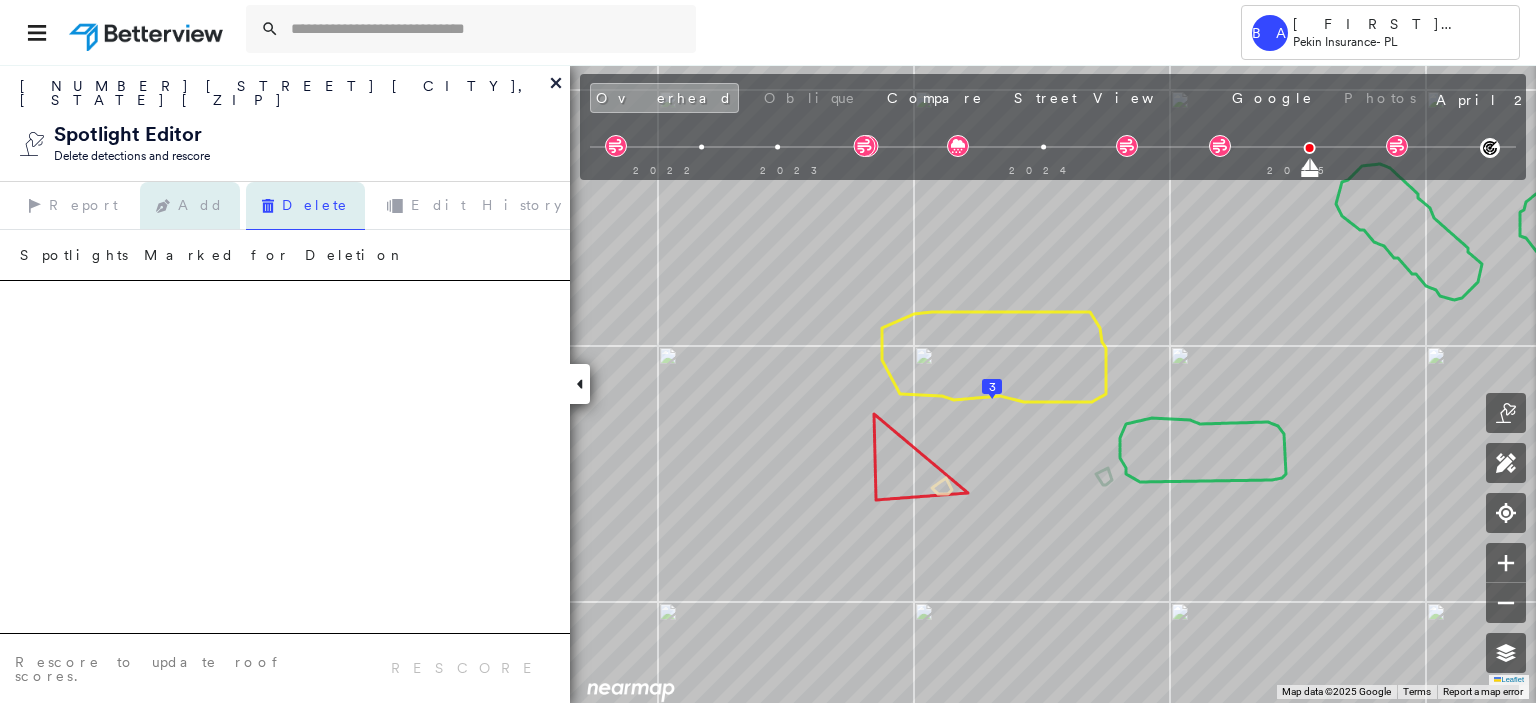 click on "Add" at bounding box center (190, 206) 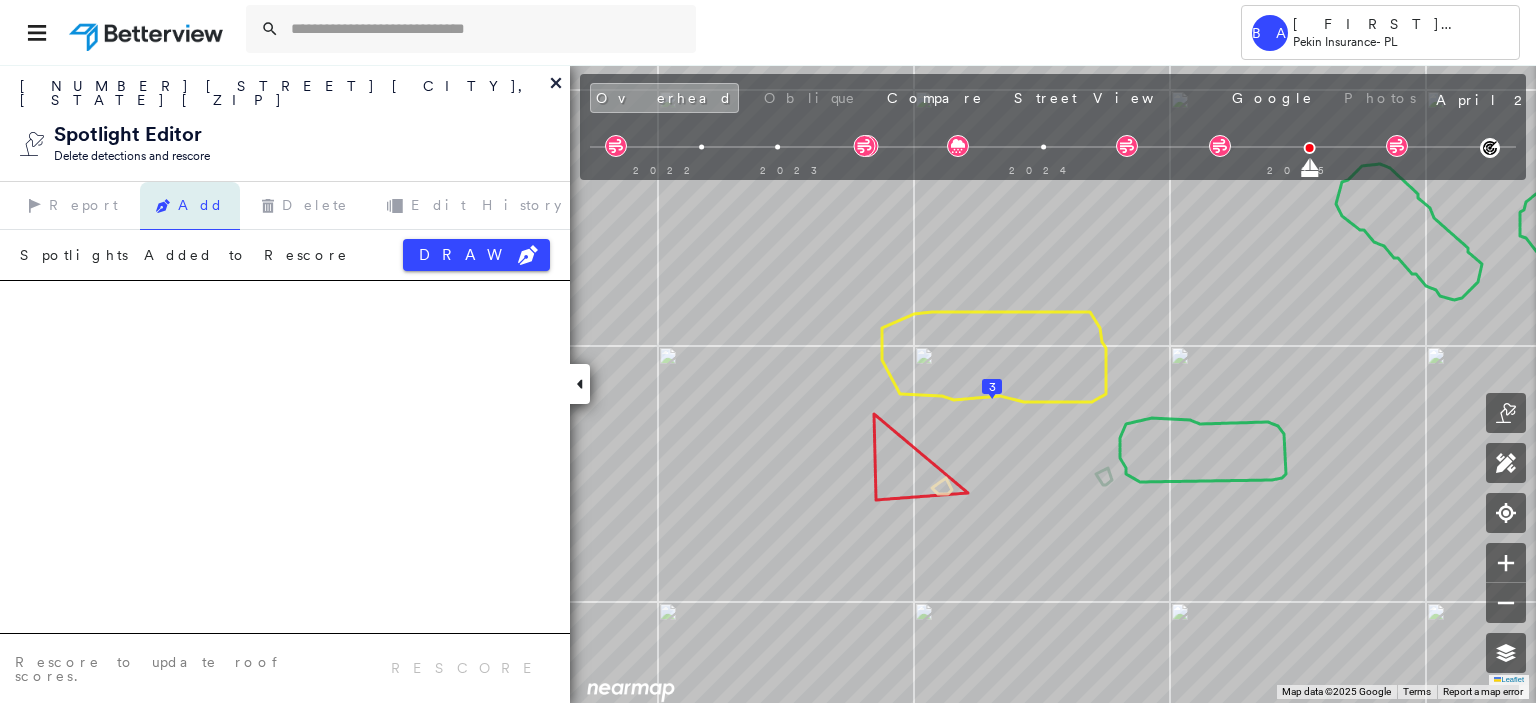 click on "Spotlights Added to Rescore DRAW" at bounding box center [285, 255] 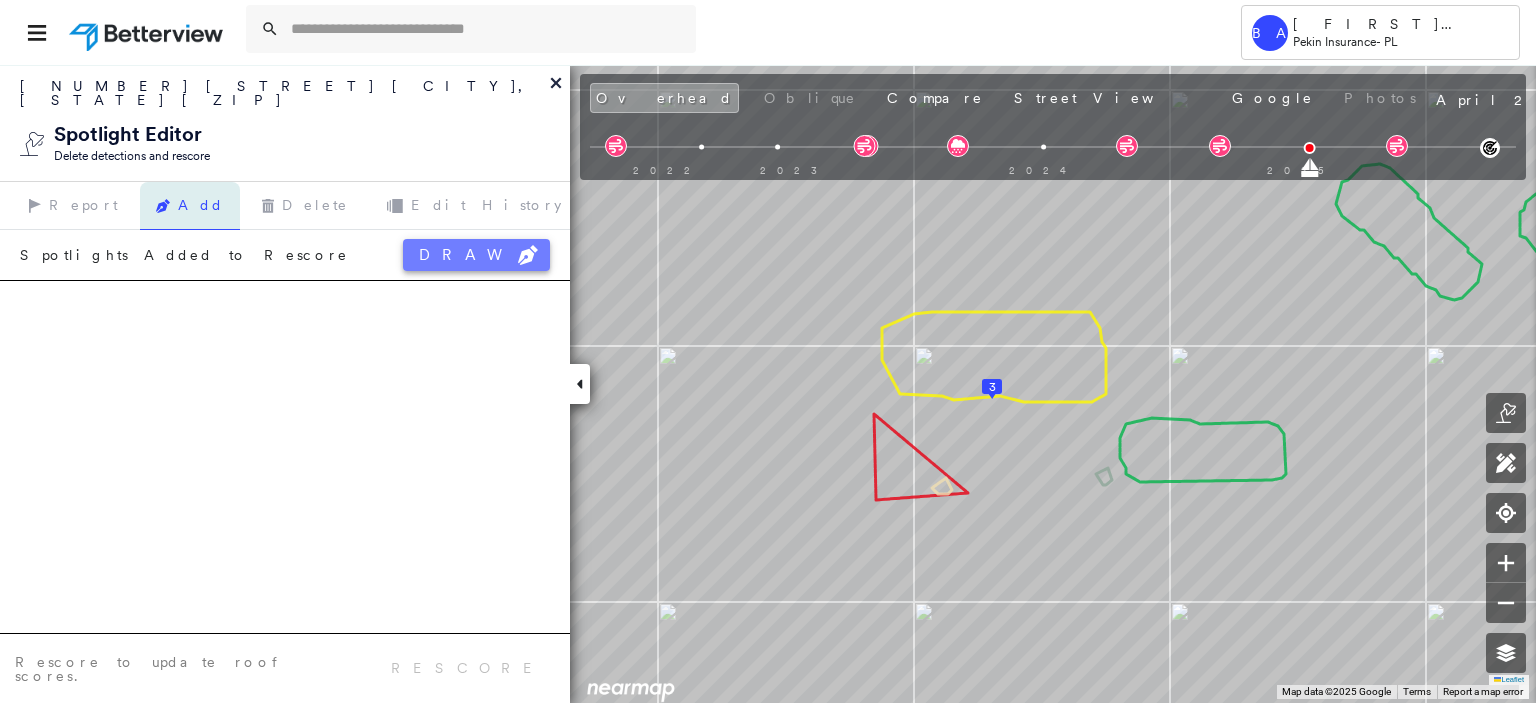 click on "DRAW" at bounding box center (476, 255) 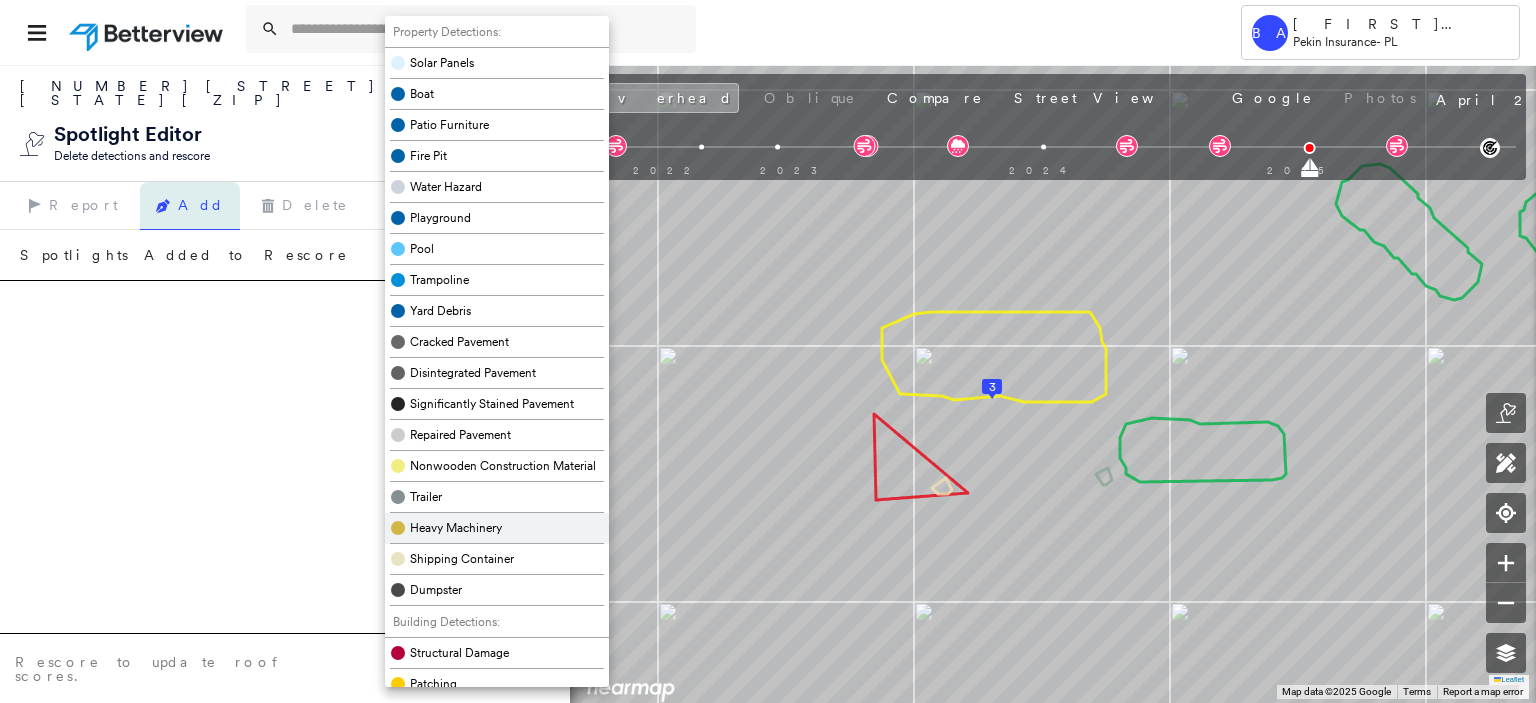 scroll, scrollTop: 400, scrollLeft: 0, axis: vertical 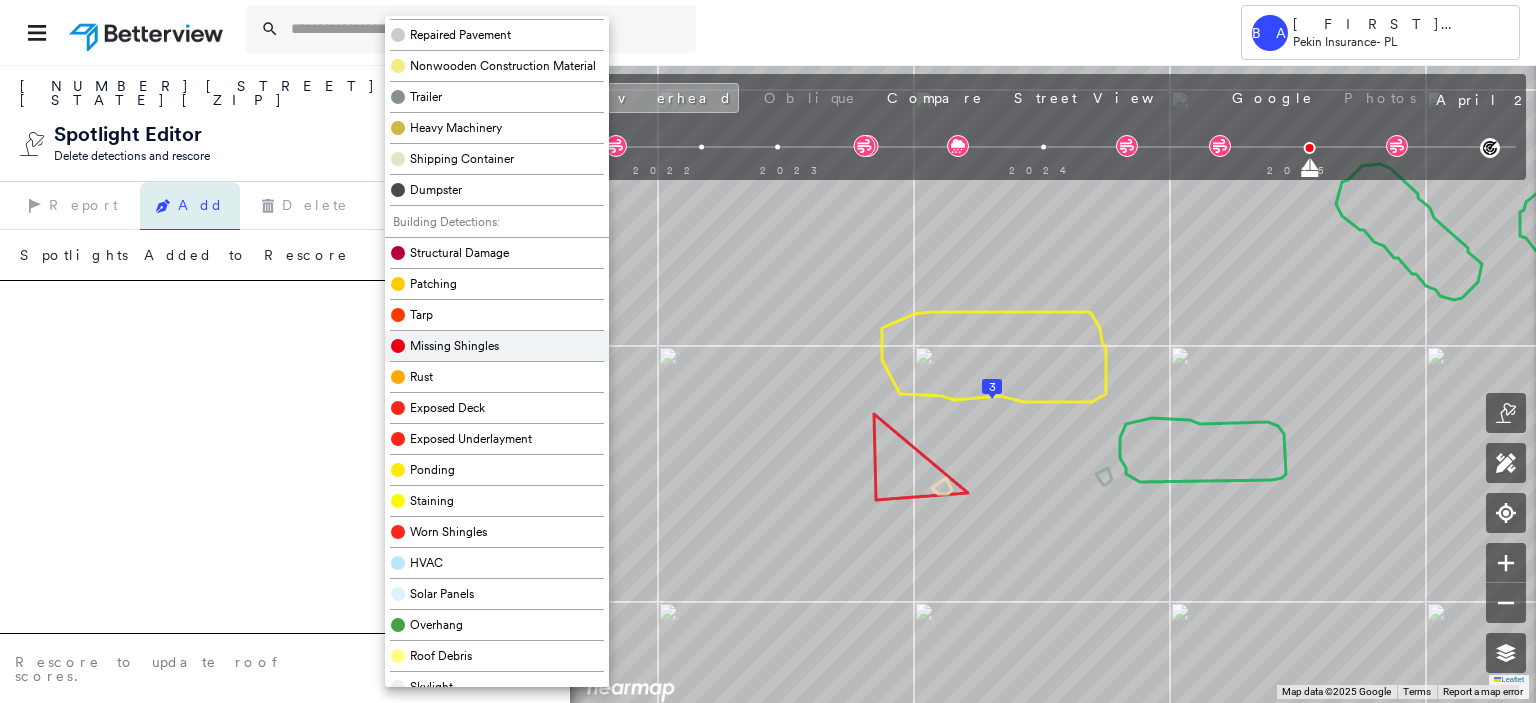 click on "Missing Shingles" at bounding box center [454, 346] 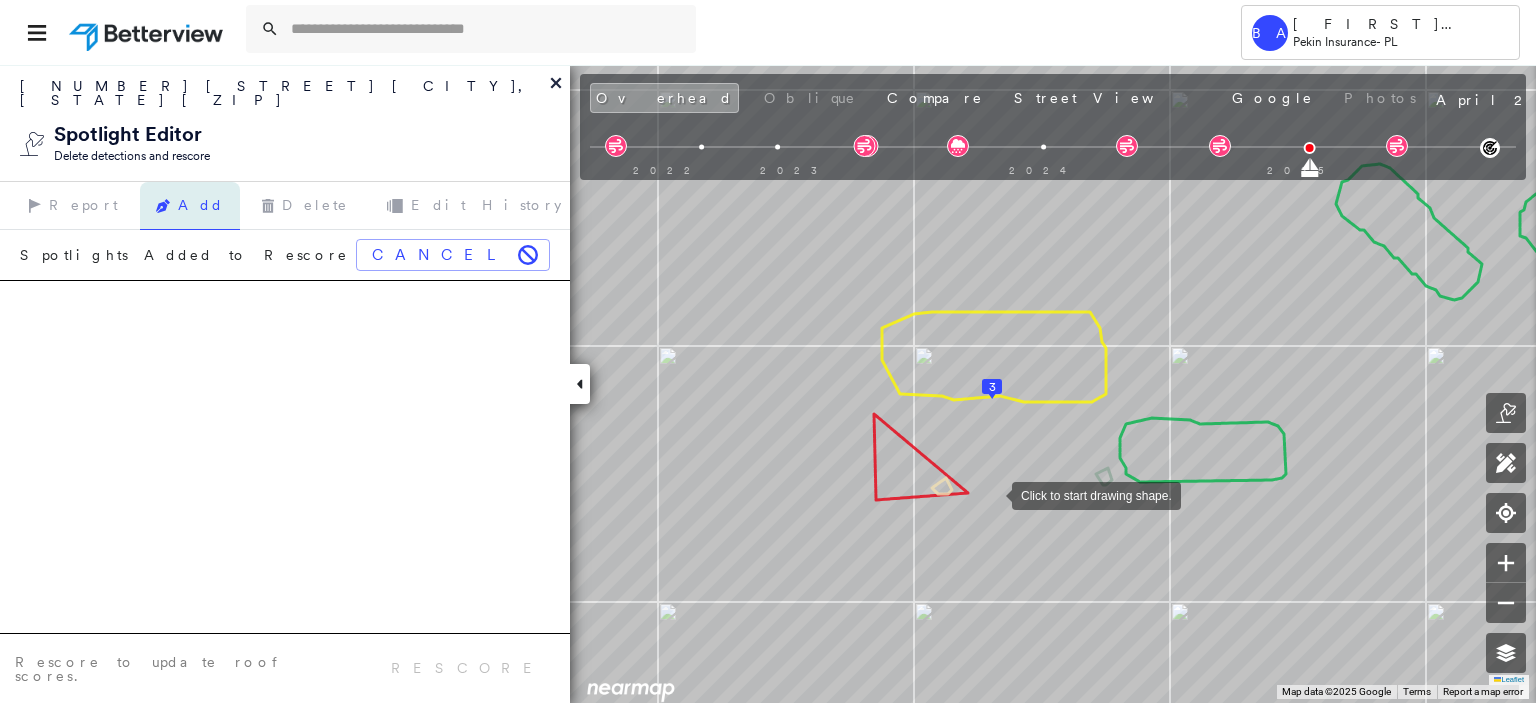 click at bounding box center (992, 494) 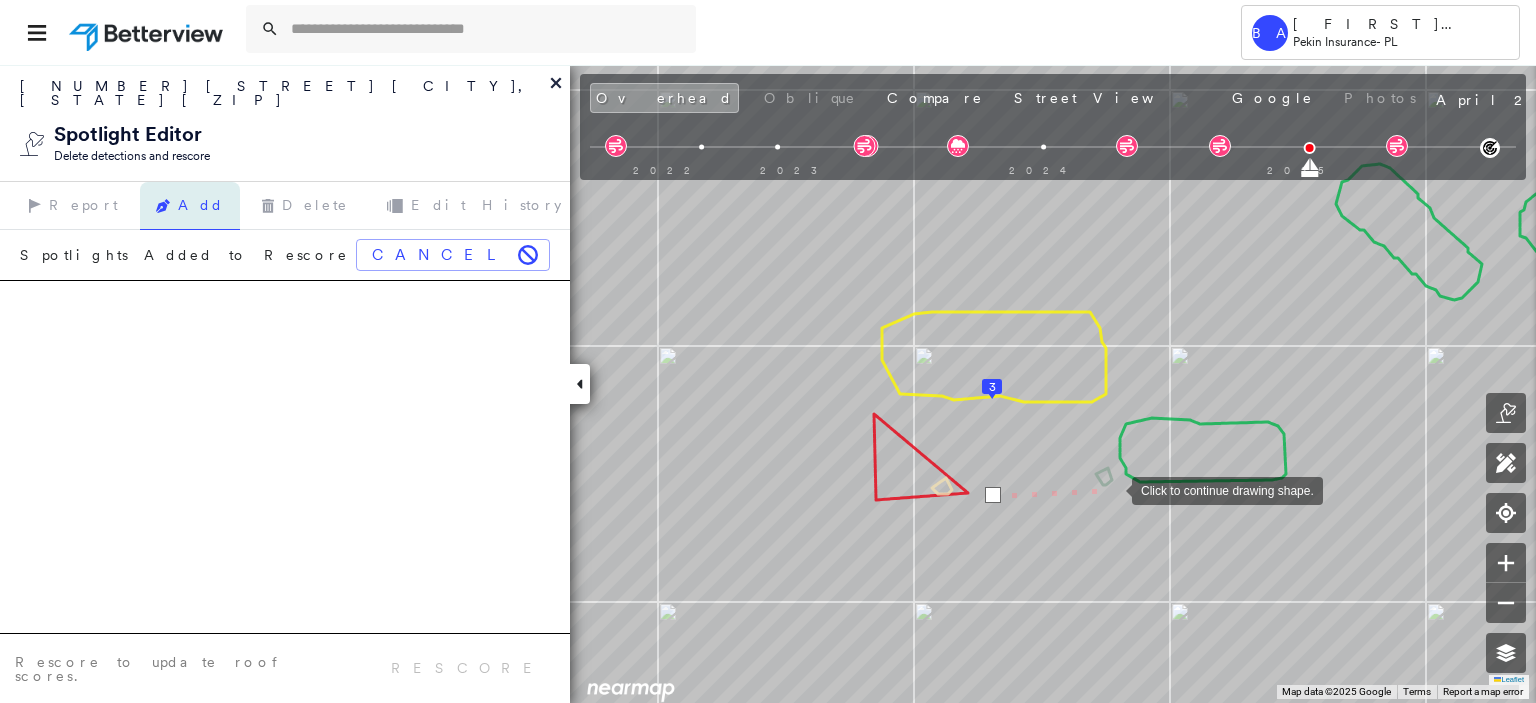 click at bounding box center [1112, 489] 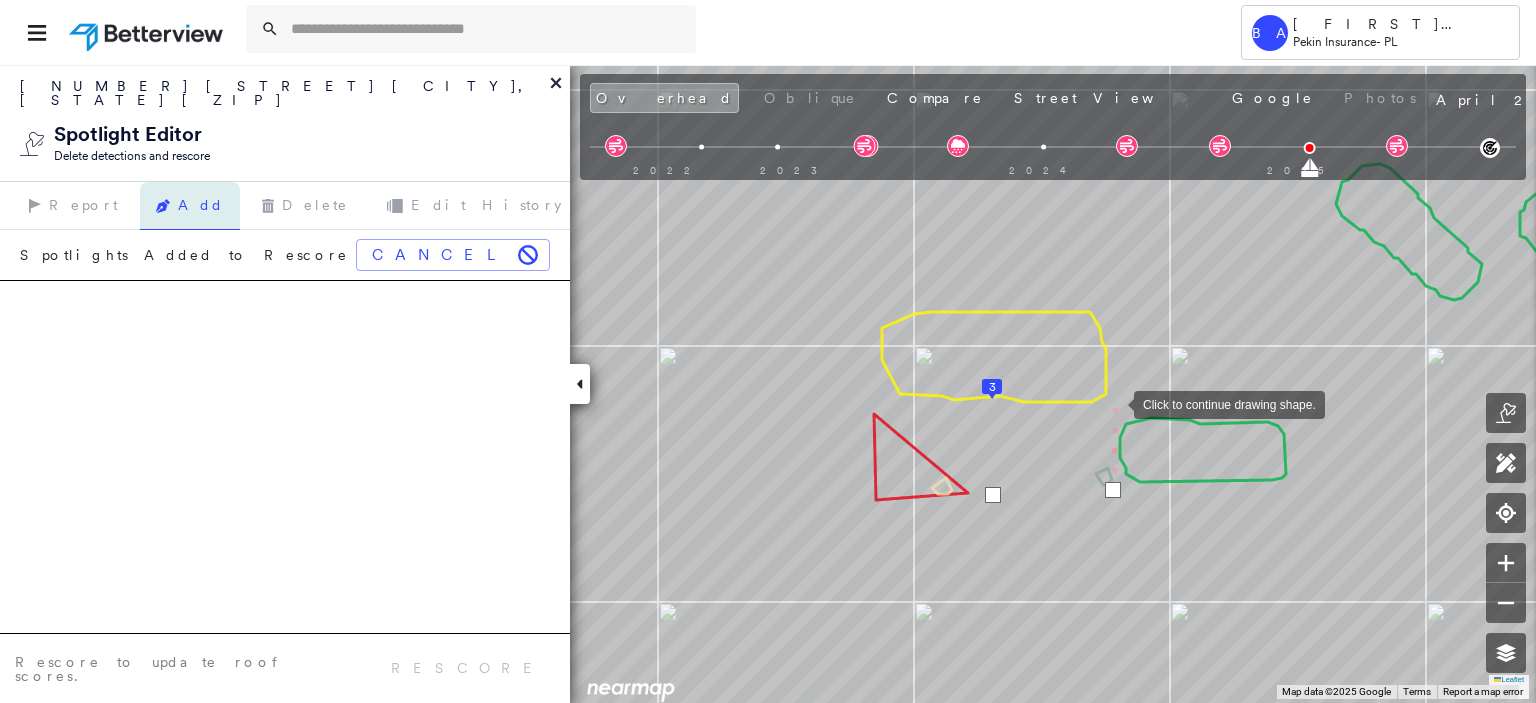 click at bounding box center (1114, 403) 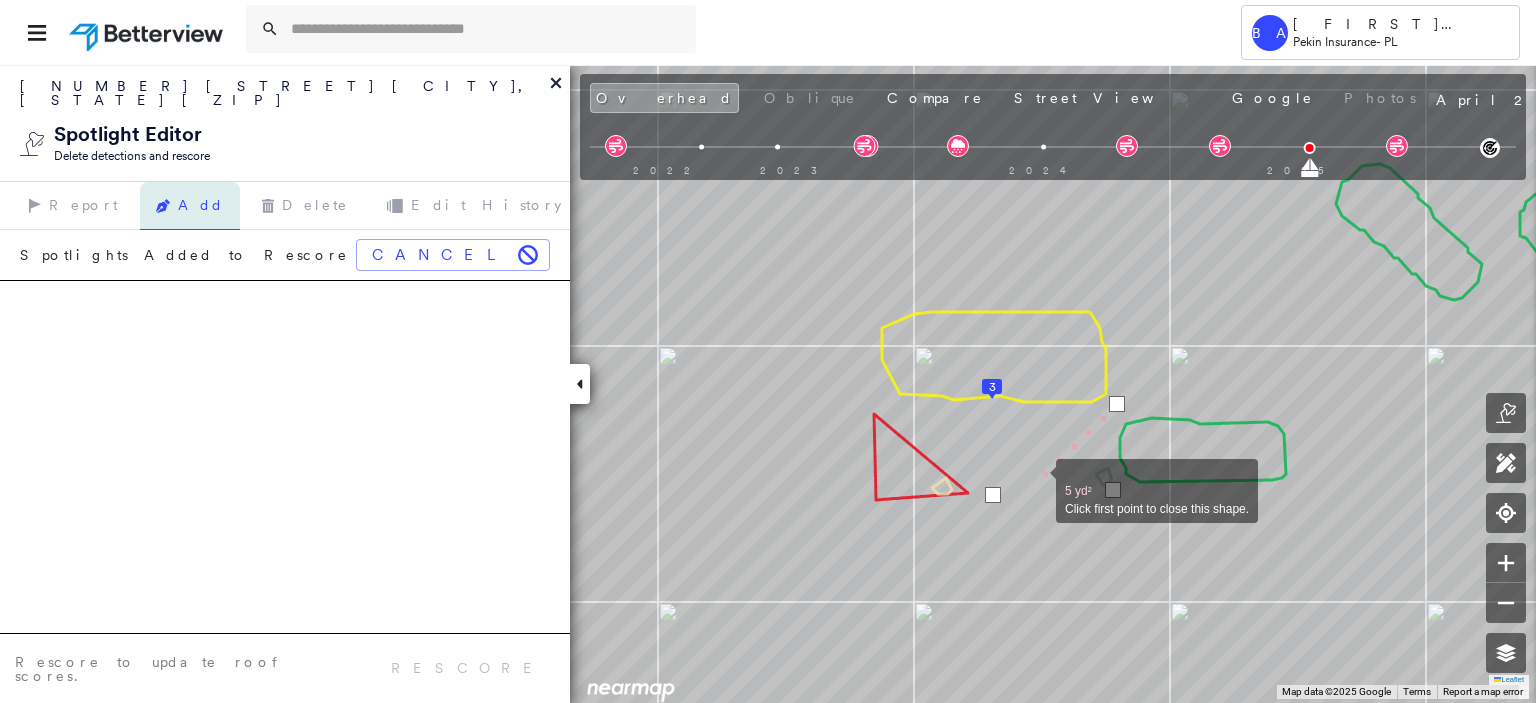 click at bounding box center (1036, 480) 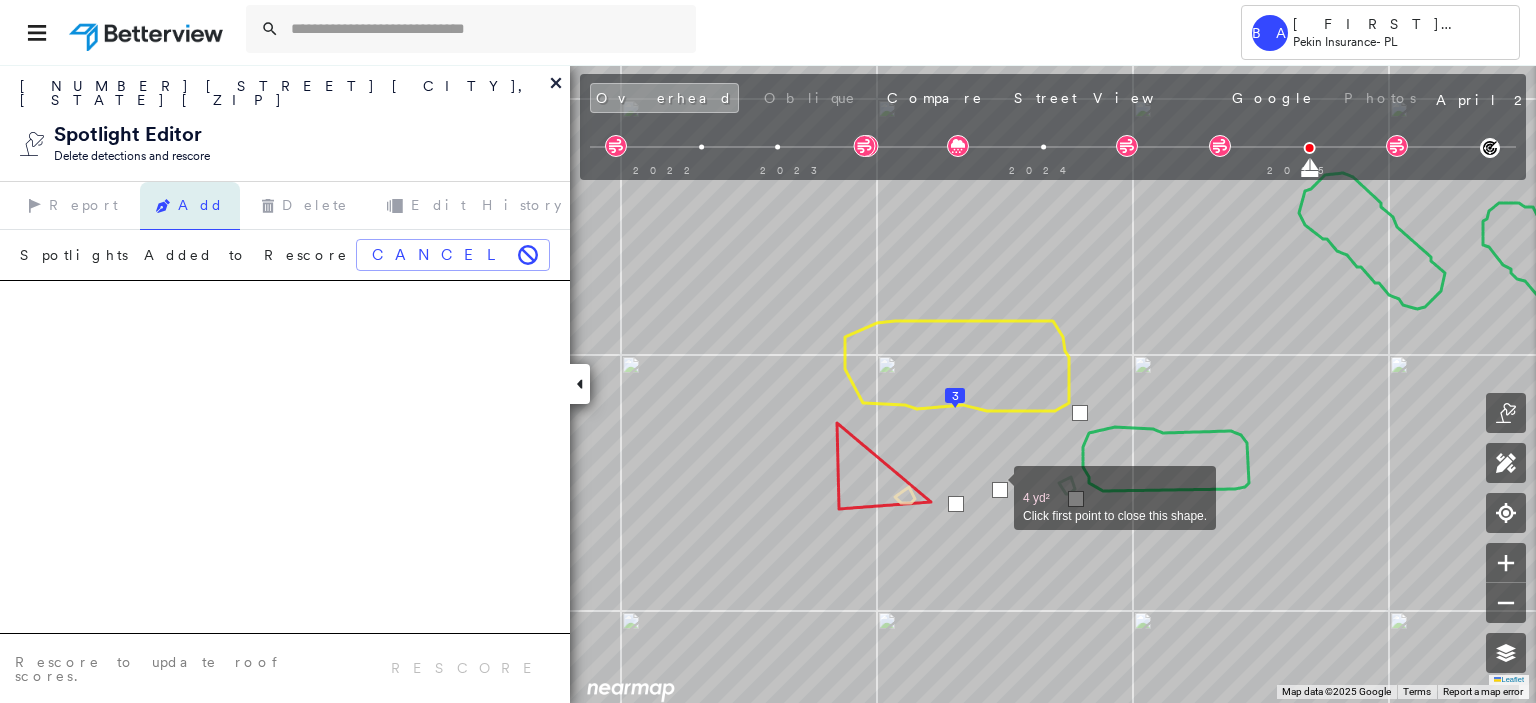drag, startPoint x: 1033, startPoint y: 478, endPoint x: 996, endPoint y: 487, distance: 38.078865 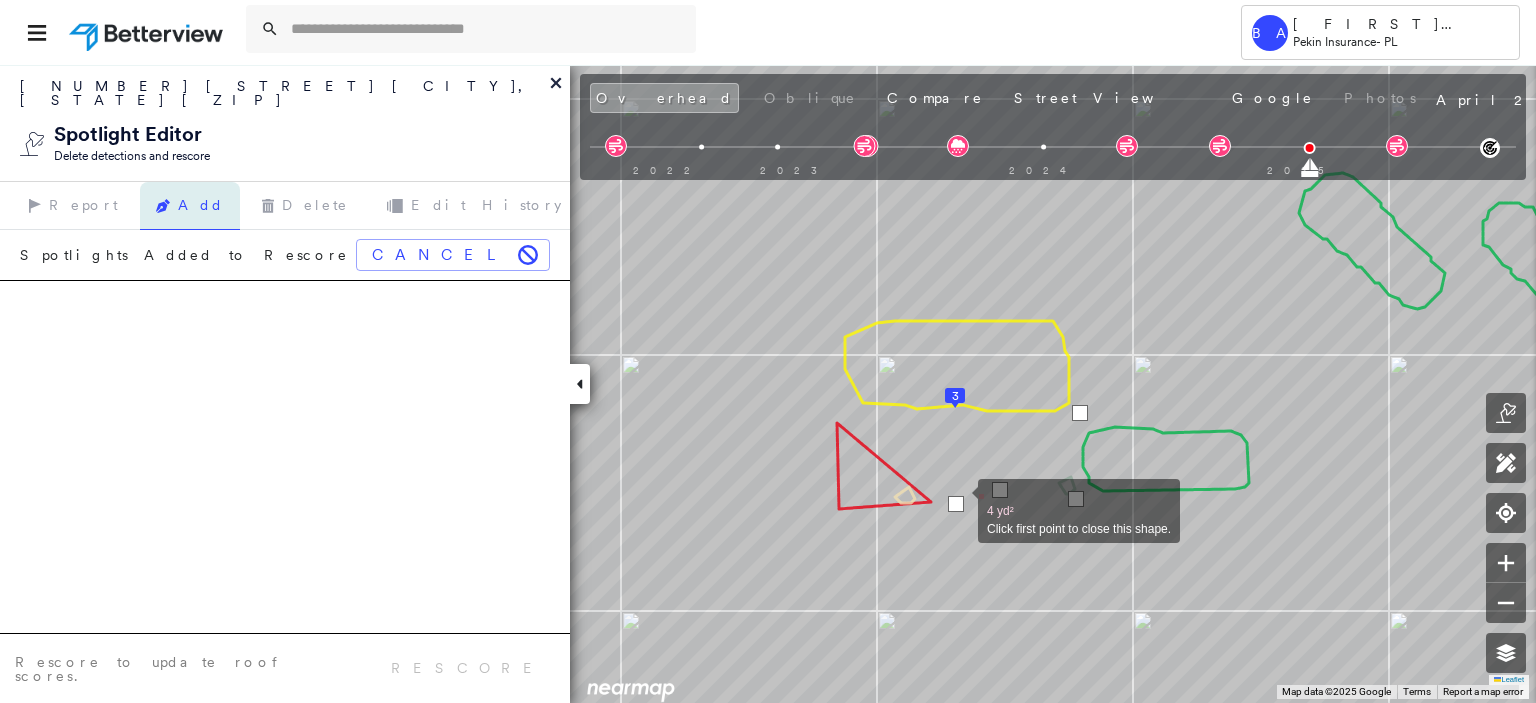 click at bounding box center [956, 504] 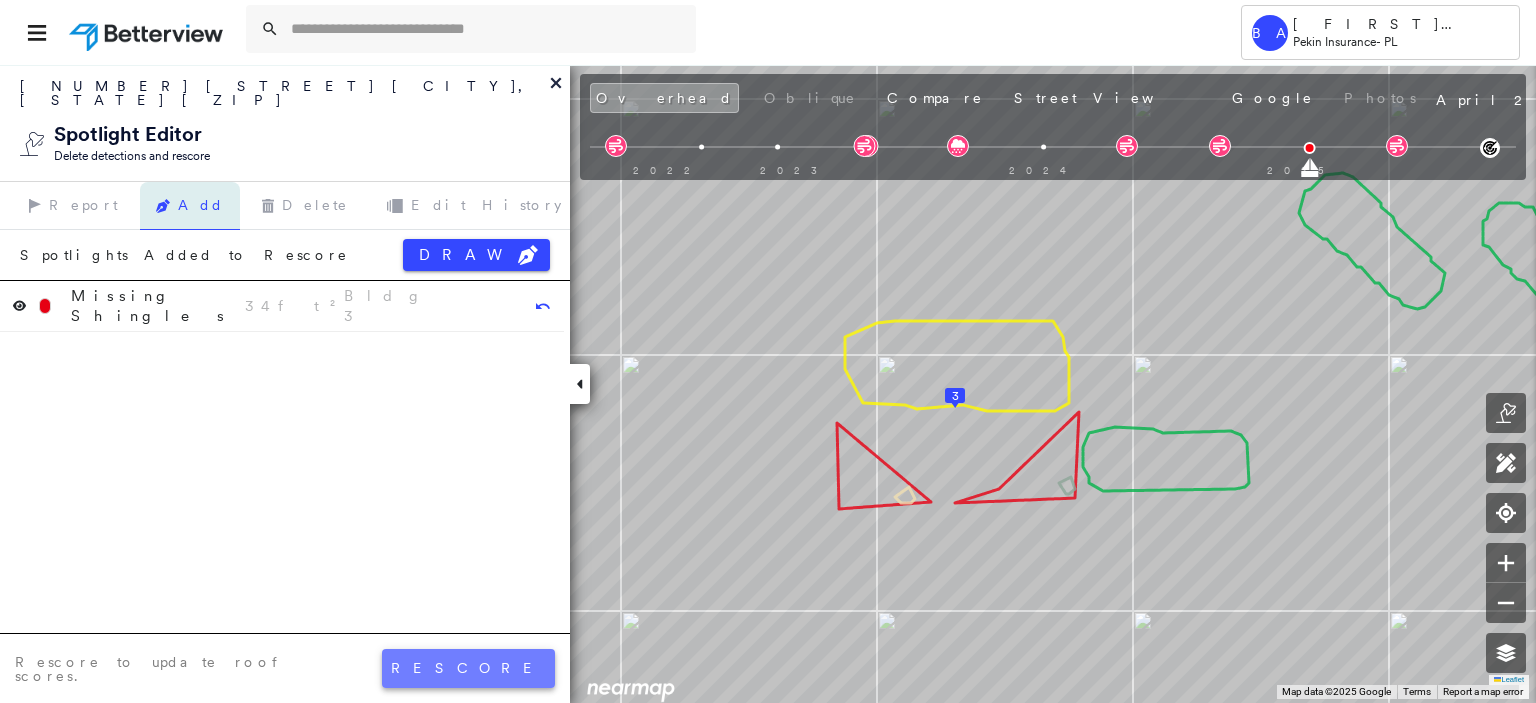 click on "rescore" at bounding box center (468, 668) 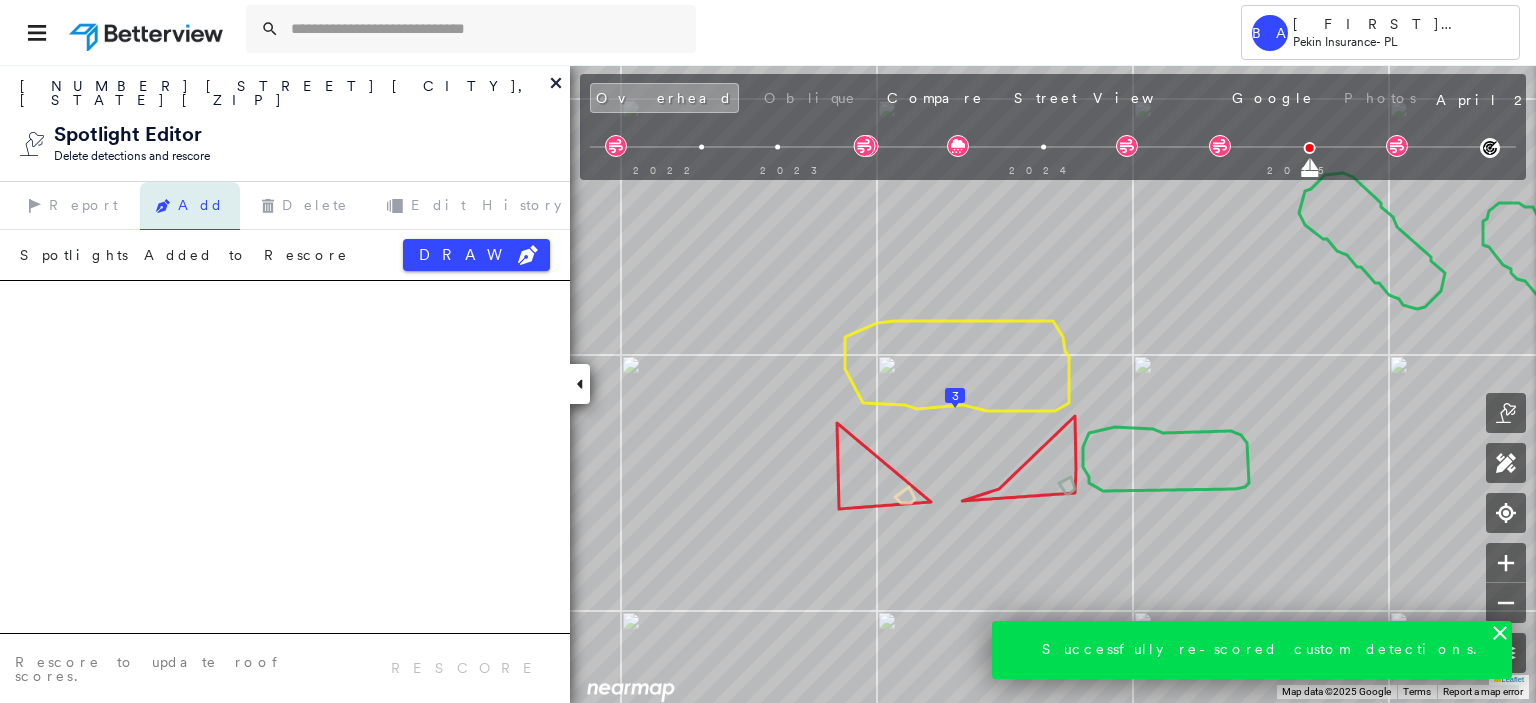 click on "[NUMBER] [STREET]   [CITY], [STATE] Spotlight Editor Delete detections and rescore" at bounding box center (285, 123) 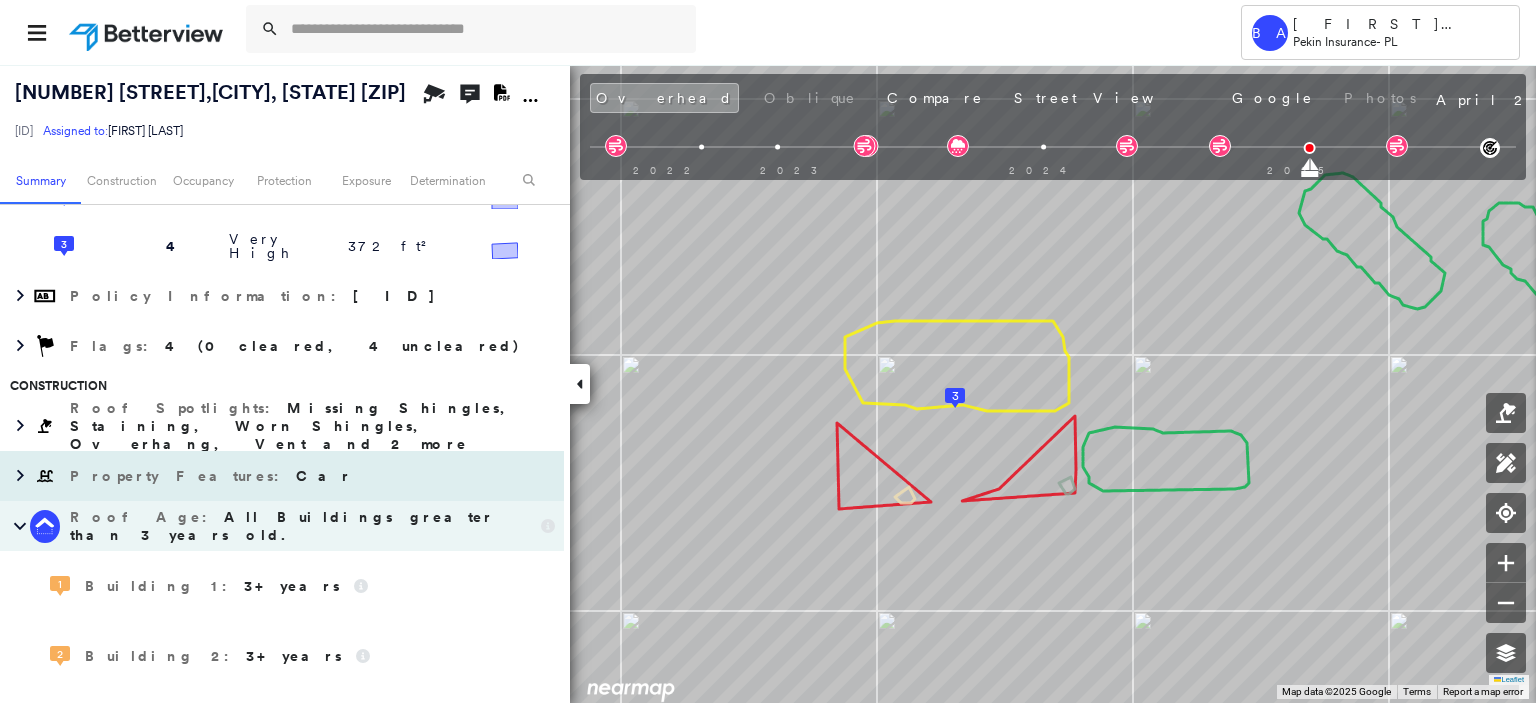 scroll, scrollTop: 300, scrollLeft: 0, axis: vertical 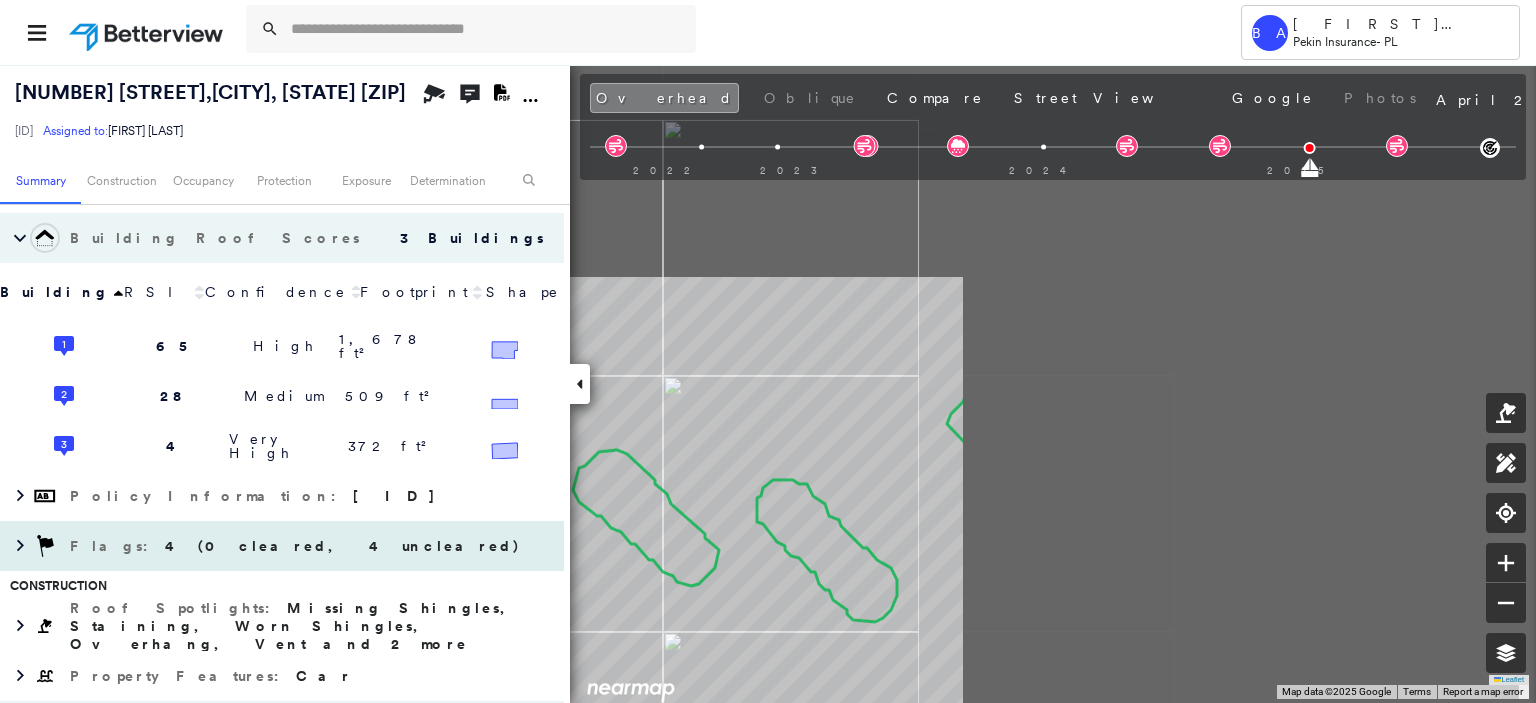 click on "[NUMBER] [STREET] ,  [CITY], [STATE] [ZIP] [ID] Assigned to:  [FIRST] [LAST] Assigned to:  [FIRST] [LAST] [ID] Assigned to:  [FIRST] [LAST] Open Comments Download PDF Report Summary Construction Occupancy Protection Exposure Determination Overhead Obliques Not Available ; Street View Roof Spotlight™ Index :  4-65 out of 100 0 100 25 3 50 2 75 1 Building Roof Scores 3 Buildings Building RSI Confidence Footprint Shape 1 65 High 1,678 ft² Shape: Gable Ratio: 90% Material: Asphalt Shingle Ratio: 99% Slope: 36  degrees    (Moderate) Height: 28  (2 Story) Square Footage: 1,678 ft² Staining Prevalent  ( 27%,  450 ft² ) Overhang Medium  ( 11%,  178 ft² ) 2 28 Medium 509 ft² Shape: Gable Ratio: 99% Material: Asphalt Shingle Ratio: 96% Slope: 30  degrees    (Moderate) Height: 12  (1 Story) Square Footage: 509 ft² Staining Prevalent  ( 60%,  307 ft² ) Worn Shingles Prevalent  ( 3%,  17 ft² ) 3 4 Very High 372 ft² Shape: Gable Ratio: 99% Material: Asphalt Shingle Ratio: 96% Slope: 71  degrees   15" at bounding box center (768, 383) 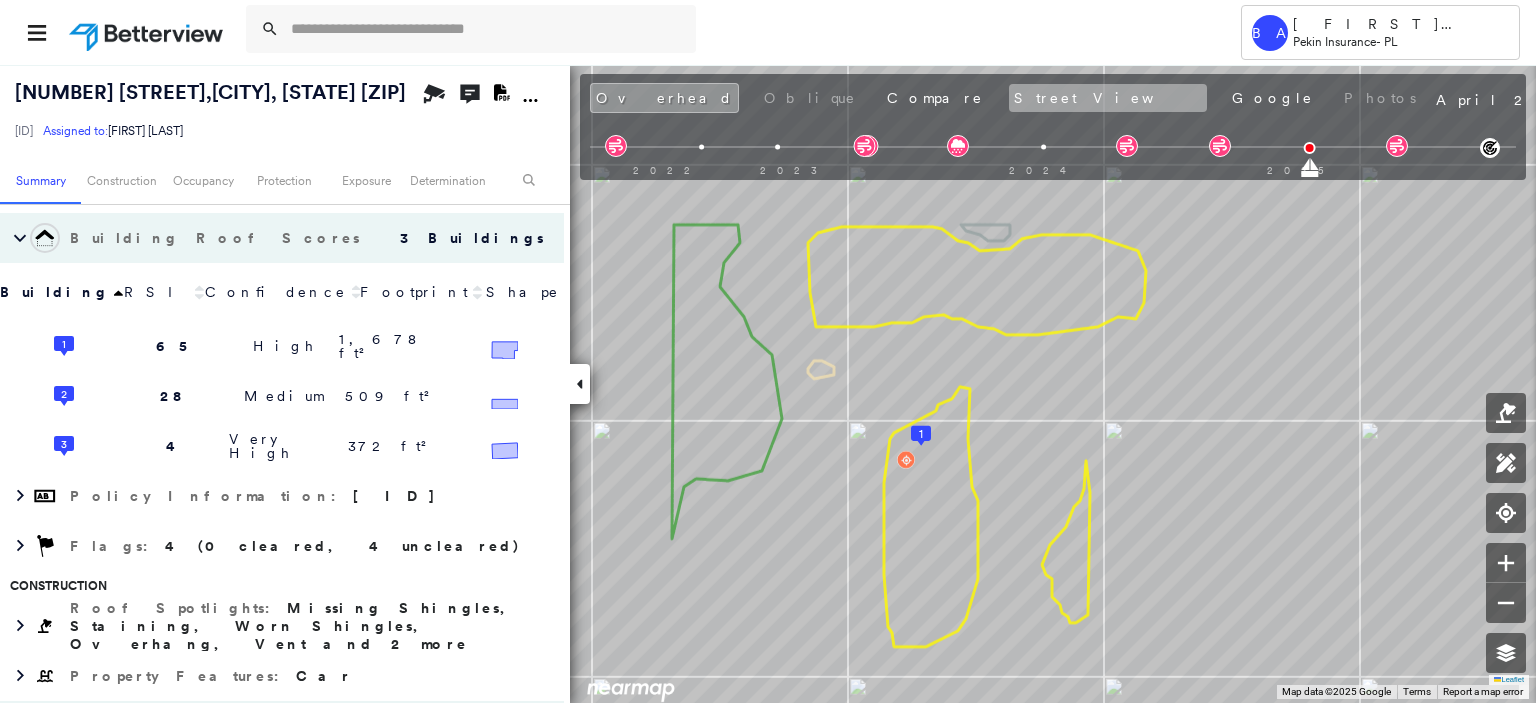 click on "Street View" at bounding box center [1108, 98] 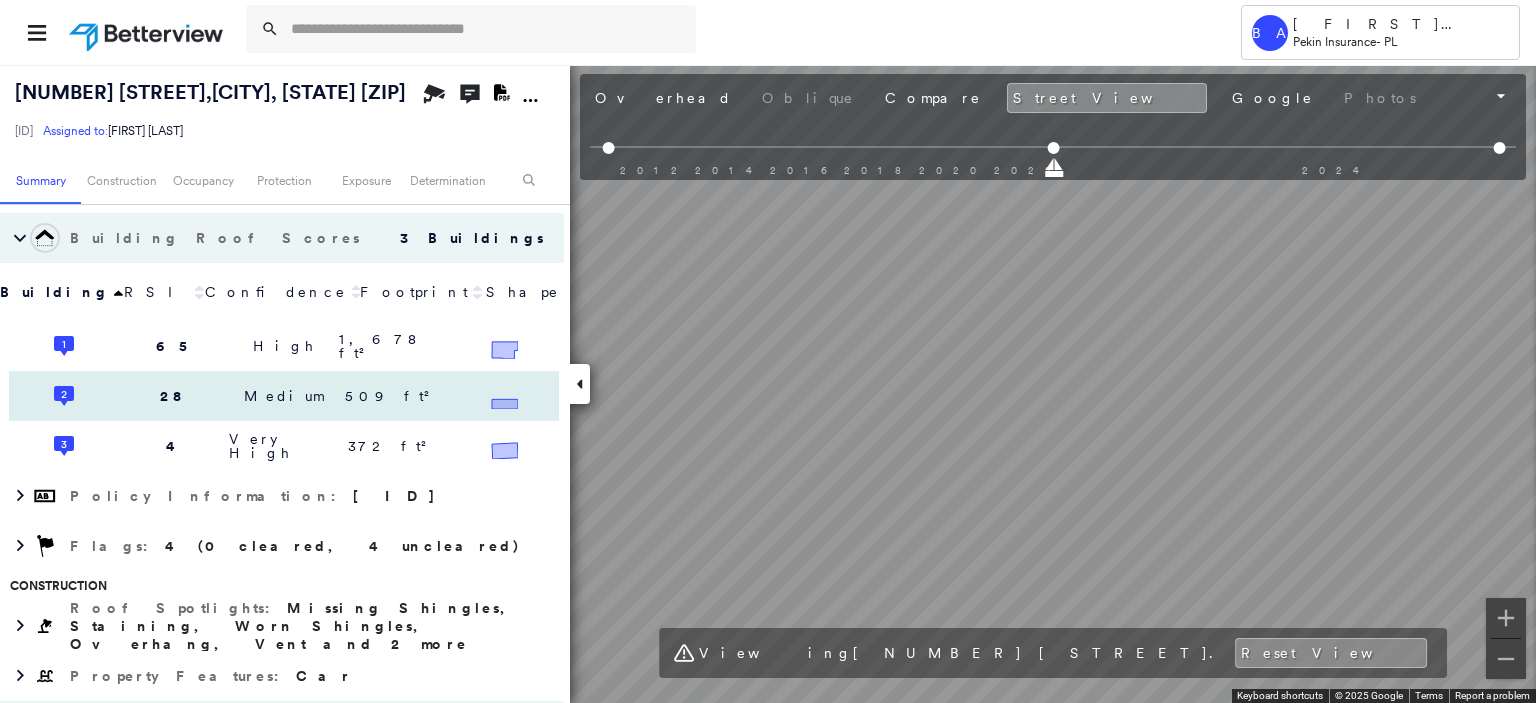 click on "[NUMBER] [STREET] ,  [CITY], [STATE] [ZIP] [ID] Assigned to:  [FIRST] [LAST] Assigned to:  [FIRST] [LAST] [ID] Assigned to:  [FIRST] [LAST] Open Comments Download PDF Report Summary Construction Occupancy Protection Exposure Determination Overhead Obliques Not Available ; Street View Roof Spotlight™ Index :  4-65 out of 100 0 100 25 50 2 75 3 1 Building Roof Scores 3 Buildings Building RSI Confidence Footprint Shape 1 65 High 1,678 ft² Shape: Gable Ratio: 90% Material: Asphalt Shingle Ratio: 99% Slope: 36  degrees    (Moderate) Height: 28  (2 Story) Square Footage: 1,678 ft² Staining Prevalent  ( 27%,  450 ft² ) Overhang Medium  ( 11%,  178 ft² ) 2 28 Medium 509 ft² Shape: Gable Ratio: 99% Material: Asphalt Shingle Ratio: 96% Slope: 30  degrees    (Moderate) Height: 12  (1 Story) Square Footage: 509 ft² Staining Prevalent  ( 60%,  307 ft² ) Worn Shingles Prevalent  ( 3%,  17 ft² ) 3 4 Very High 372 ft² Shape: Gable Ratio: 99% Material: Asphalt Shingle Ratio: 96% Slope: 71  degrees   15" at bounding box center (768, 383) 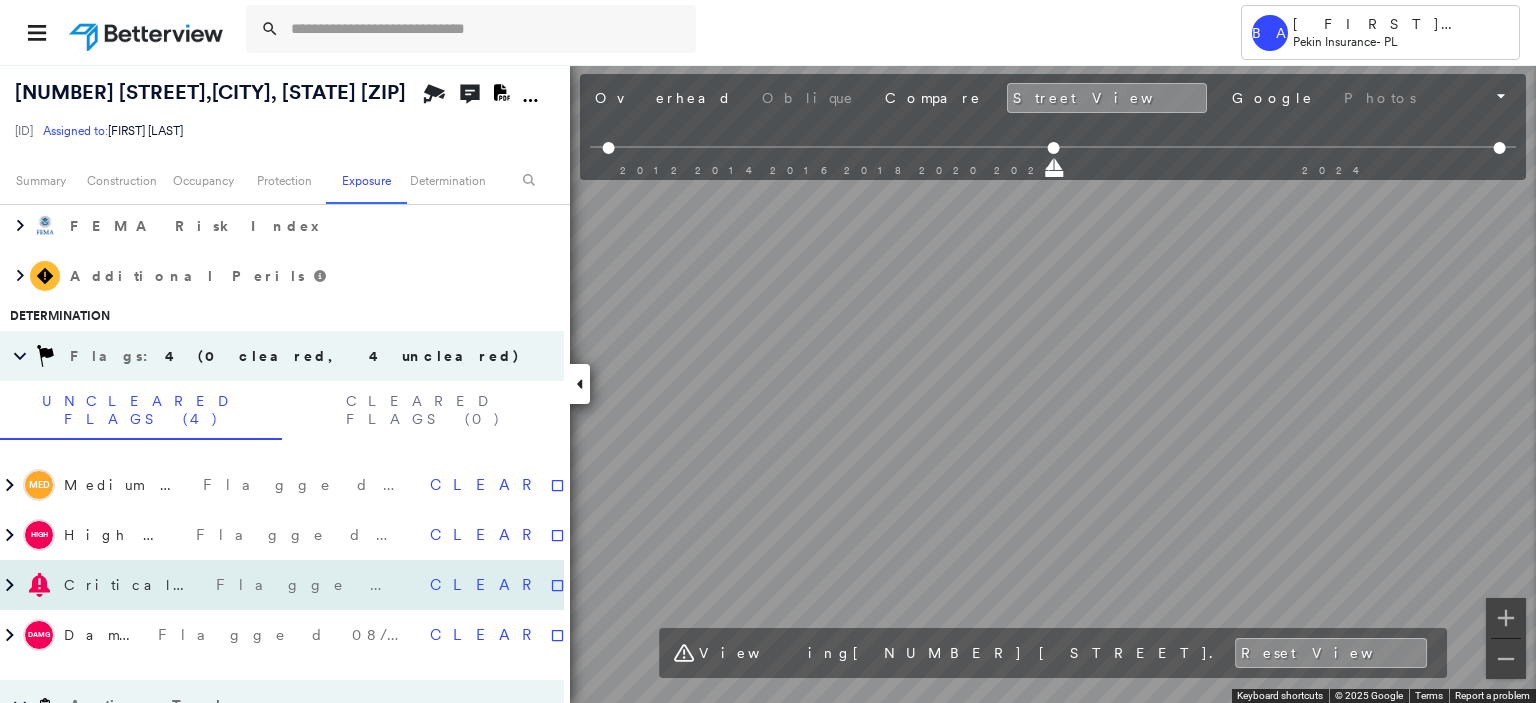 scroll, scrollTop: 1400, scrollLeft: 0, axis: vertical 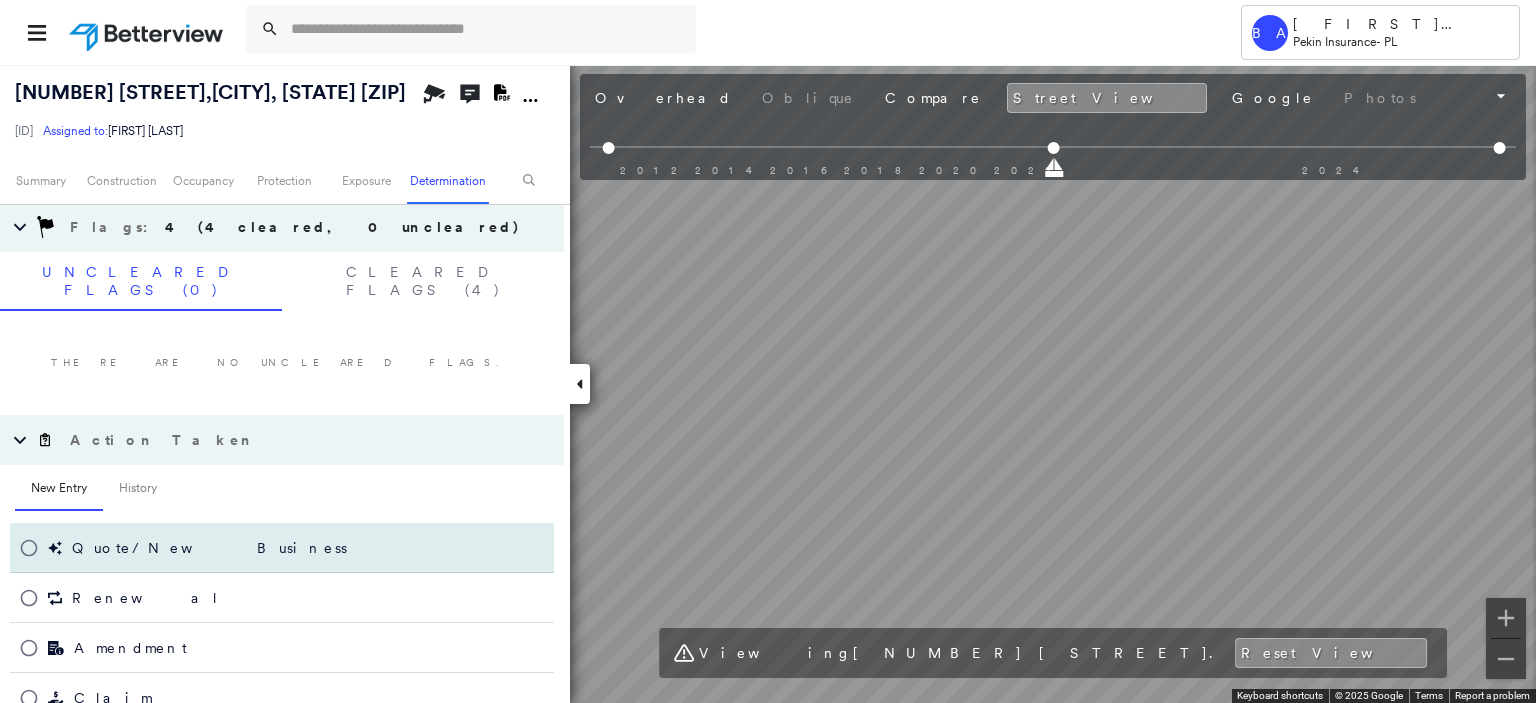 click on "Quote/New Business" at bounding box center (209, 548) 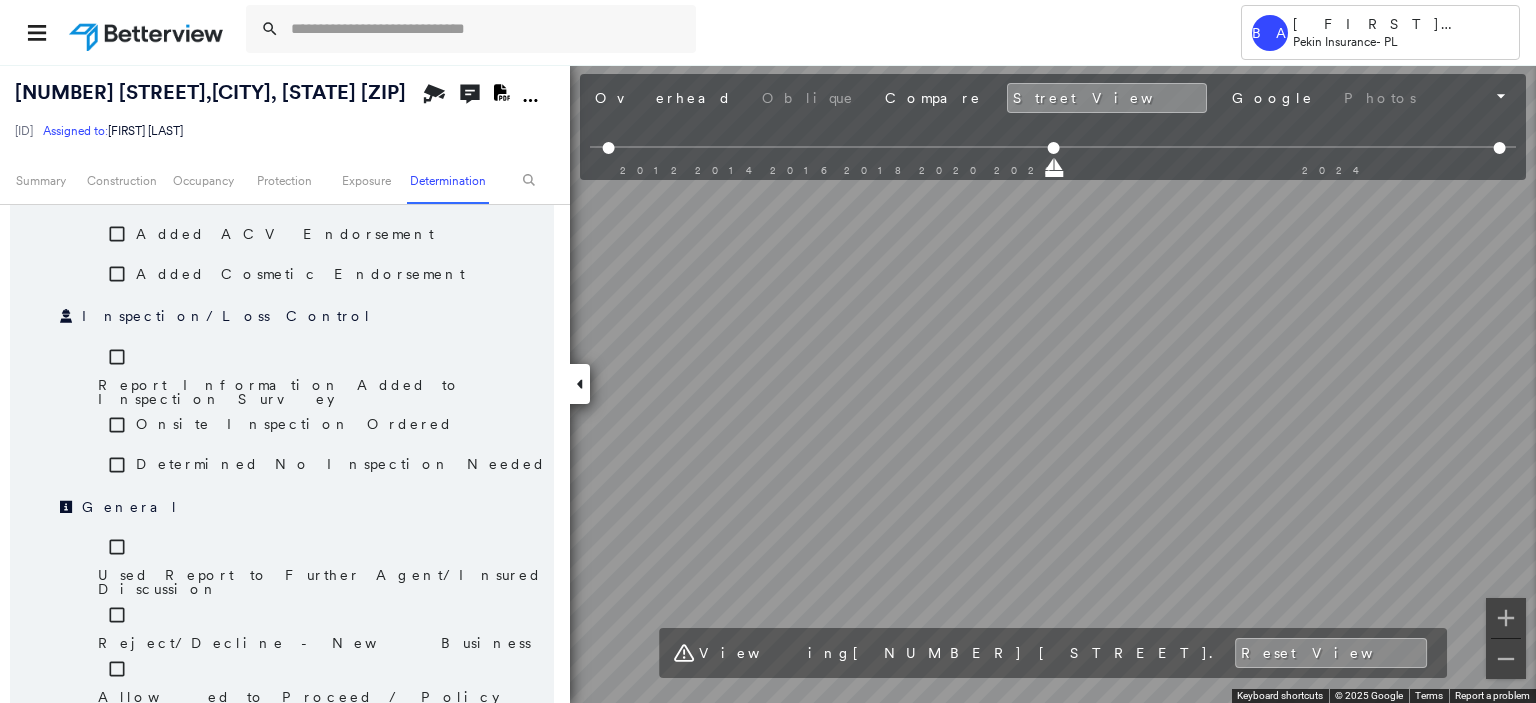 scroll, scrollTop: 1929, scrollLeft: 0, axis: vertical 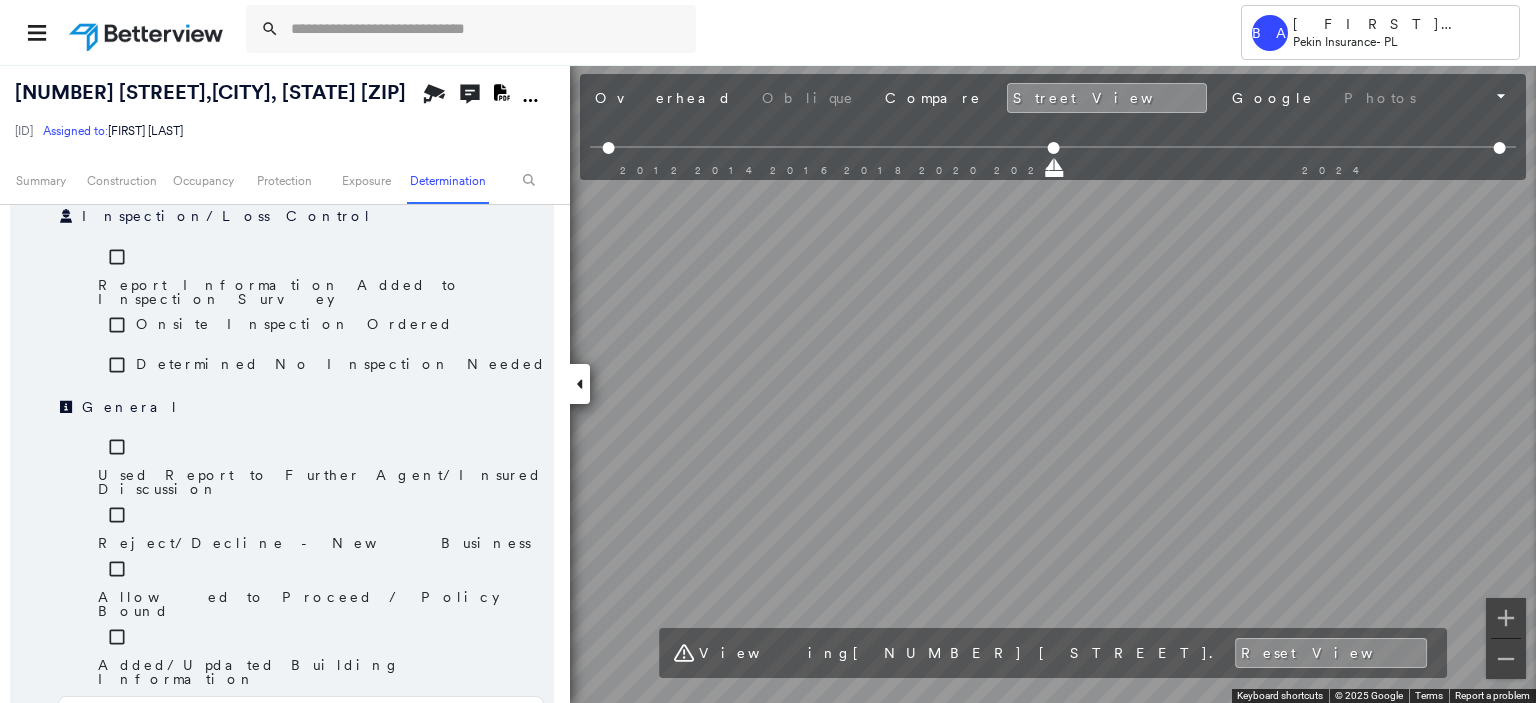 click at bounding box center [301, 728] 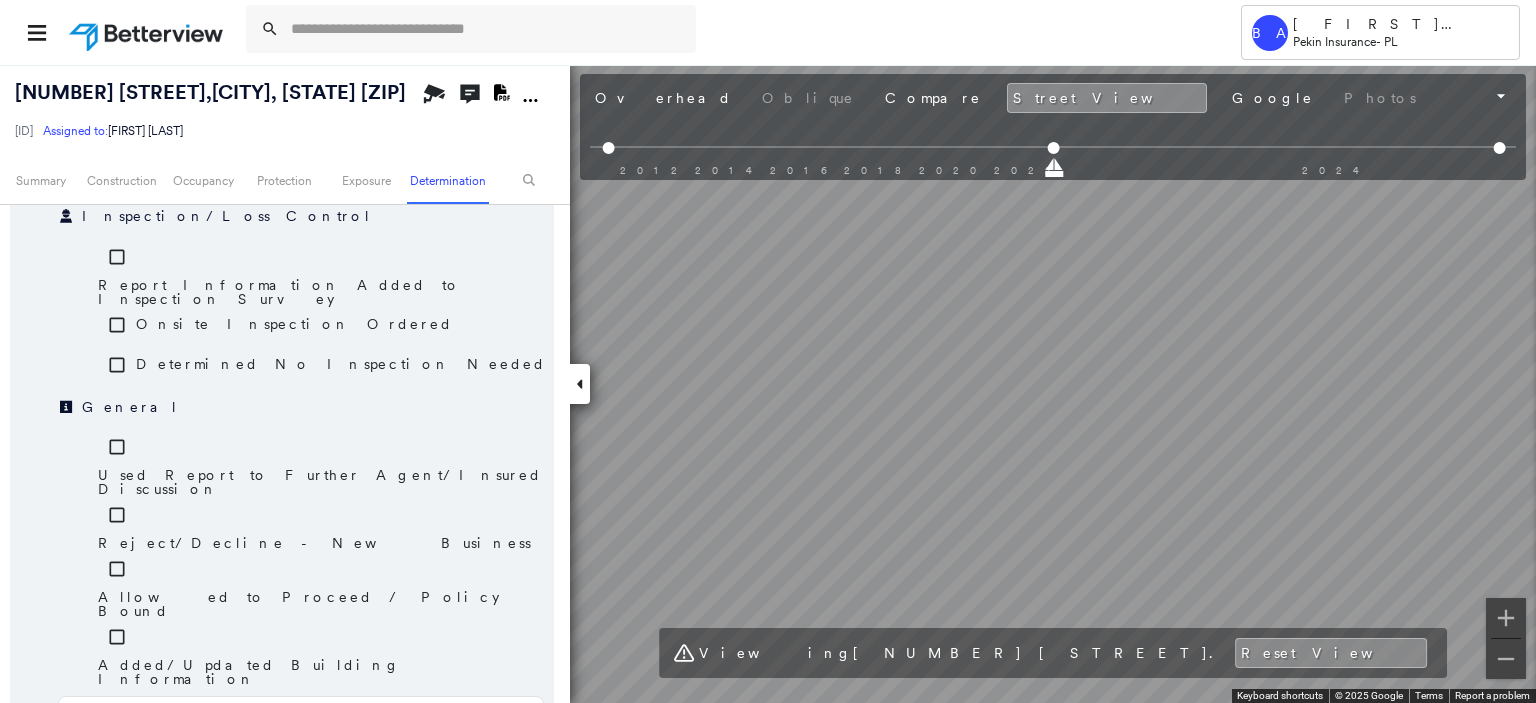 scroll, scrollTop: 74, scrollLeft: 0, axis: vertical 